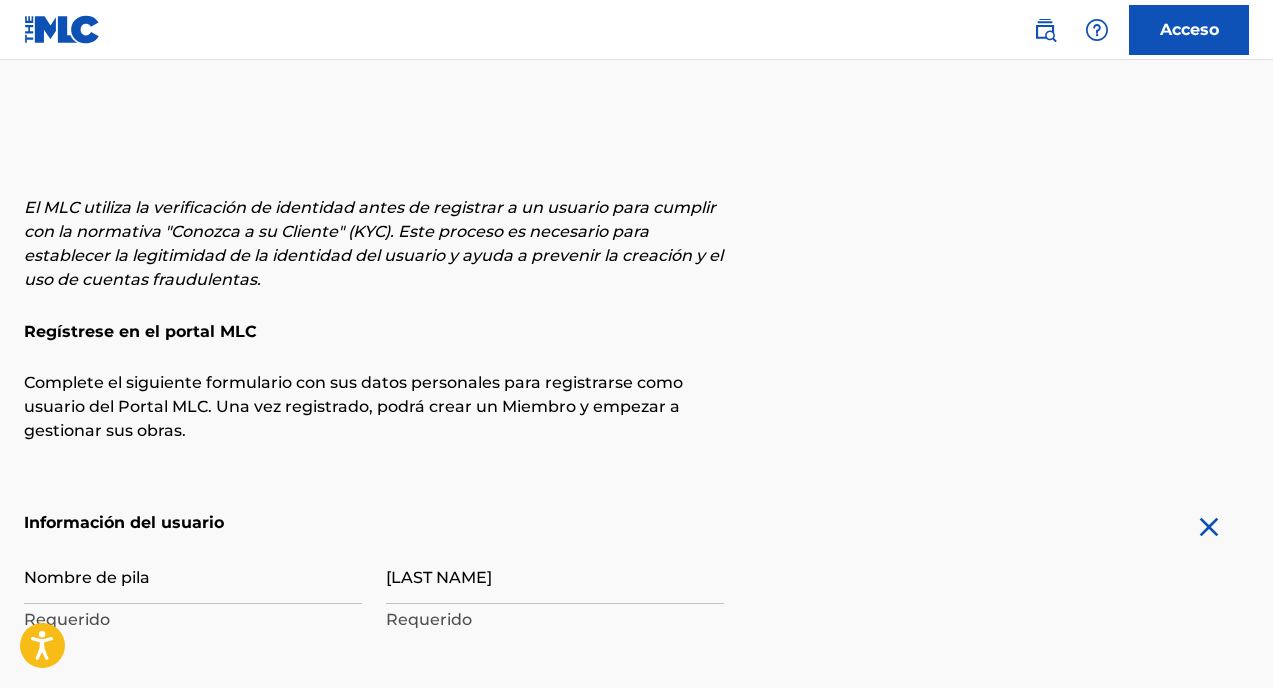 scroll, scrollTop: 164, scrollLeft: 0, axis: vertical 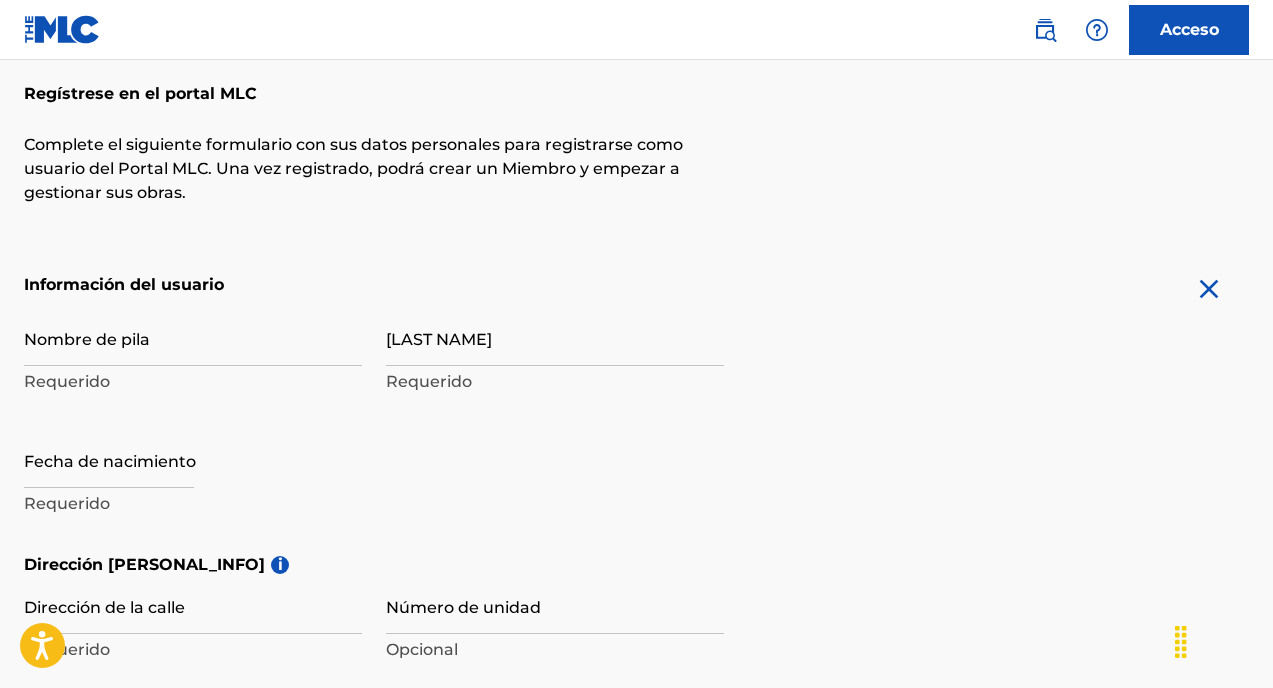 click on "Requerido" at bounding box center [67, 381] 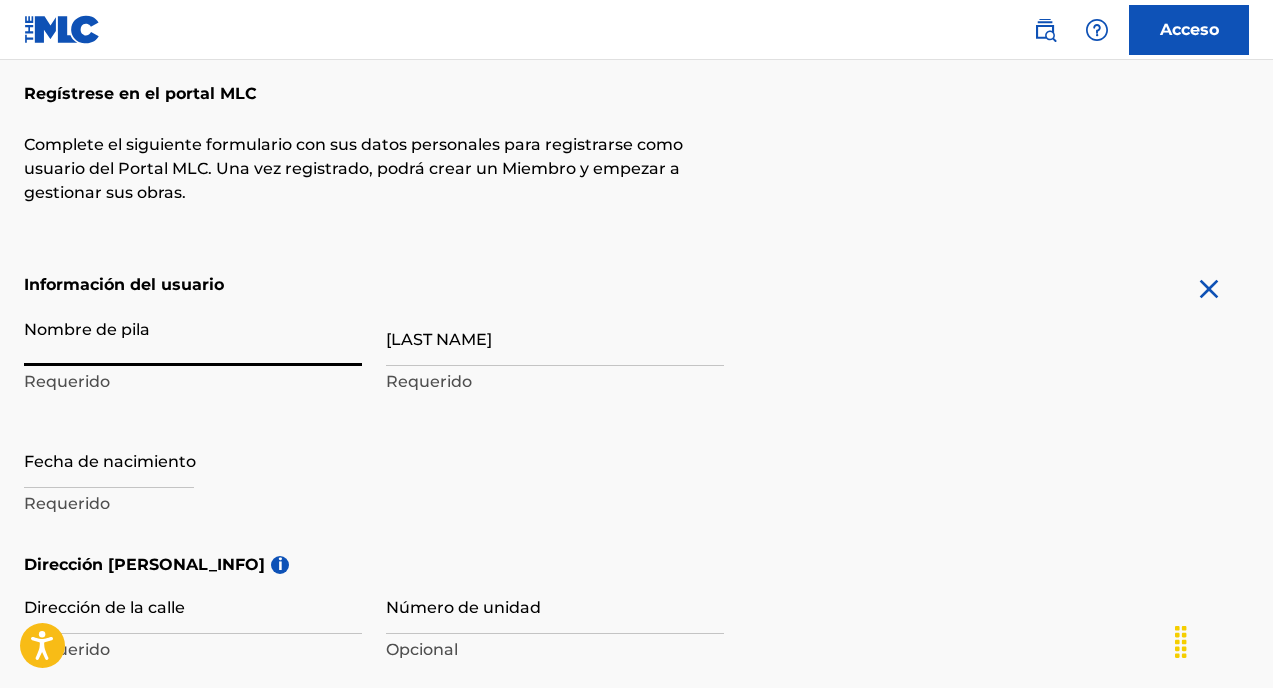 type on "Hector" 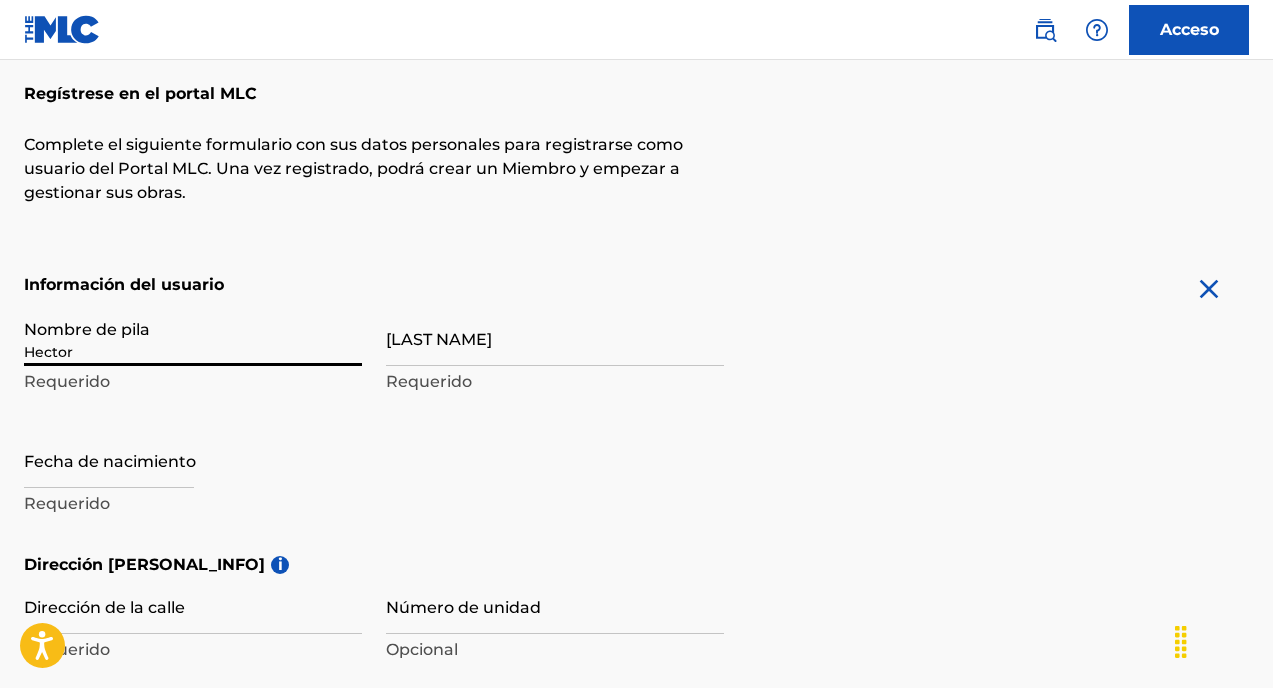 type on "Gonzalez" 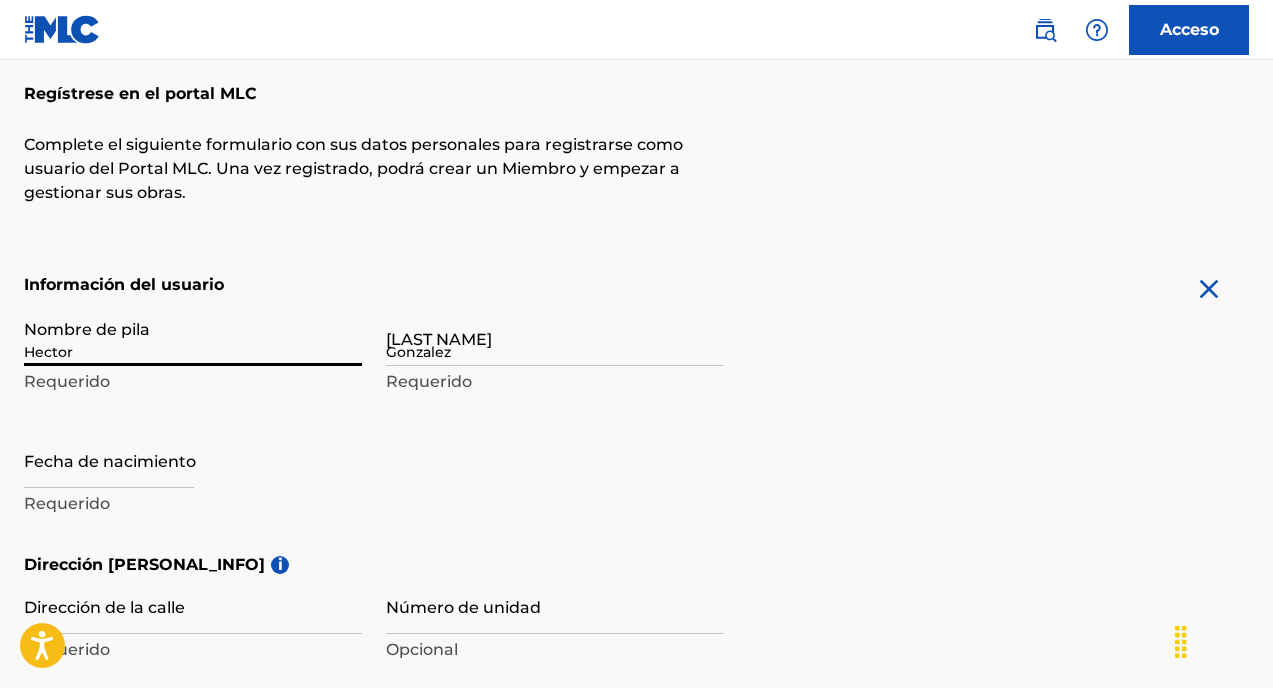 type on "C/Larimar 1B urbanización solimar D.N" 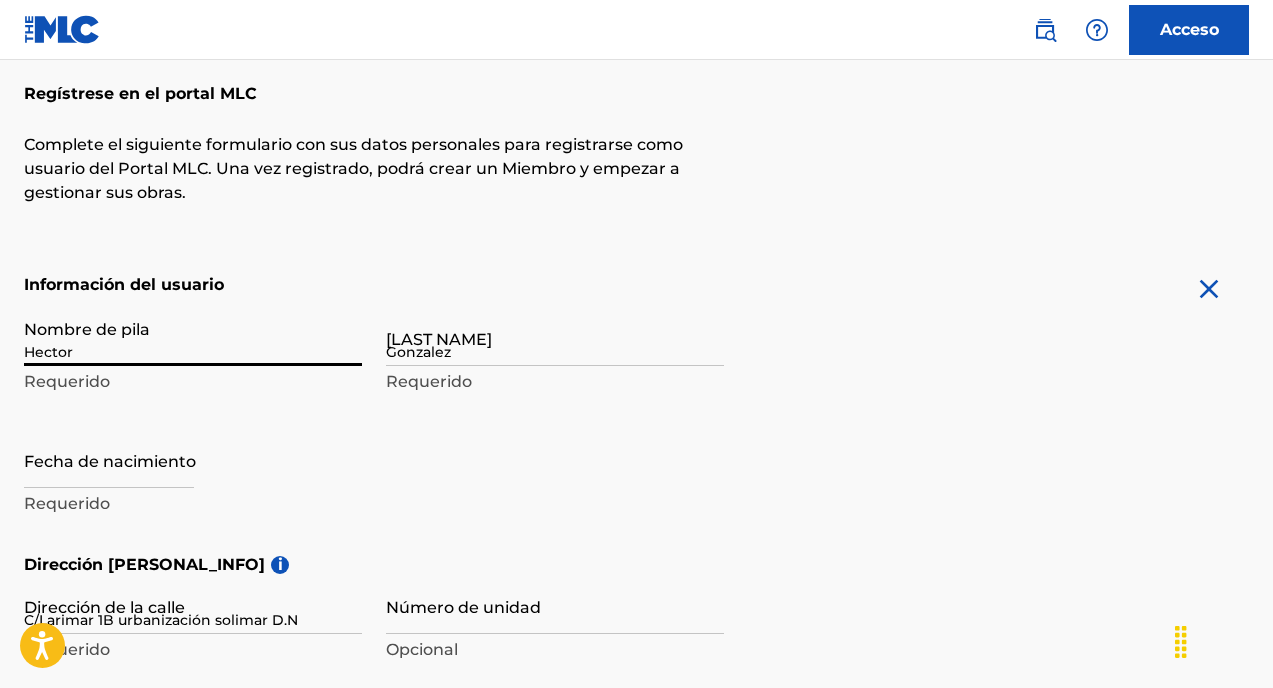 type on "[CITY]" 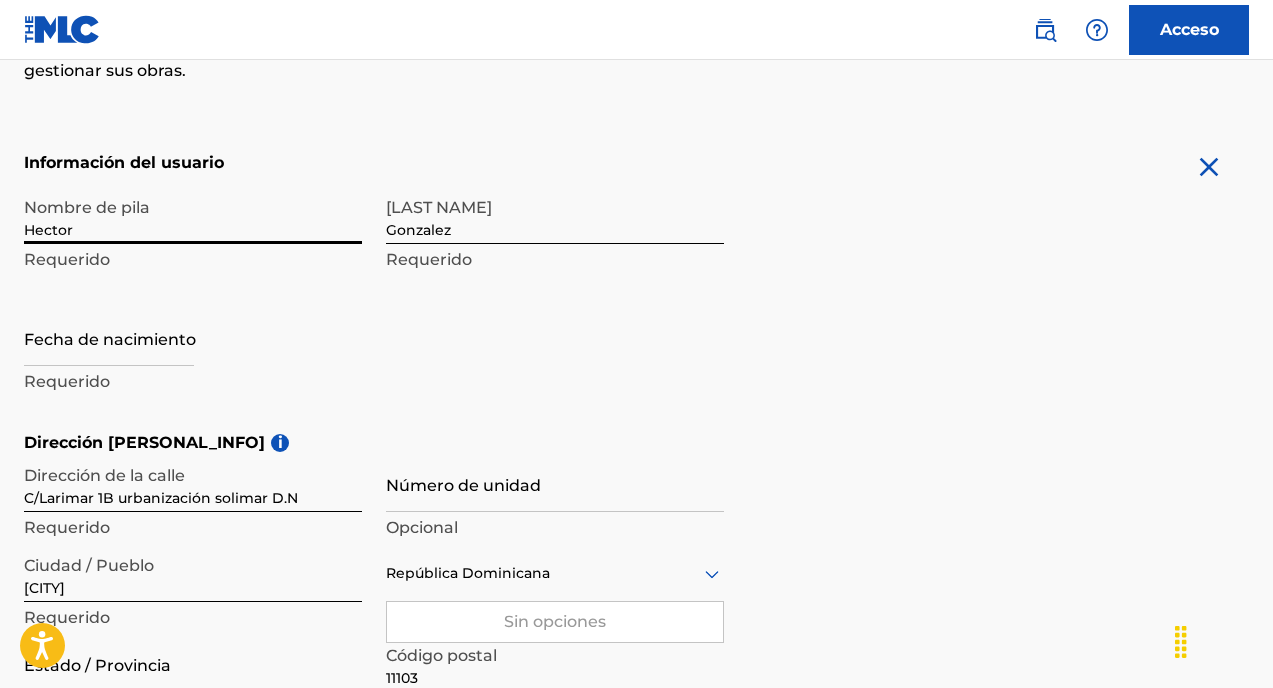 scroll, scrollTop: 393, scrollLeft: 0, axis: vertical 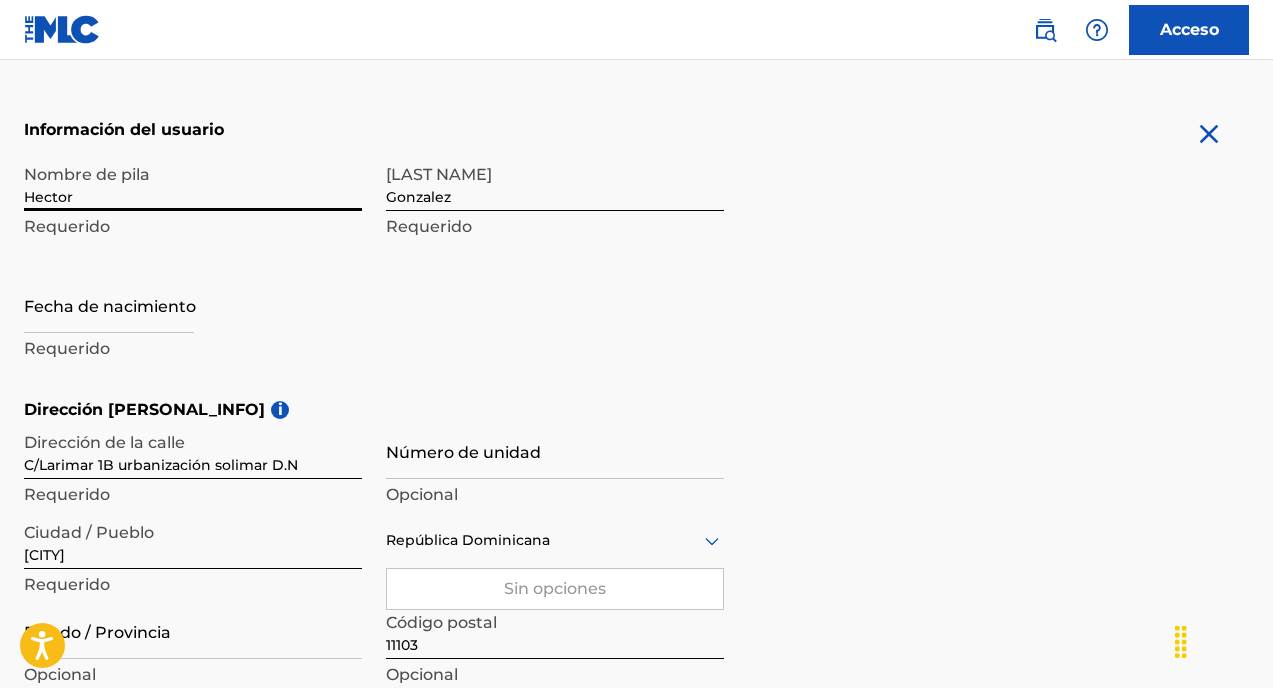 click at bounding box center [109, 304] 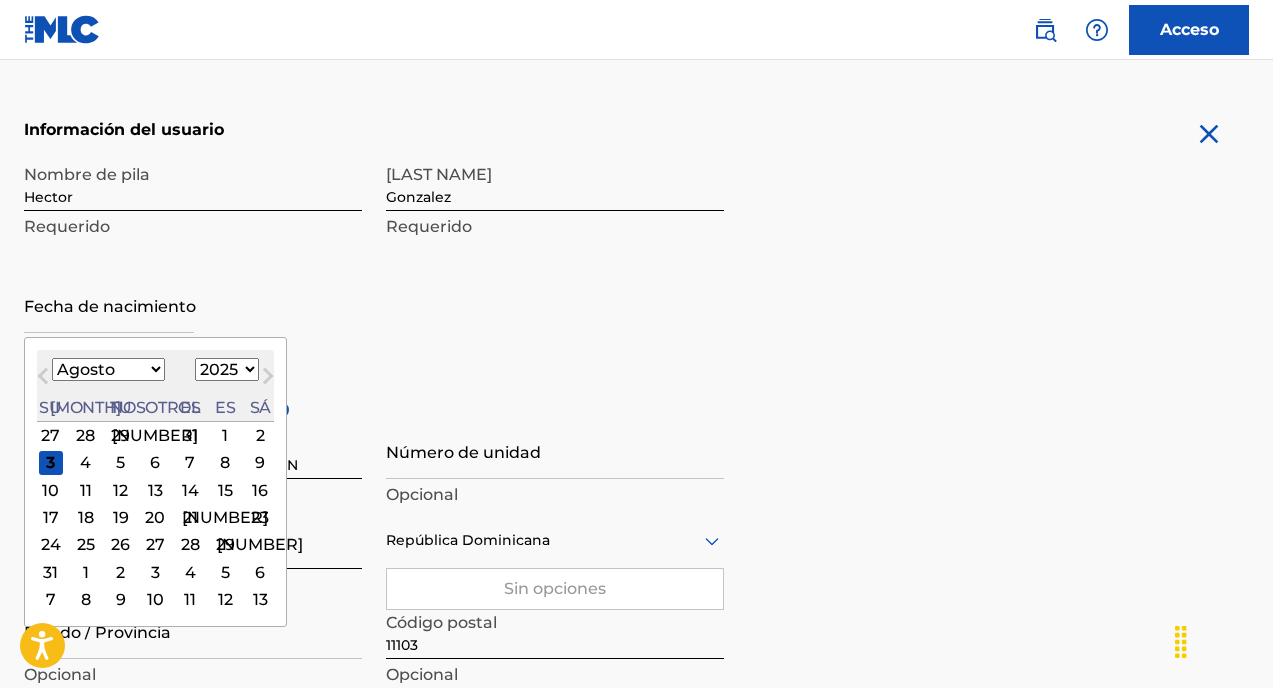 click on "[NUMBER] [NUMBER] [NUMBER] [NUMBER] [NUMBER] [NUMBER] [NUMBER]" at bounding box center (155, 517) 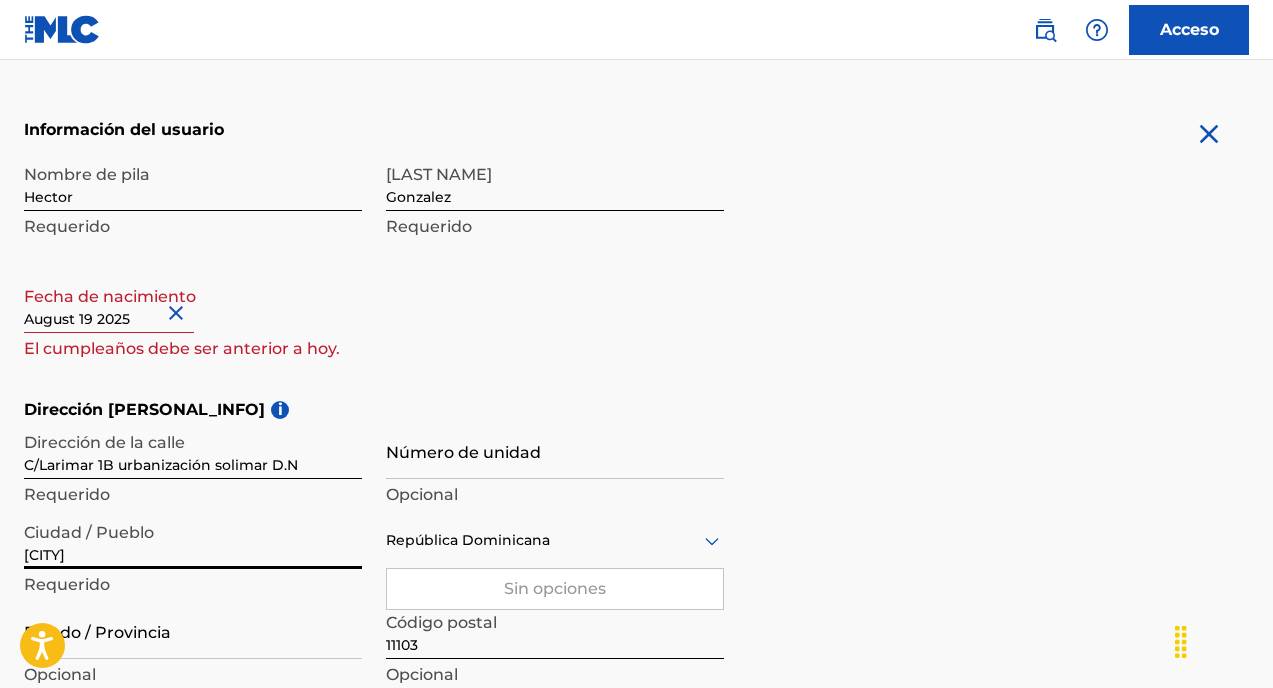 click on "Fecha de nacimiento El cumpleaños debe ser anterior a hoy." at bounding box center (193, 321) 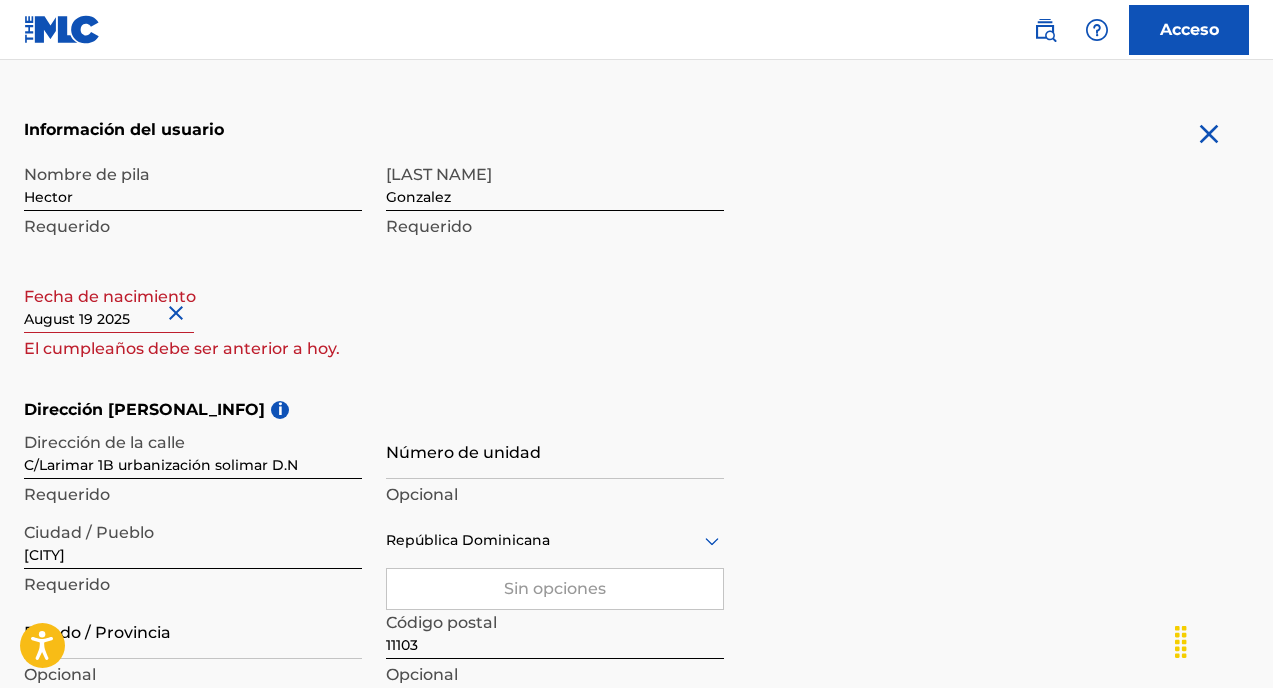 click at bounding box center (109, 304) 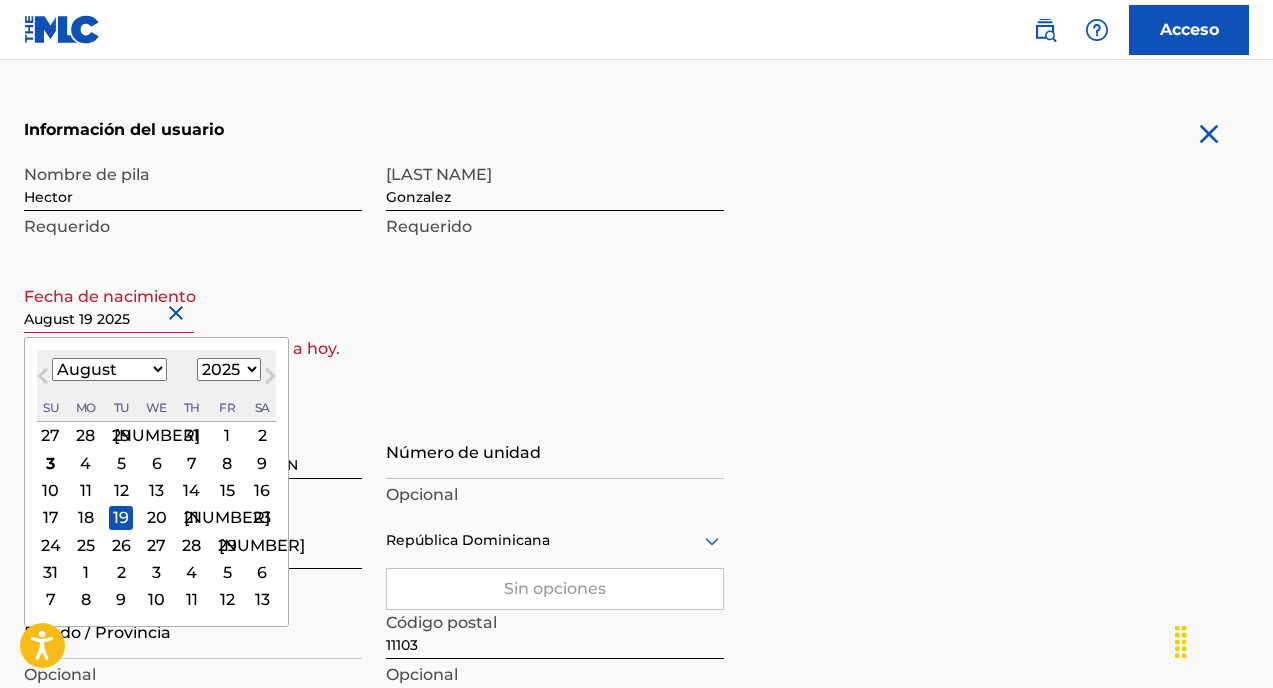 click at bounding box center (109, 304) 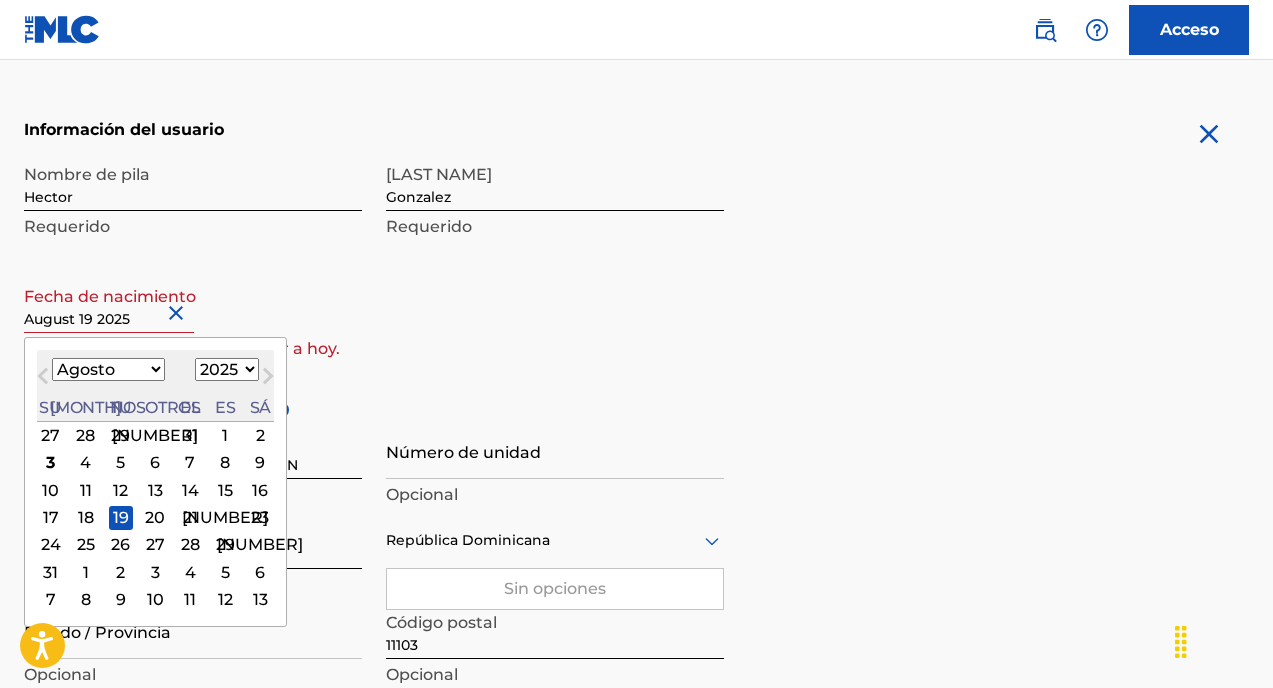 click on "1899 1900 1901 1902 1903 1904 1905 1906 1907 1908 1909 1910 1911 1912 1913 1914 1915 1916 1917 1918 1919 1920 1921 1922 1923 1924 1925 1926 1927 1928 1929 1930 1931 1932 1933 1934 1935 1936 1937 1938 1939 1940 1941 1942 1943 1944 1945 1946 1947 1948 1949 1950 1951 1952 1953 1954 1955 1956 1957 1958 1959 1960 1961 1962 1963 1964 1965 1966 1967 1968 1969 1970 1971 1972 1973 1974 1975 1976 1977 1978 1979 1980 1981 1982 1983 1984 1985 1986 1987 1988 1989 1990 1991 1992 1993 1994 1995 1996 1997 1998 1999 2000 2001 2002 2003 2004 2005 2006 2007 2008 2009 2010 2011 2012 2013 2014 2015 2016 2017 2018 2019 2020 2021 2022 2023 2024 2025 2026 2027 2028 2029 2030 2031 2032 2033 2034 2035 2036 2037 2038 2039 2040 2041 2042 2043 2044 2045 2046 2047 2048 2049 2050 2051 2052 2053 2054 2055 2056 2057 2058 2059 2060 2061 2062 2063 2064 2065 2066 2067 2068 2069 2070 2071 2072 2073 2074 2075 2076 2077 2078 2079 2080 2081 2082 2083 2084 2085 2086 2087 2088 2089 2090 2091 2092 2093 2094 2095 2096 2097 2098 2099 2100" at bounding box center [227, 369] 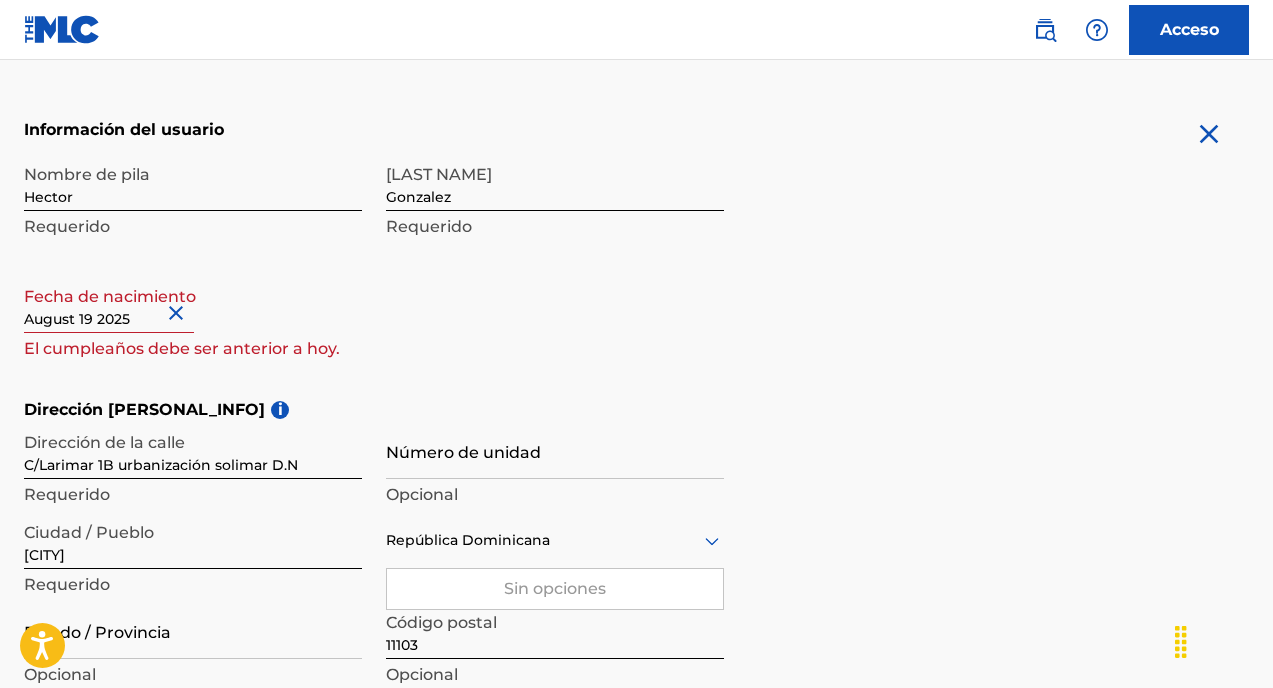 click on "Dirección de la calle C/Larimar 1B urbanización solimar D.N Requerido" at bounding box center (193, 467) 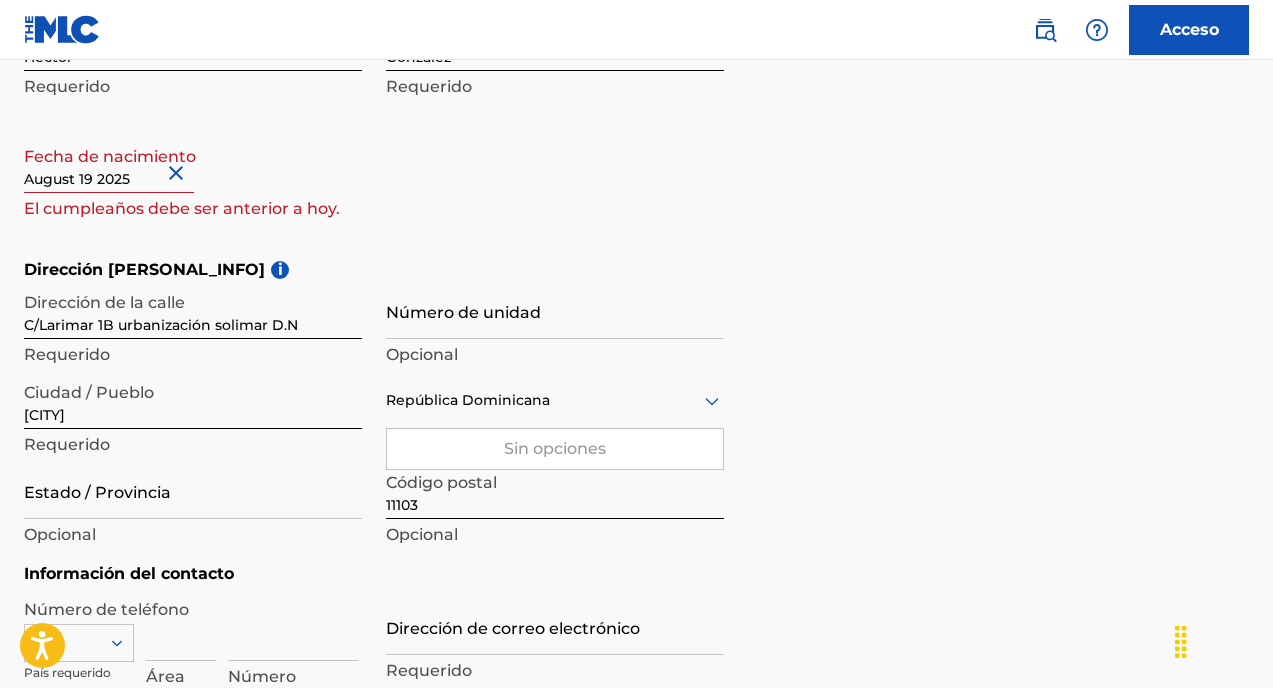 scroll, scrollTop: 534, scrollLeft: 0, axis: vertical 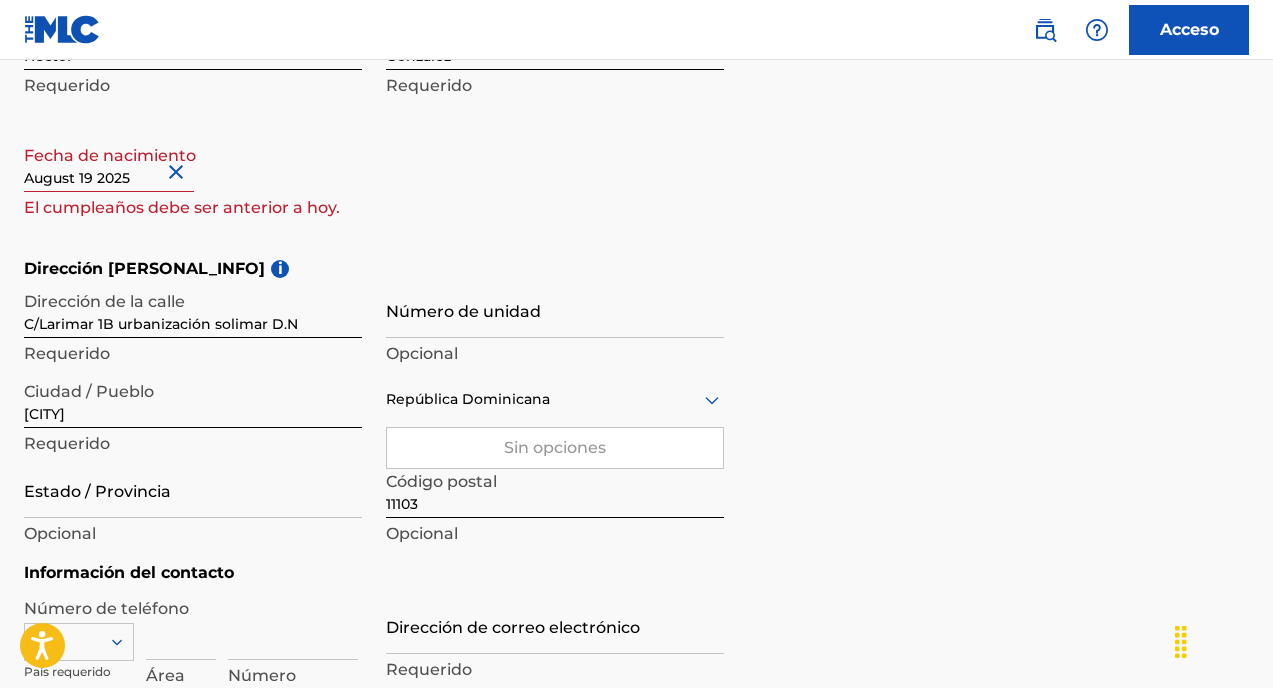 click on "Número de unidad" at bounding box center (555, 309) 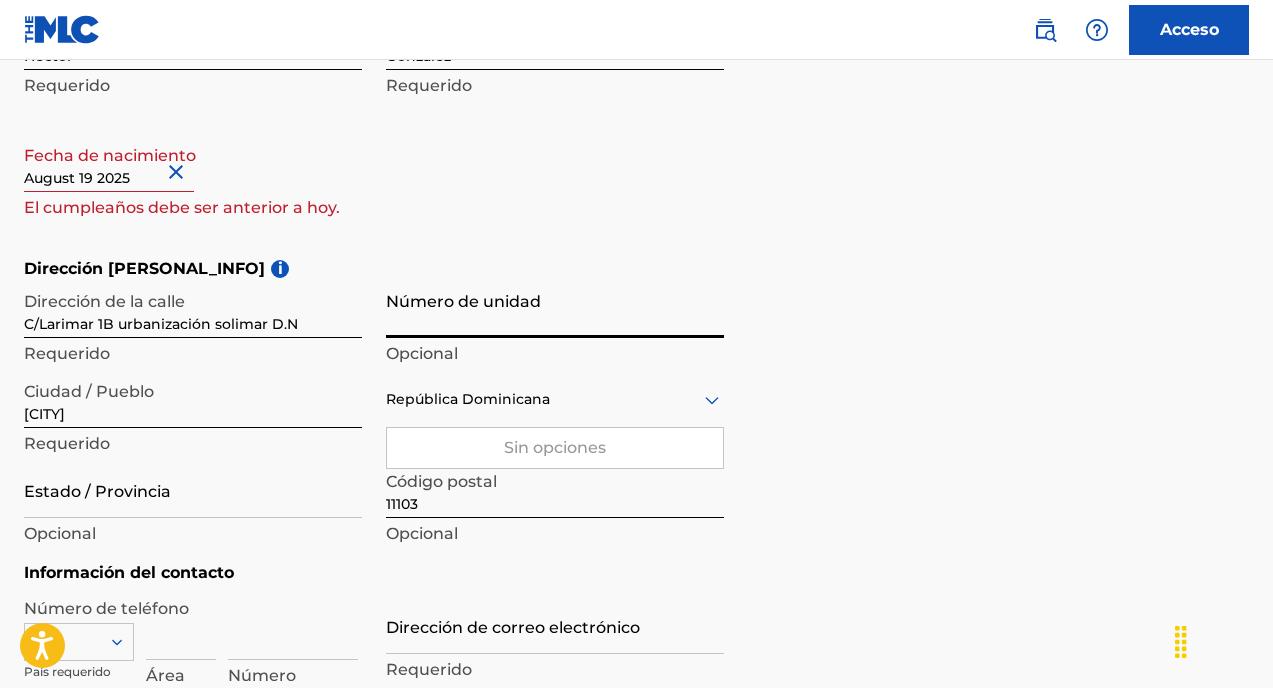 type on "[NUMBER][LETTER]" 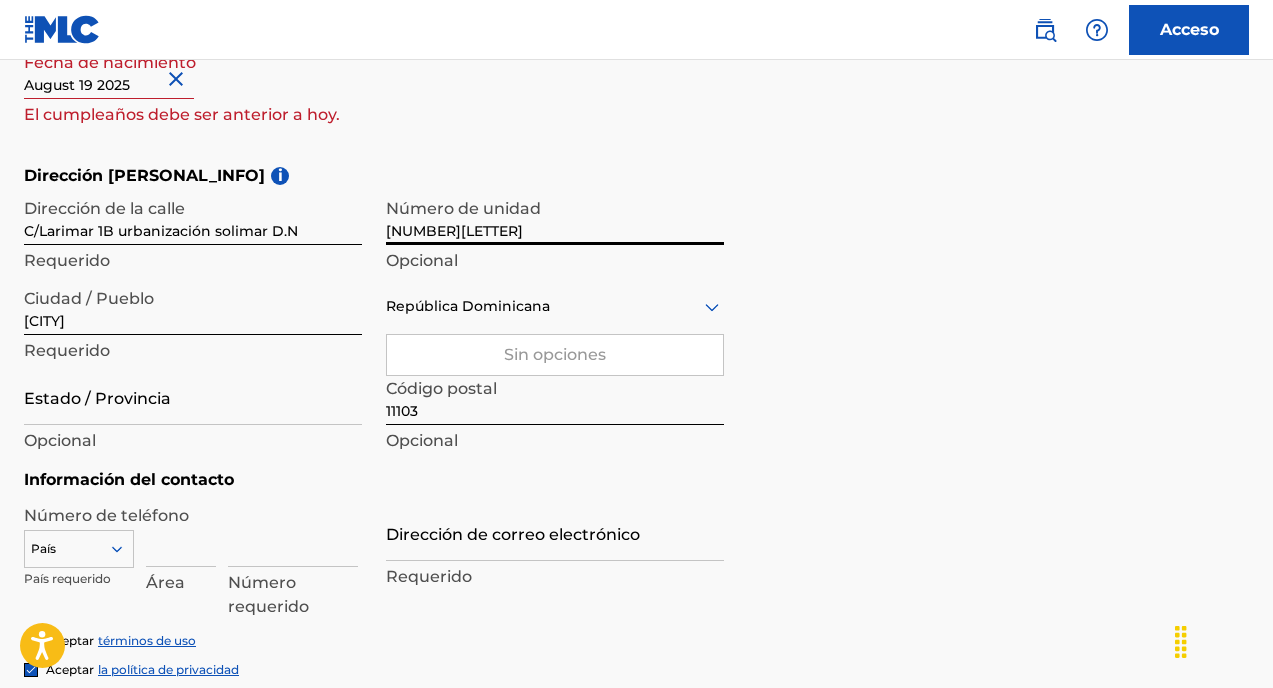 scroll, scrollTop: 635, scrollLeft: 0, axis: vertical 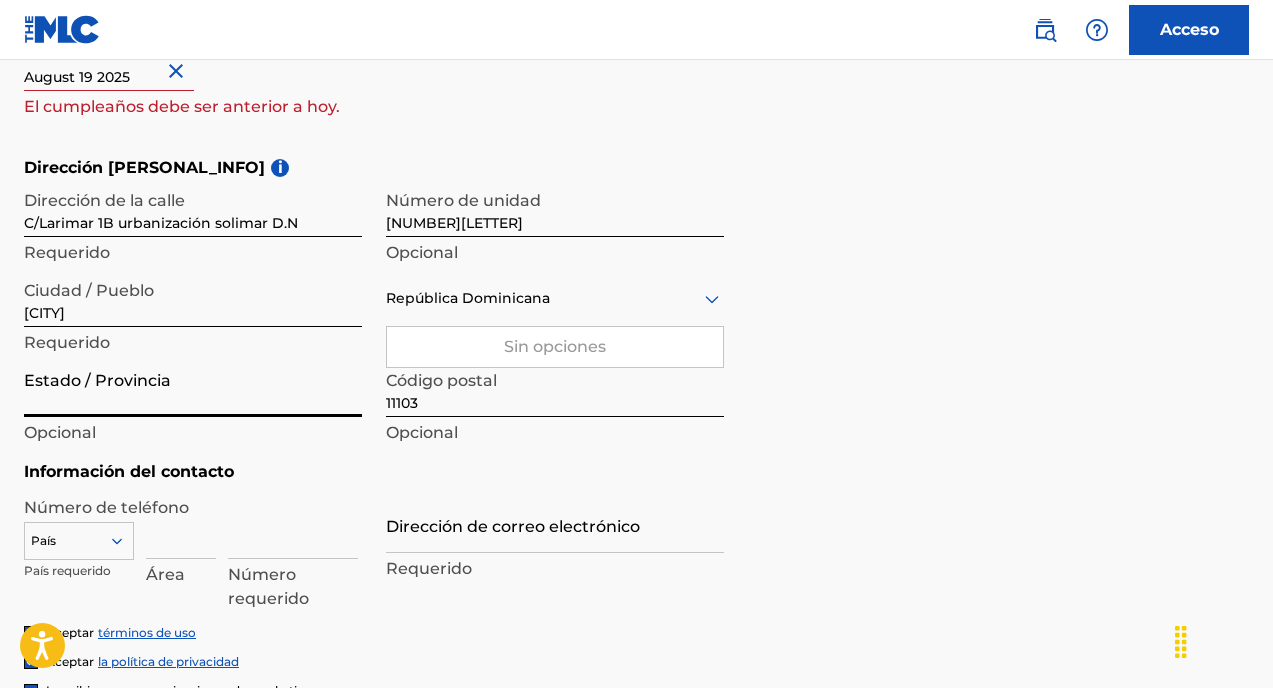 click on "Estado / Provincia" at bounding box center [193, 388] 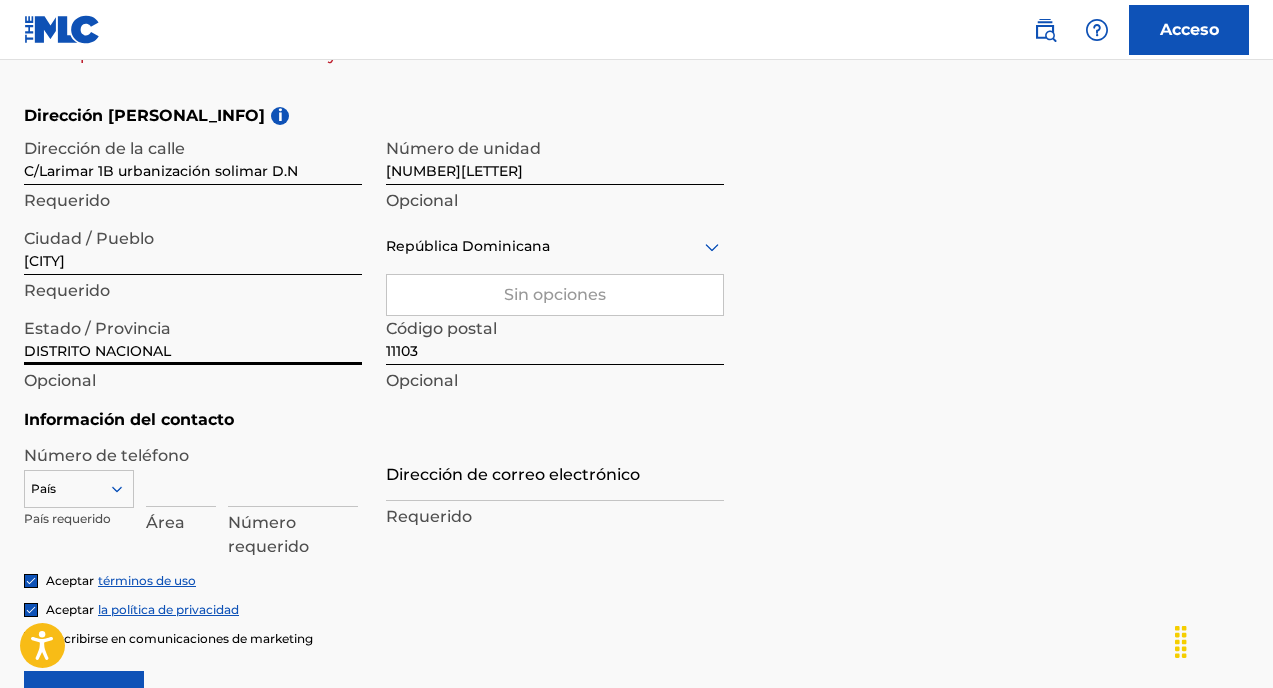 scroll, scrollTop: 700, scrollLeft: 0, axis: vertical 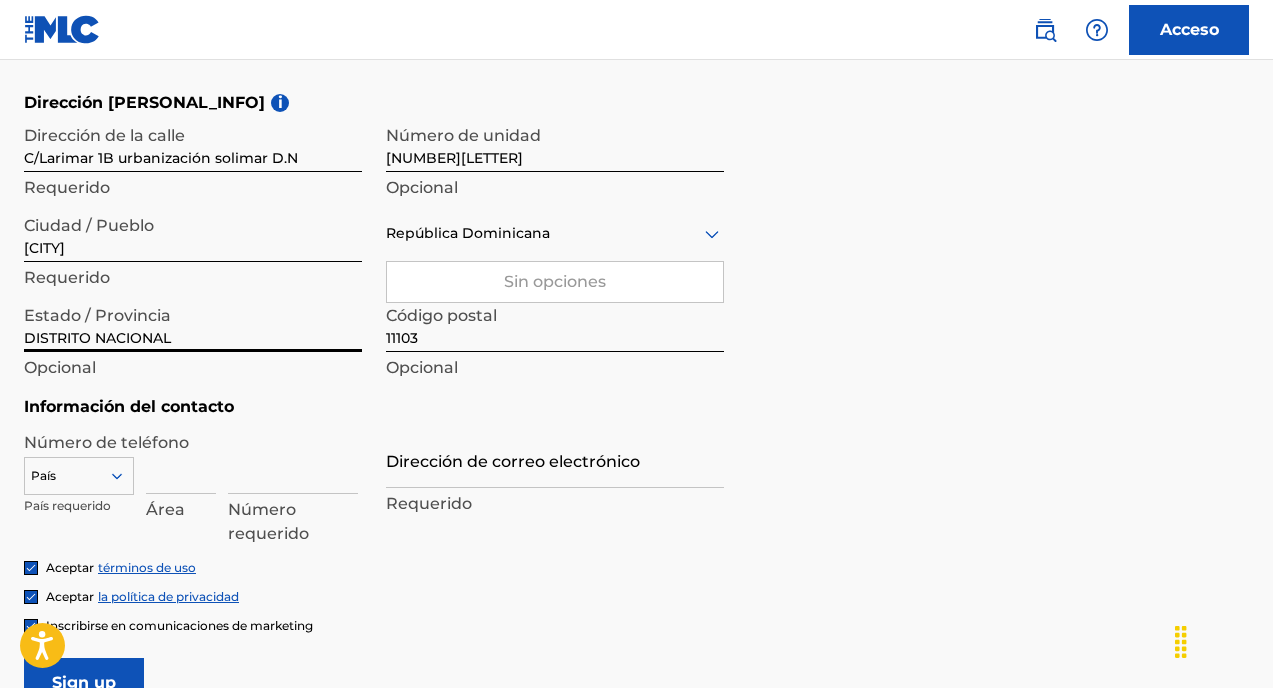 type on "DISTRITO NACIONAL" 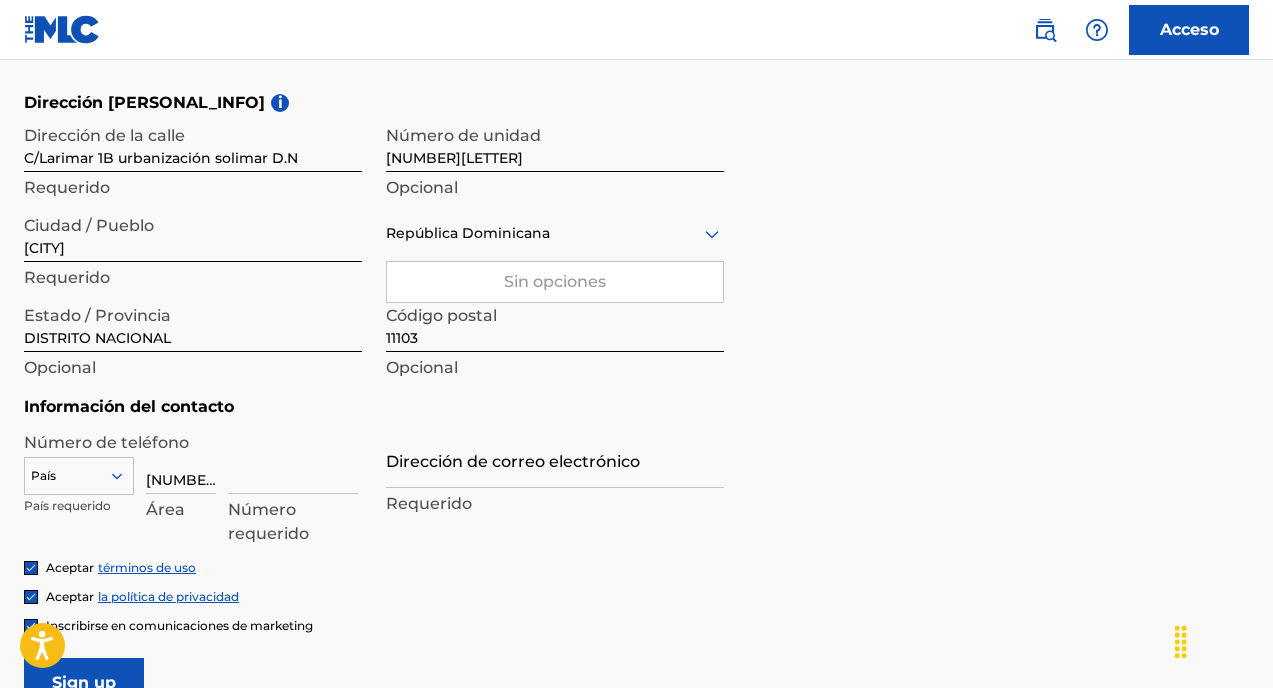 click on "[NUMBER]" at bounding box center [181, 465] 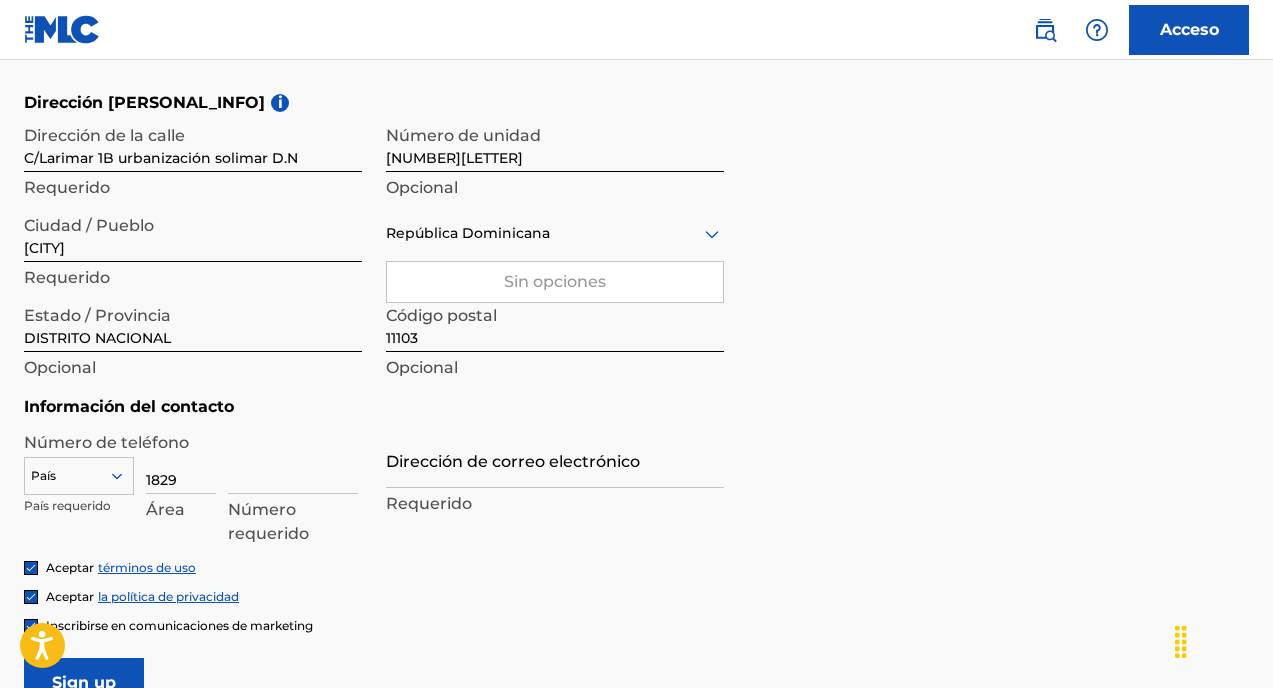 type on "1829" 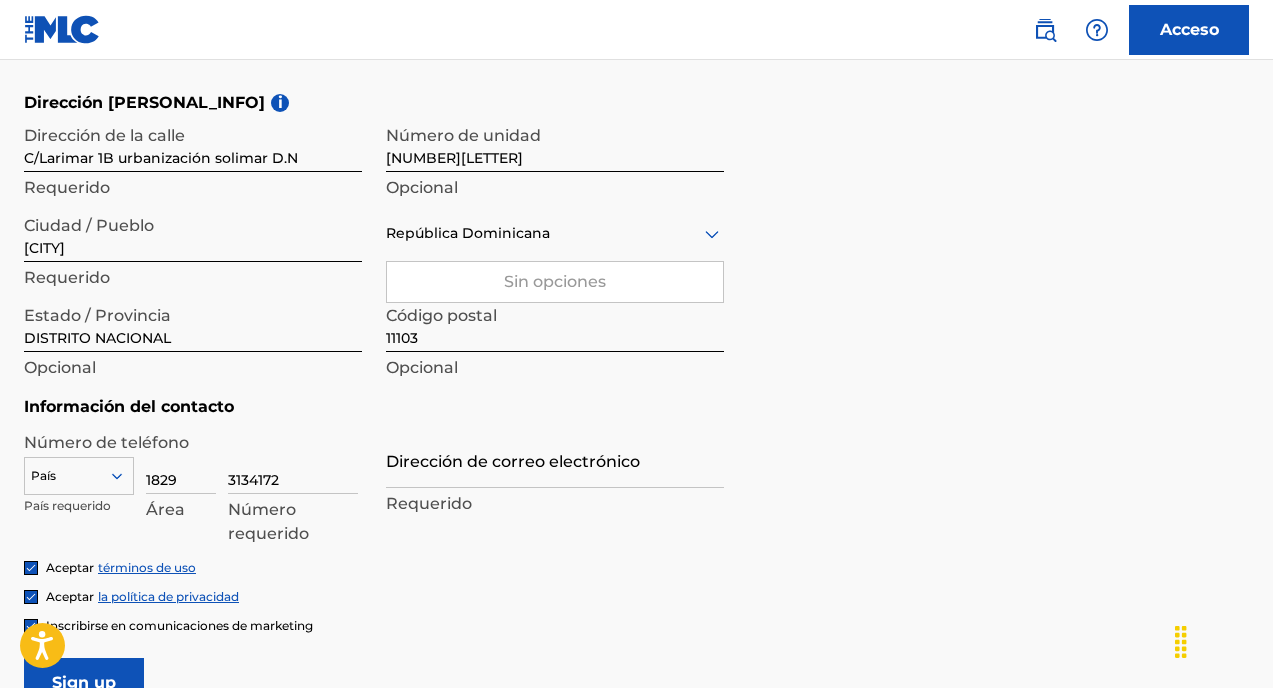 type on "3134172" 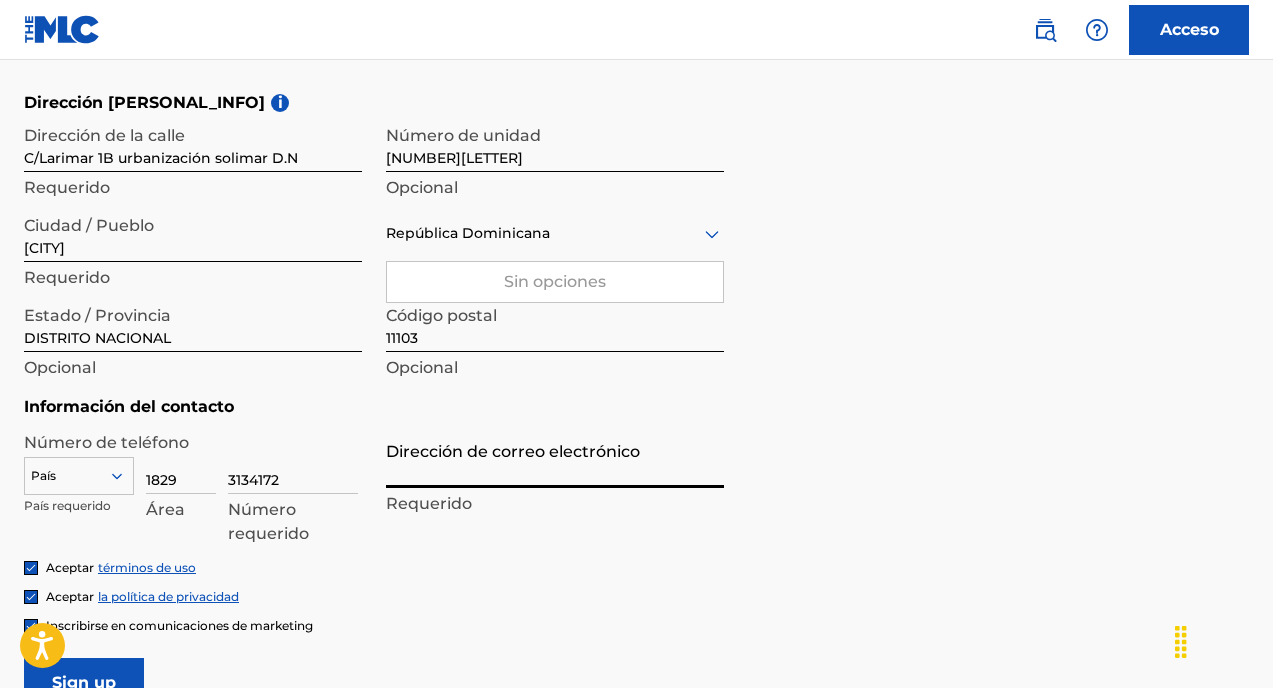 type on "hectorgonzmusic@[EMAIL]" 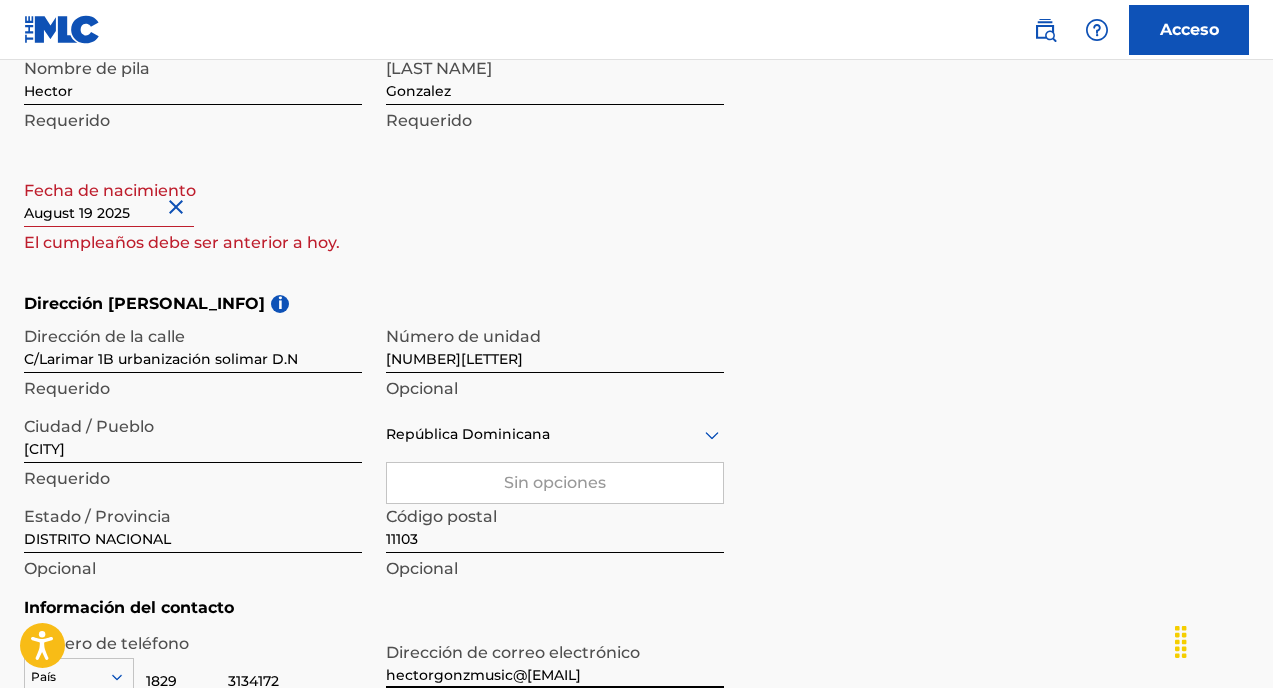 scroll, scrollTop: 498, scrollLeft: 0, axis: vertical 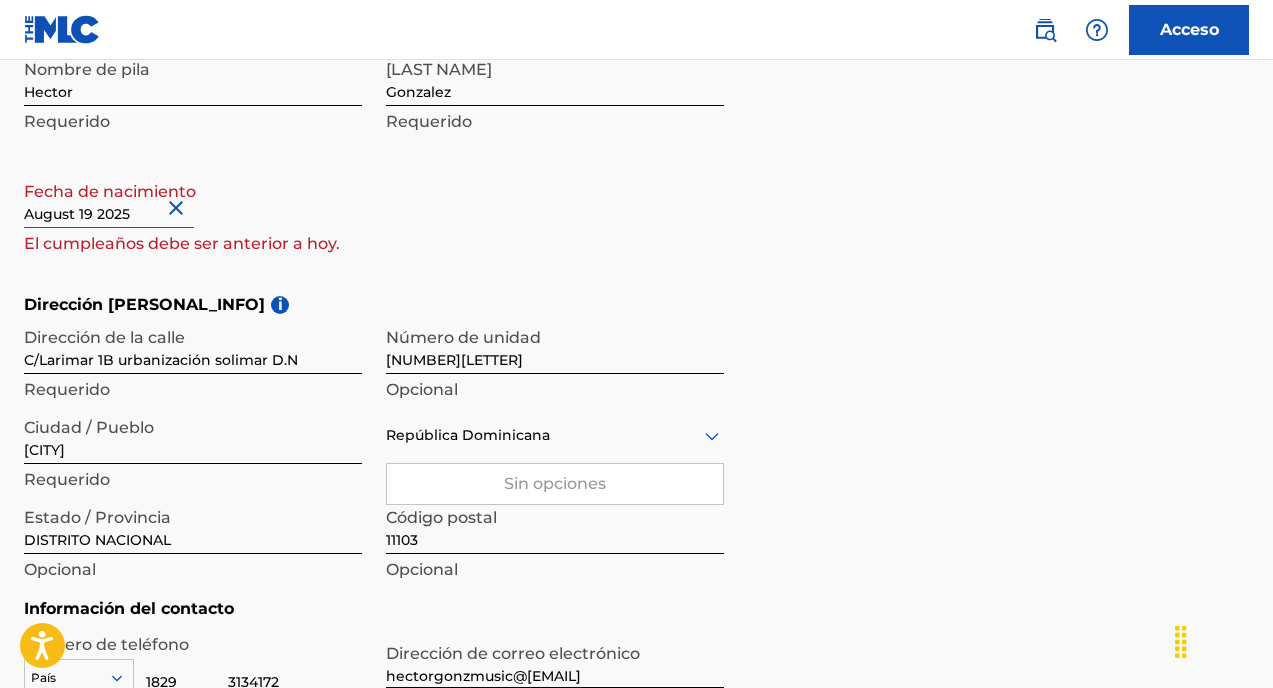 click at bounding box center (109, 199) 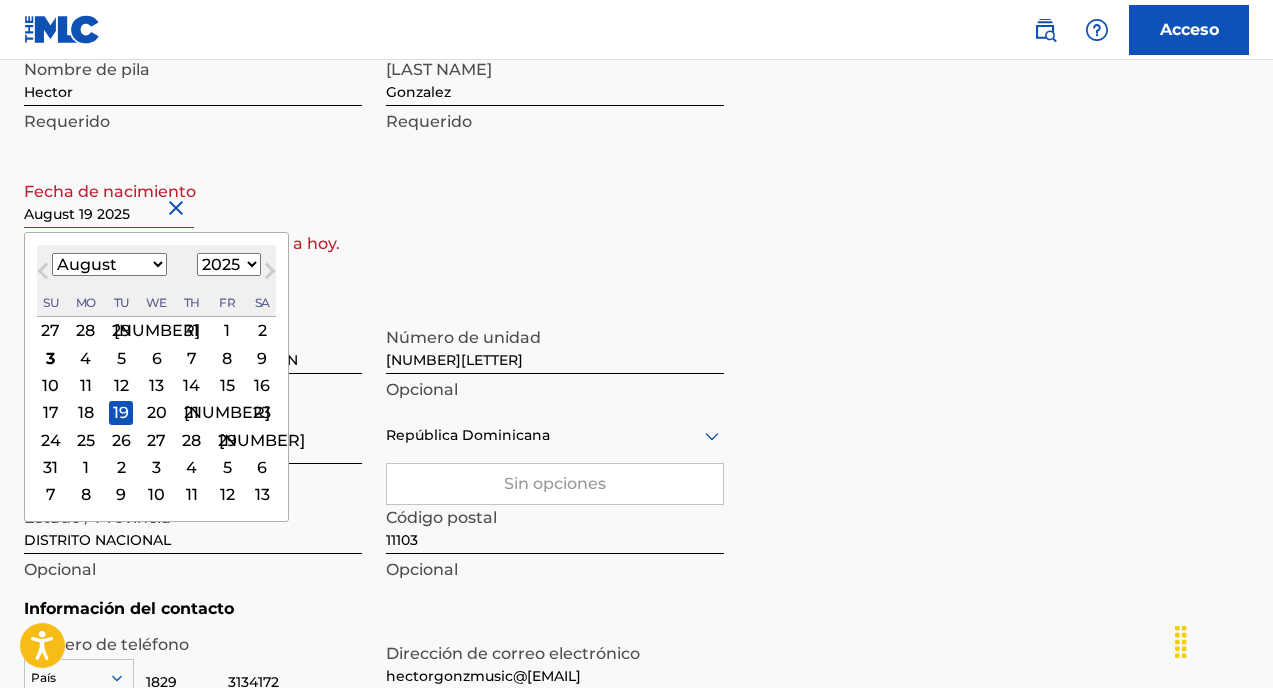 click at bounding box center (109, 199) 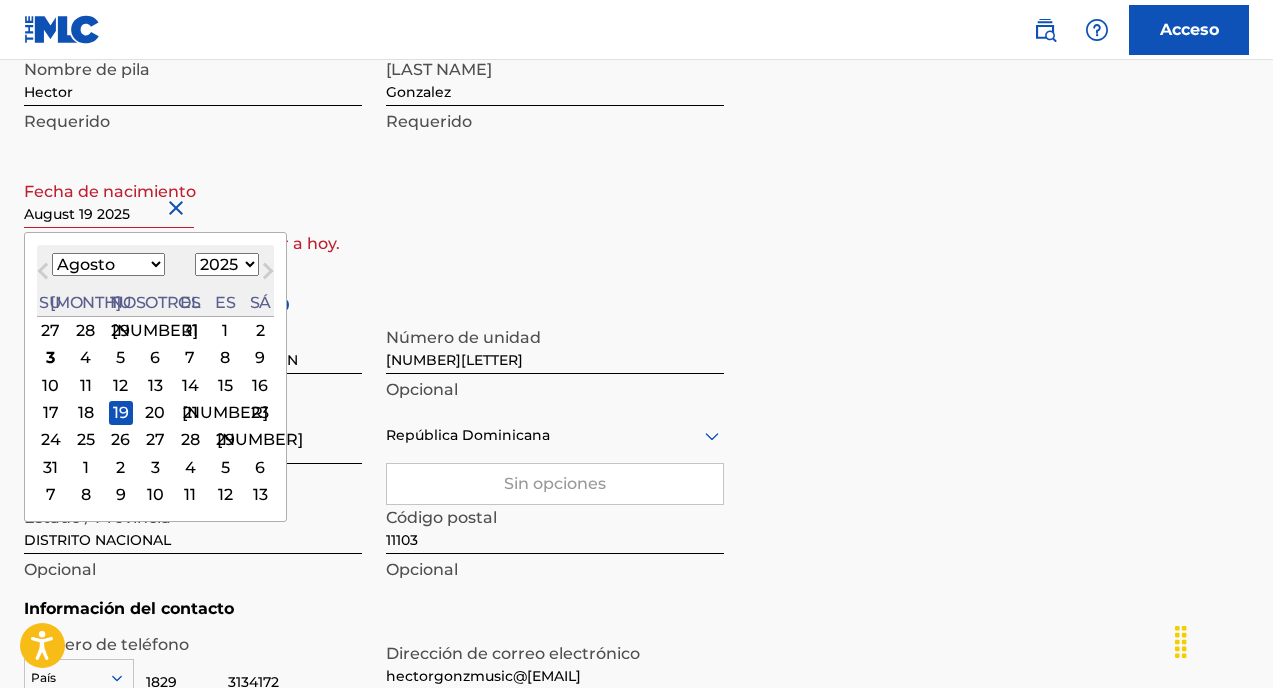 click on "Mes próximo" at bounding box center [268, 275] 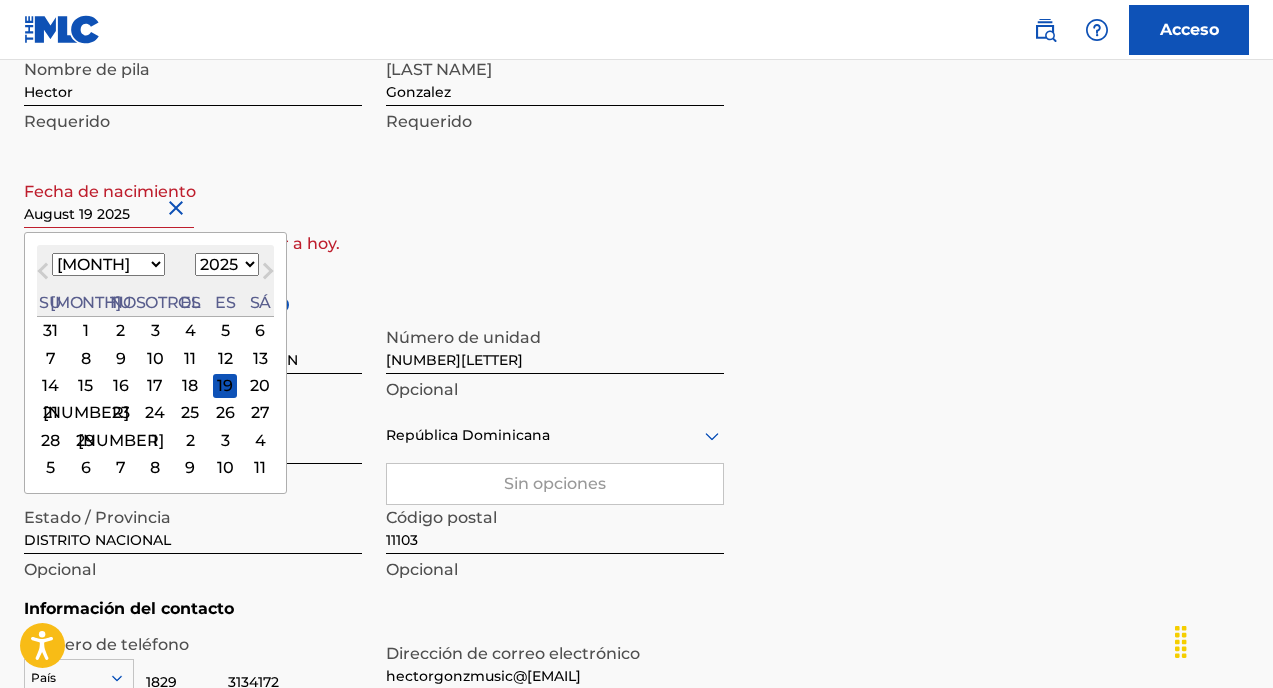 click on "1899 1900 1901 1902 1903 1904 1905 1906 1907 1908 1909 1910 1911 1912 1913 1914 1915 1916 1917 1918 1919 1920 1921 1922 1923 1924 1925 1926 1927 1928 1929 1930 1931 1932 1933 1934 1935 1936 1937 1938 1939 1940 1941 1942 1943 1944 1945 1946 1947 1948 1949 1950 1951 1952 1953 1954 1955 1956 1957 1958 1959 1960 1961 1962 1963 1964 1965 1966 1967 1968 1969 1970 1971 1972 1973 1974 1975 1976 1977 1978 1979 1980 1981 1982 1983 1984 1985 1986 1987 1988 1989 1990 1991 1992 1993 1994 1995 1996 1997 1998 1999 2000 2001 2002 2003 2004 2005 2006 2007 2008 2009 2010 2011 2012 2013 2014 2015 2016 2017 2018 2019 2020 2021 2022 2023 2024 2025 2026 2027 2028 2029 2030 2031 2032 2033 2034 2035 2036 2037 2038 2039 2040 2041 2042 2043 2044 2045 2046 2047 2048 2049 2050 2051 2052 2053 2054 2055 2056 2057 2058 2059 2060 2061 2062 2063 2064 2065 2066 2067 2068 2069 2070 2071 2072 2073 2074 2075 2076 2077 2078 2079 2080 2081 2082 2083 2084 2085 2086 2087 2088 2089 2090 2091 2092 2093 2094 2095 2096 2097 2098 2099 2100" at bounding box center [227, 264] 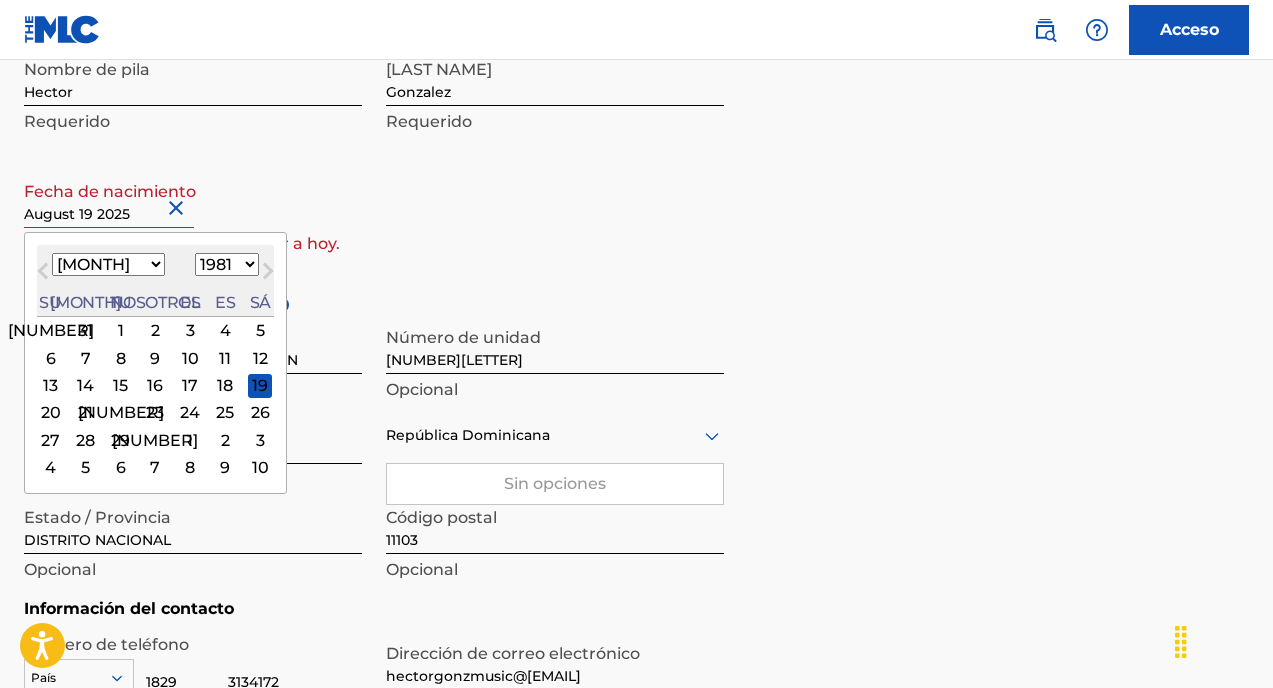 click on "[MONTH] [MONTH] [MONTH] [MONTH] [MONTH] [MONTH] [MONTH] [MONTH] [MONTH] [MONTH] [MONTH] [MONTH]" at bounding box center [108, 264] 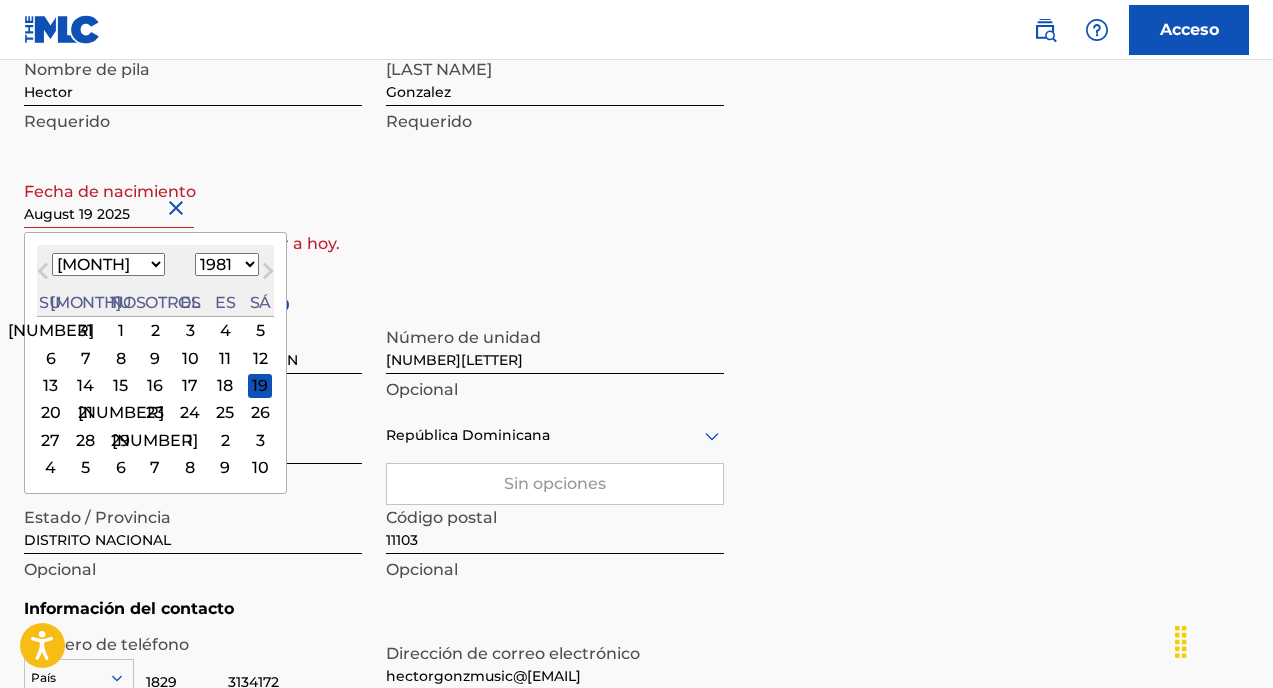 select on "7" 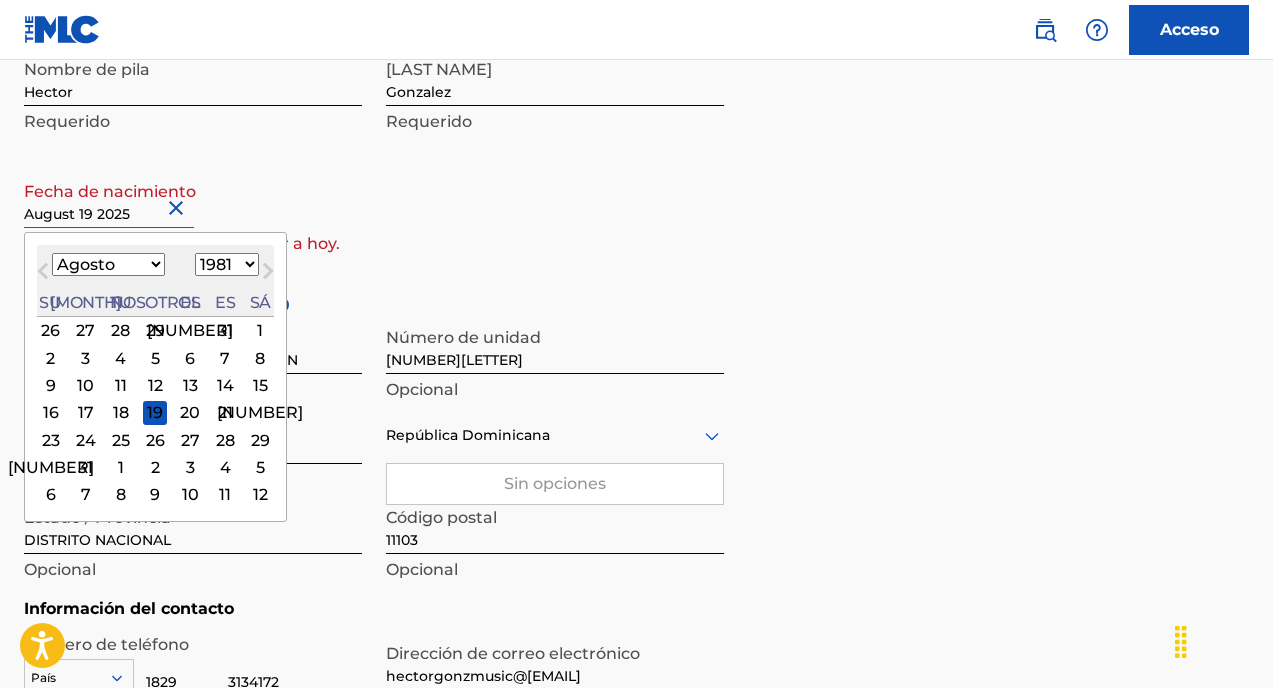 click on "19" at bounding box center [155, 413] 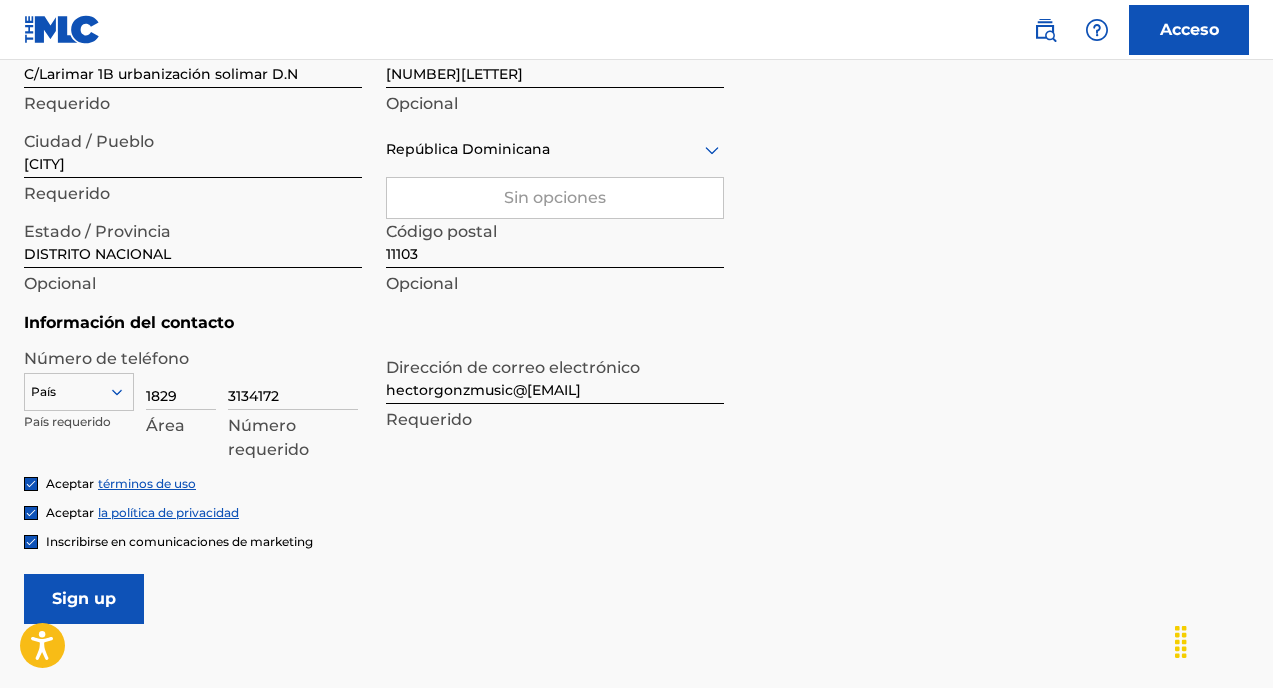 scroll, scrollTop: 928, scrollLeft: 0, axis: vertical 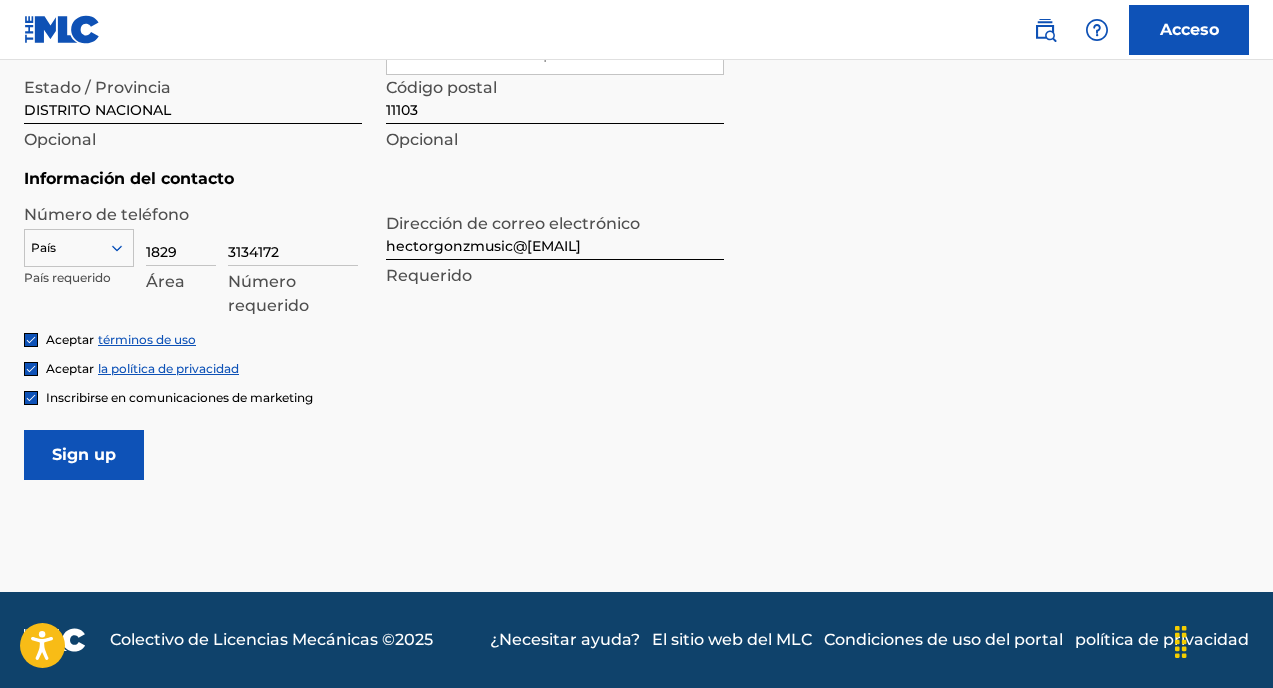 click on "Inscribirse" at bounding box center (84, 455) 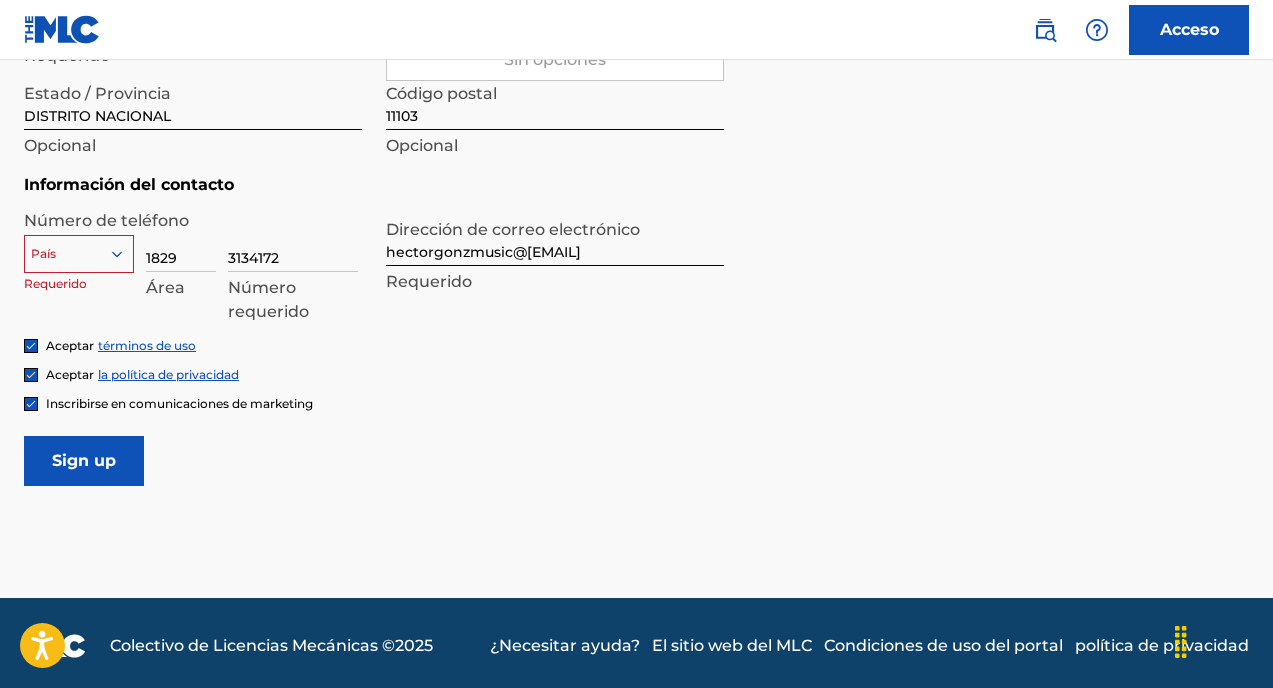 click 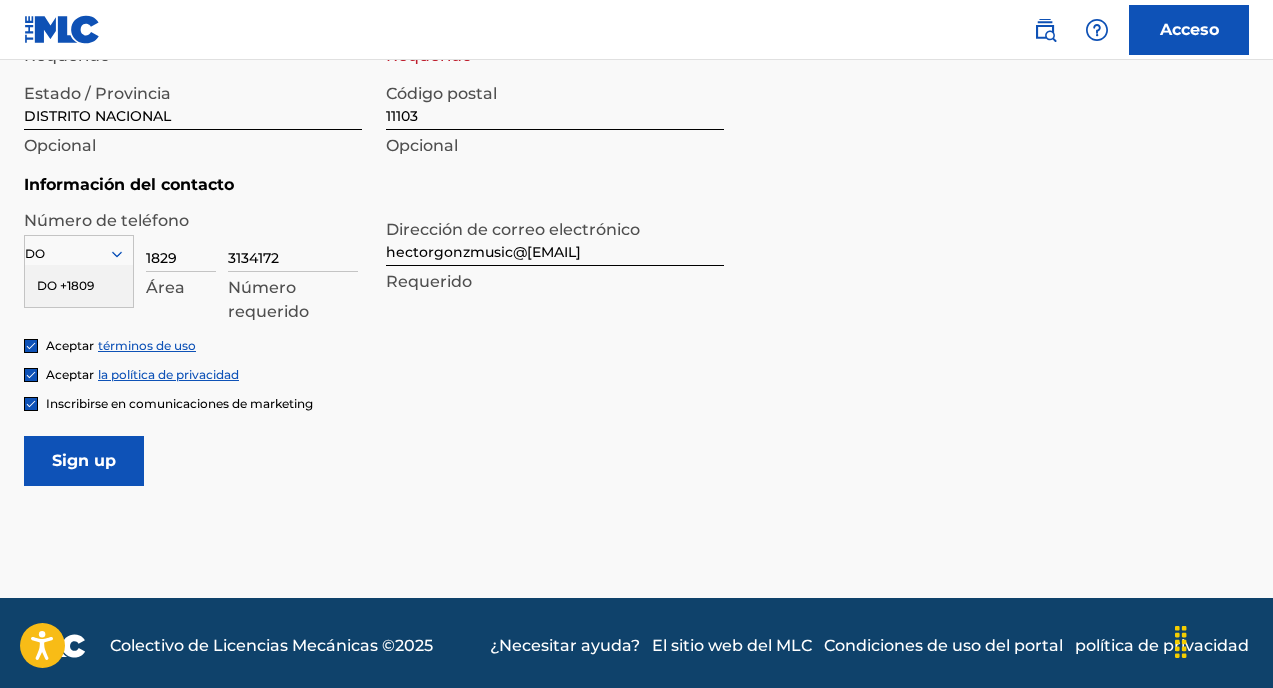type on "D" 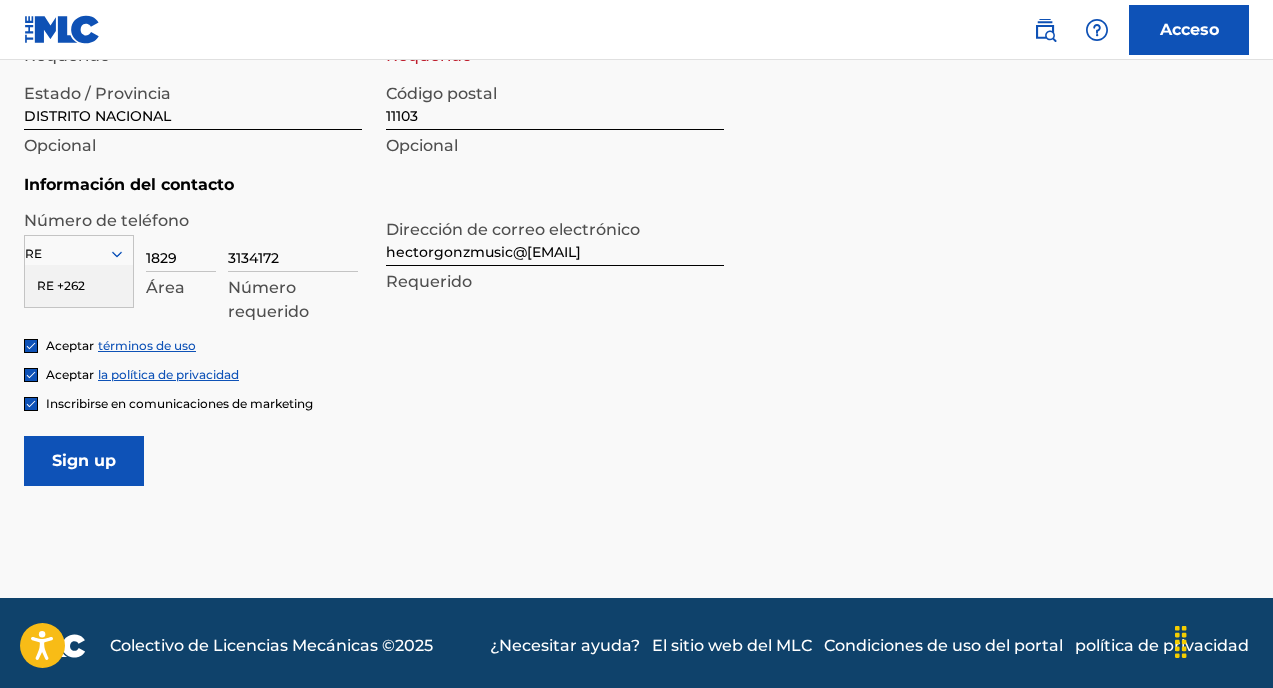 type on "R" 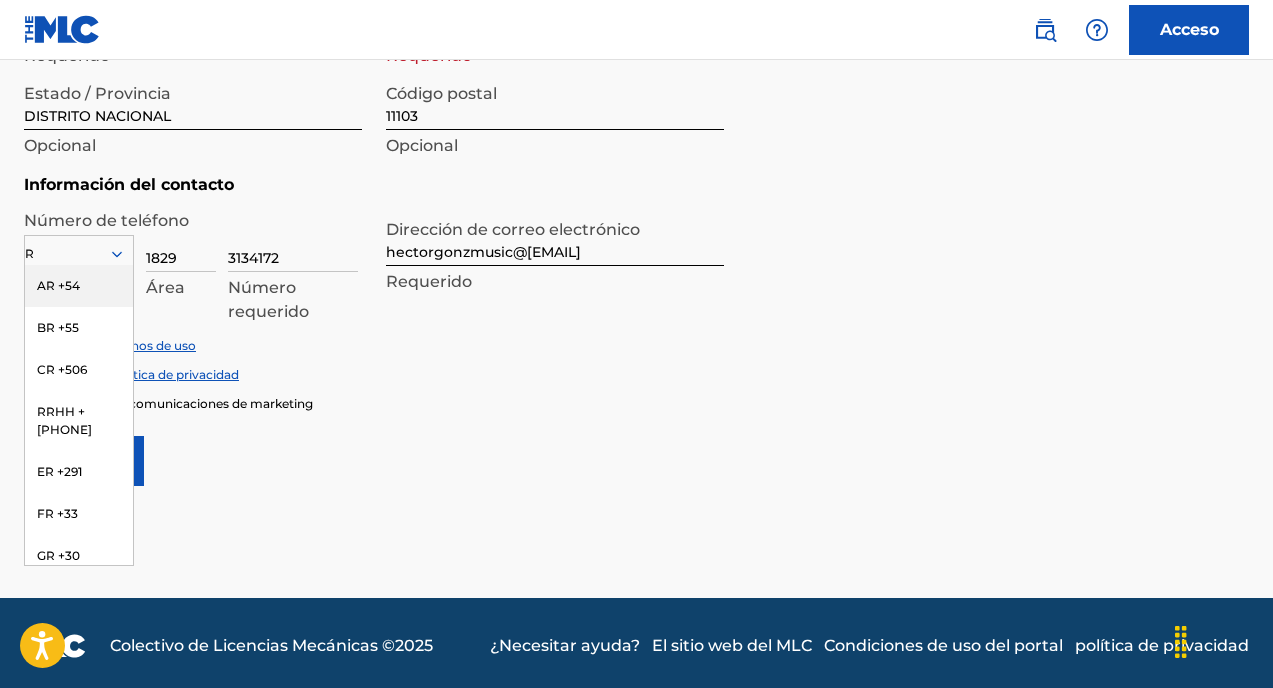 click 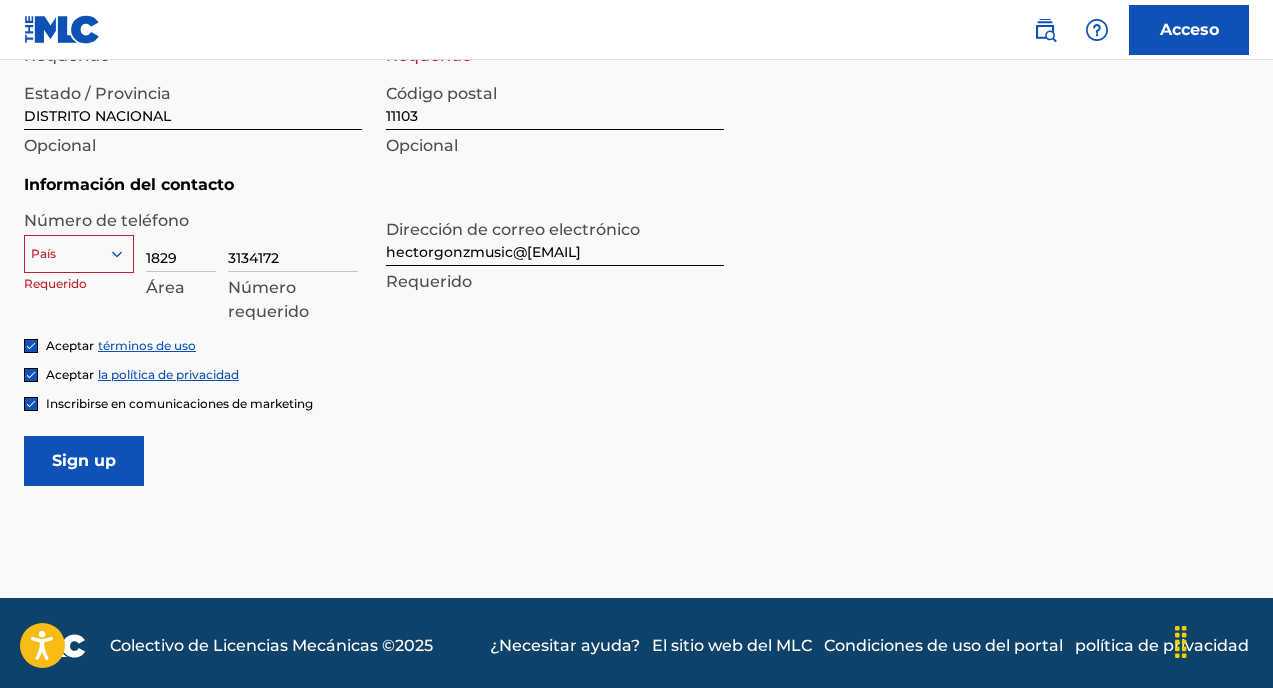 click 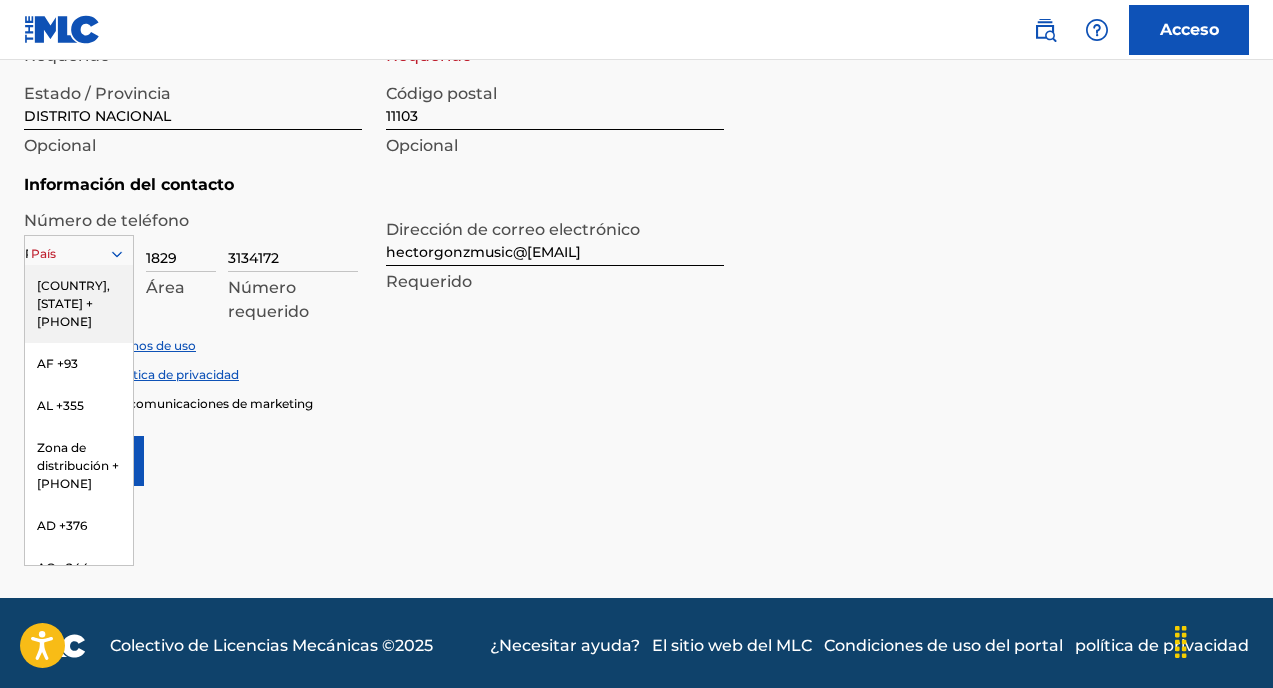 click on "R" at bounding box center (79, 254) 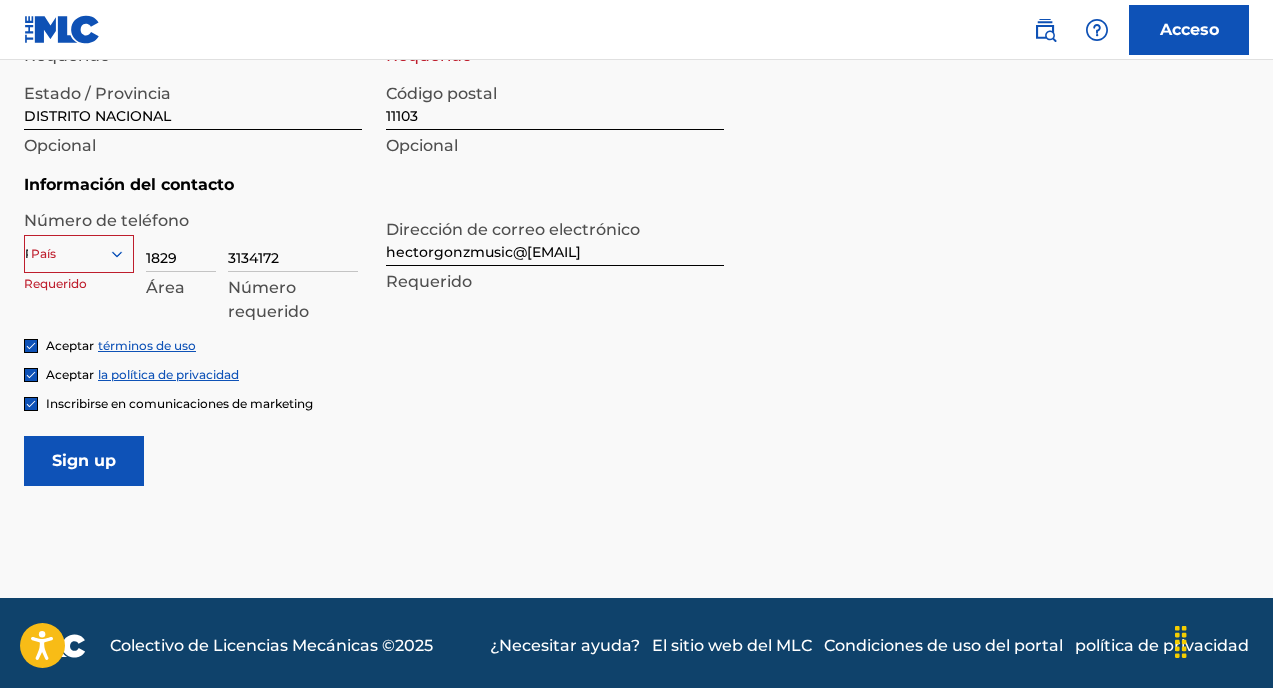 click on "R" at bounding box center [79, 254] 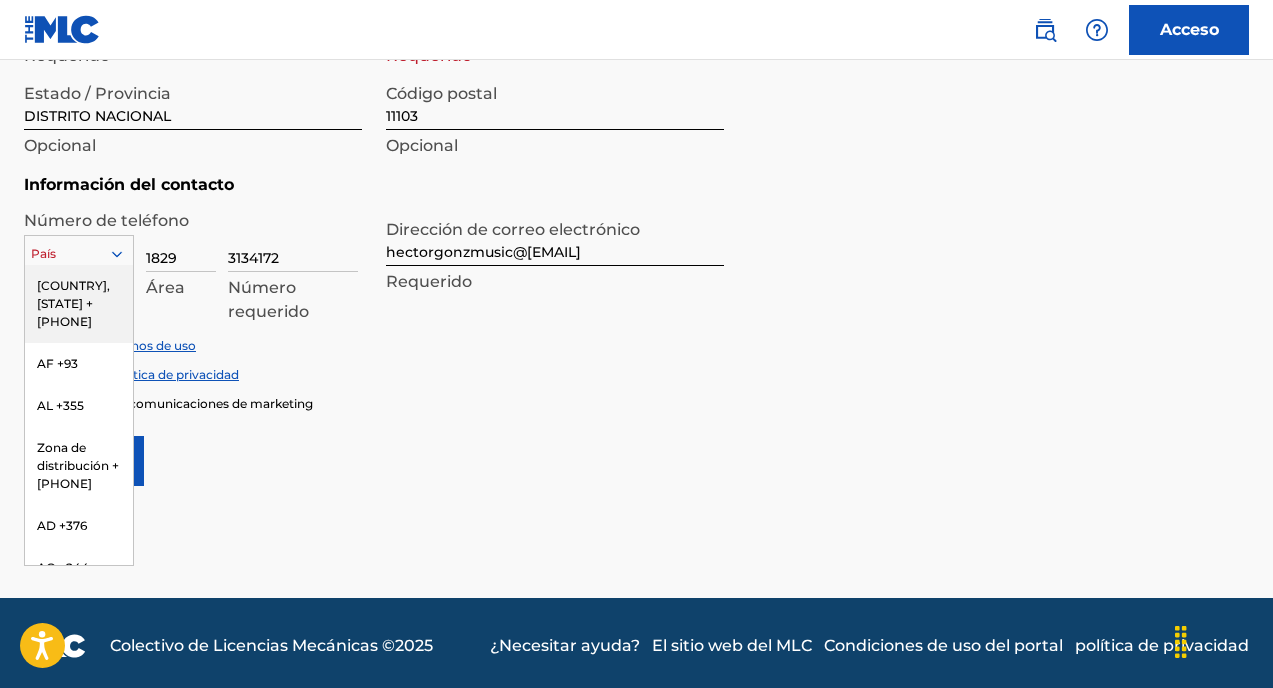type on "D" 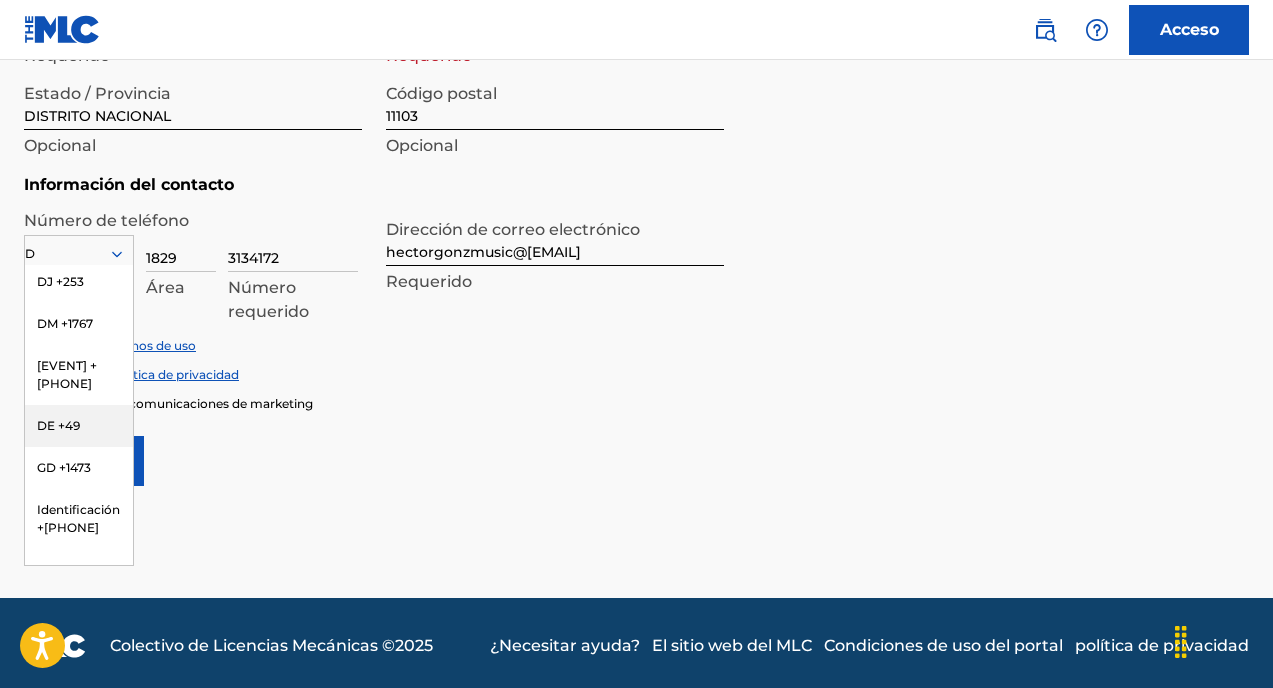 scroll, scrollTop: 342, scrollLeft: 0, axis: vertical 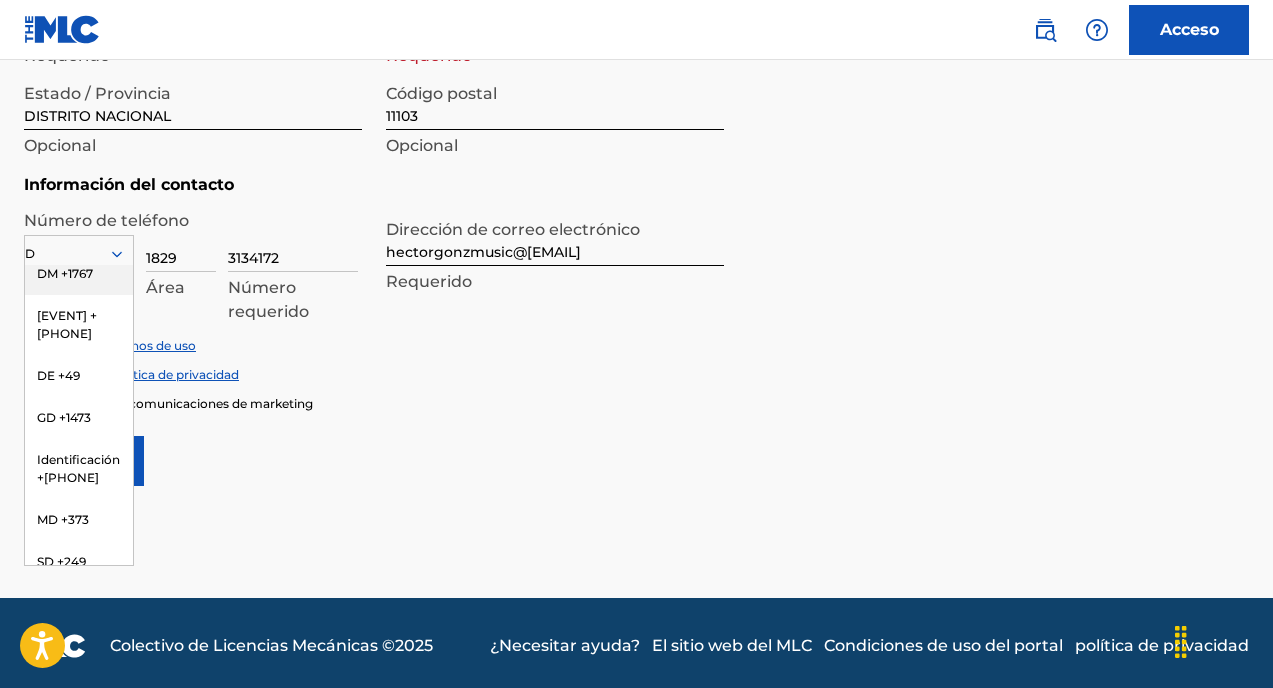 click 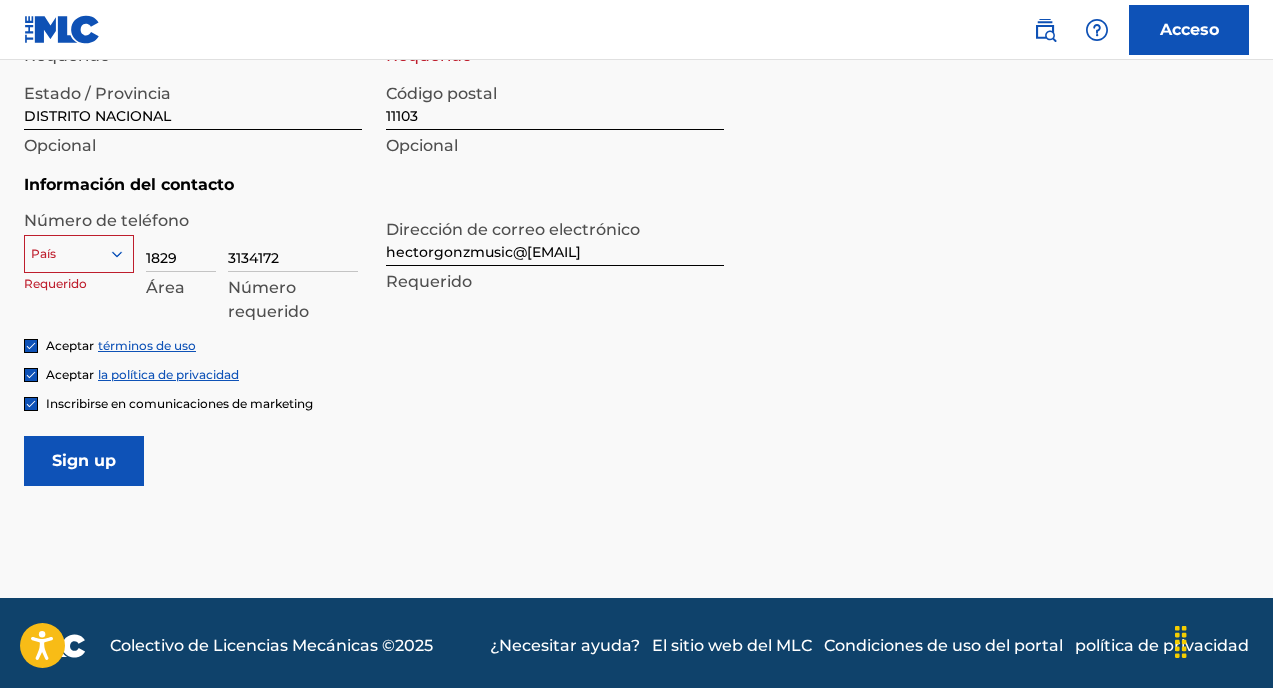 click on "D" at bounding box center (79, 254) 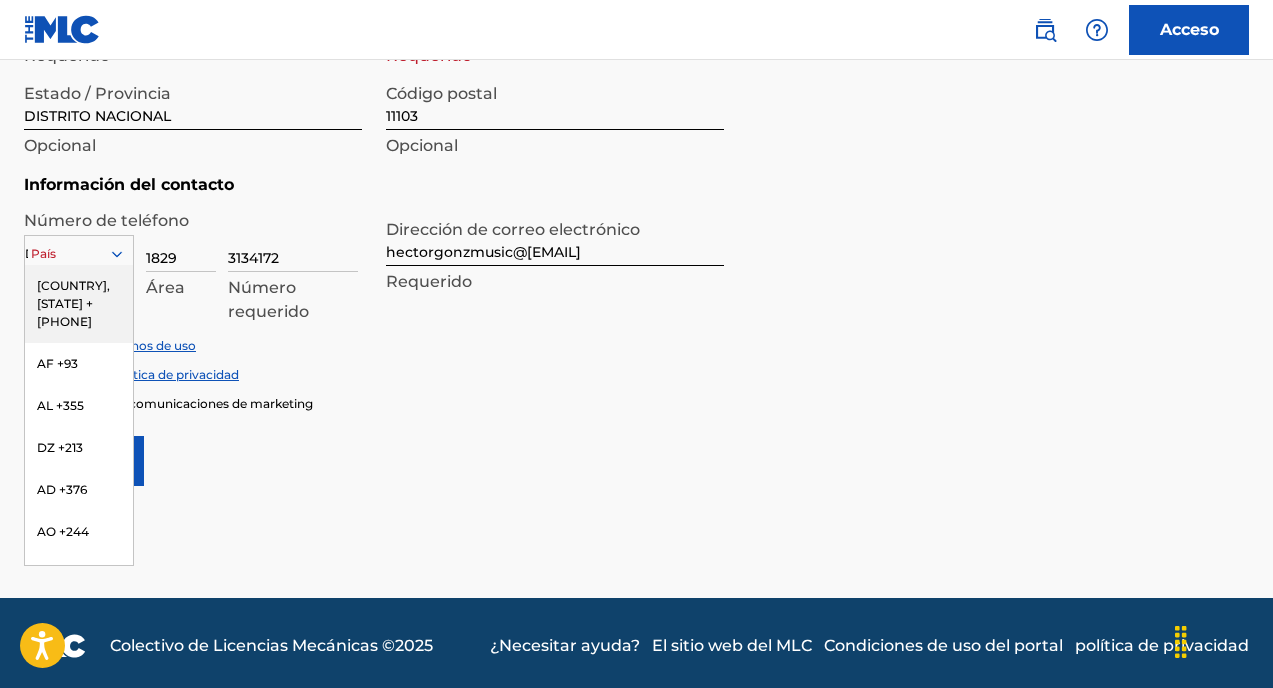 click on "D" at bounding box center (79, 254) 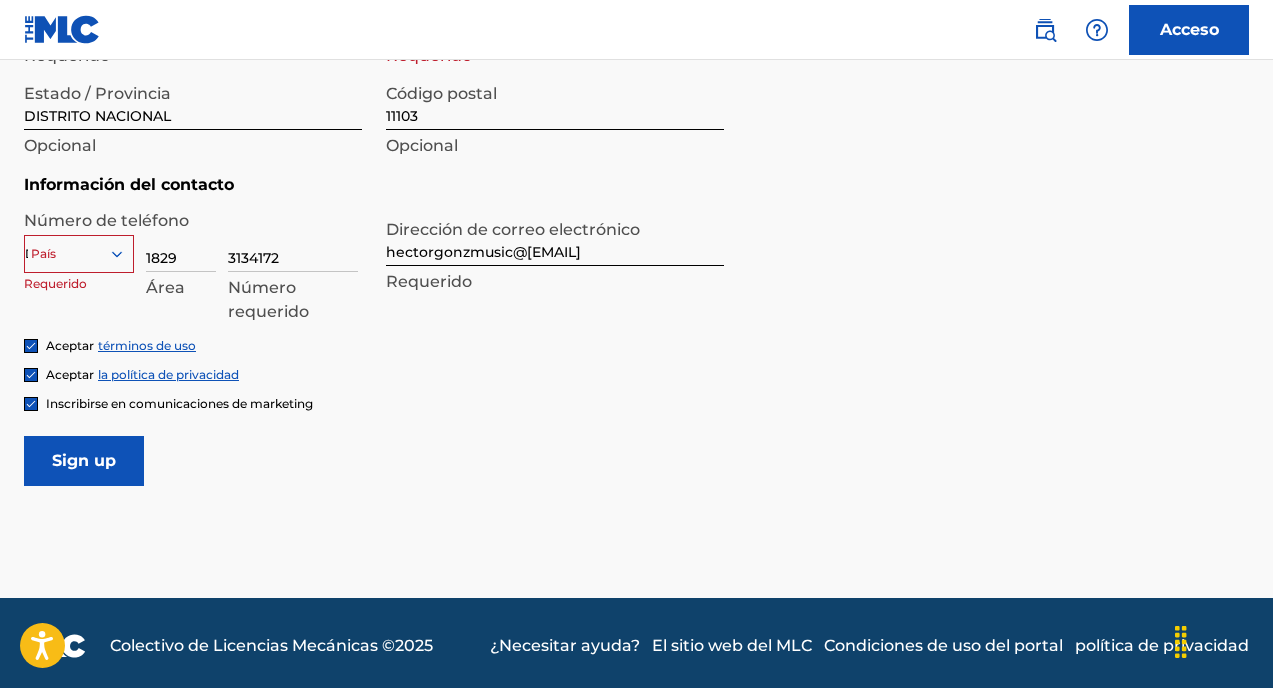 click on "D" at bounding box center (79, 254) 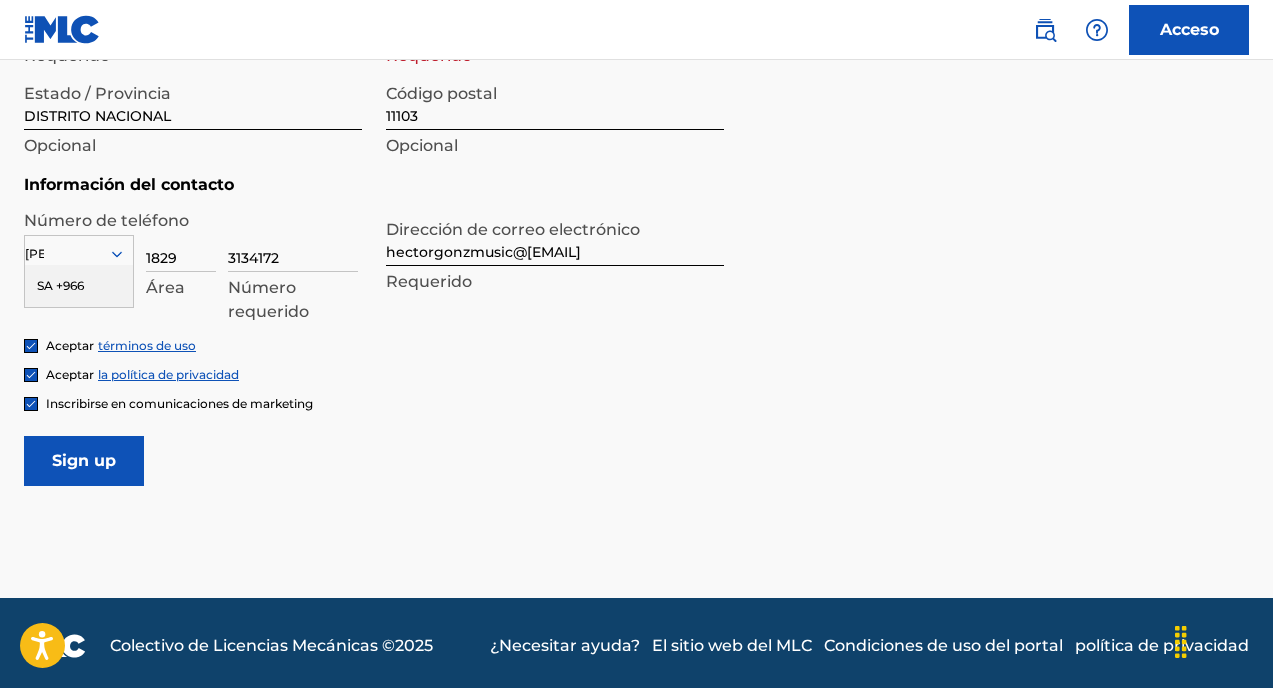 type on "S" 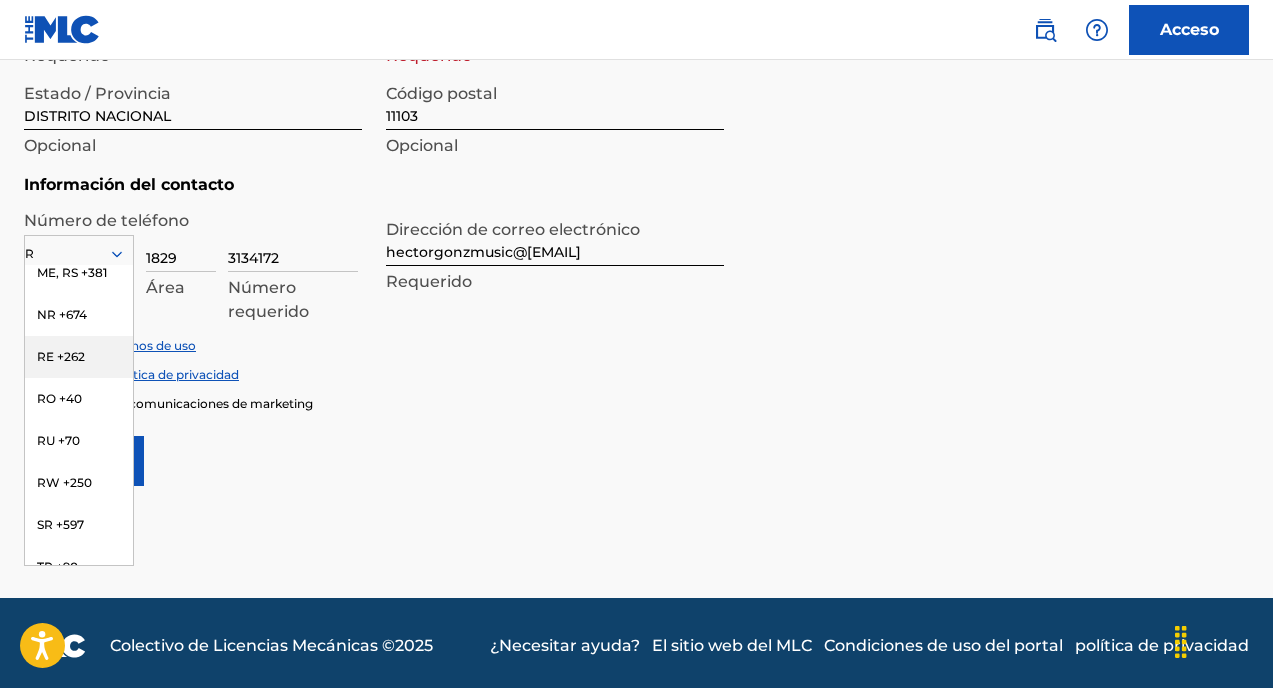 scroll, scrollTop: 498, scrollLeft: 0, axis: vertical 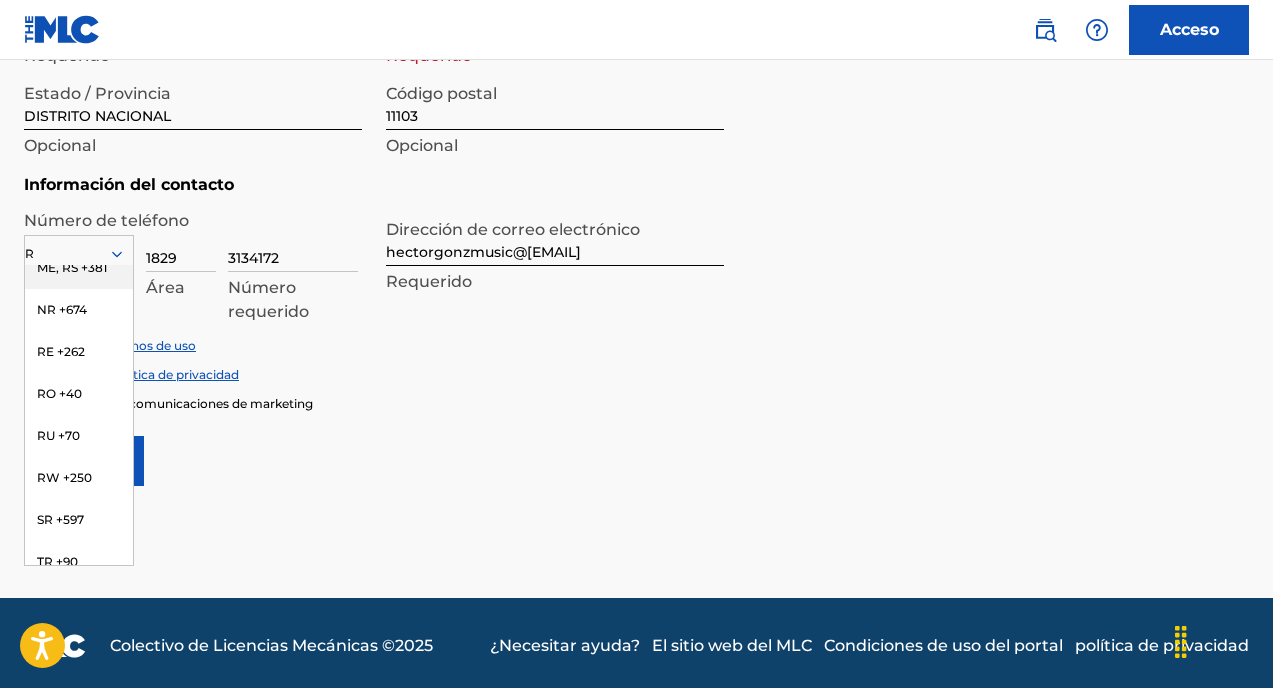 type on "R" 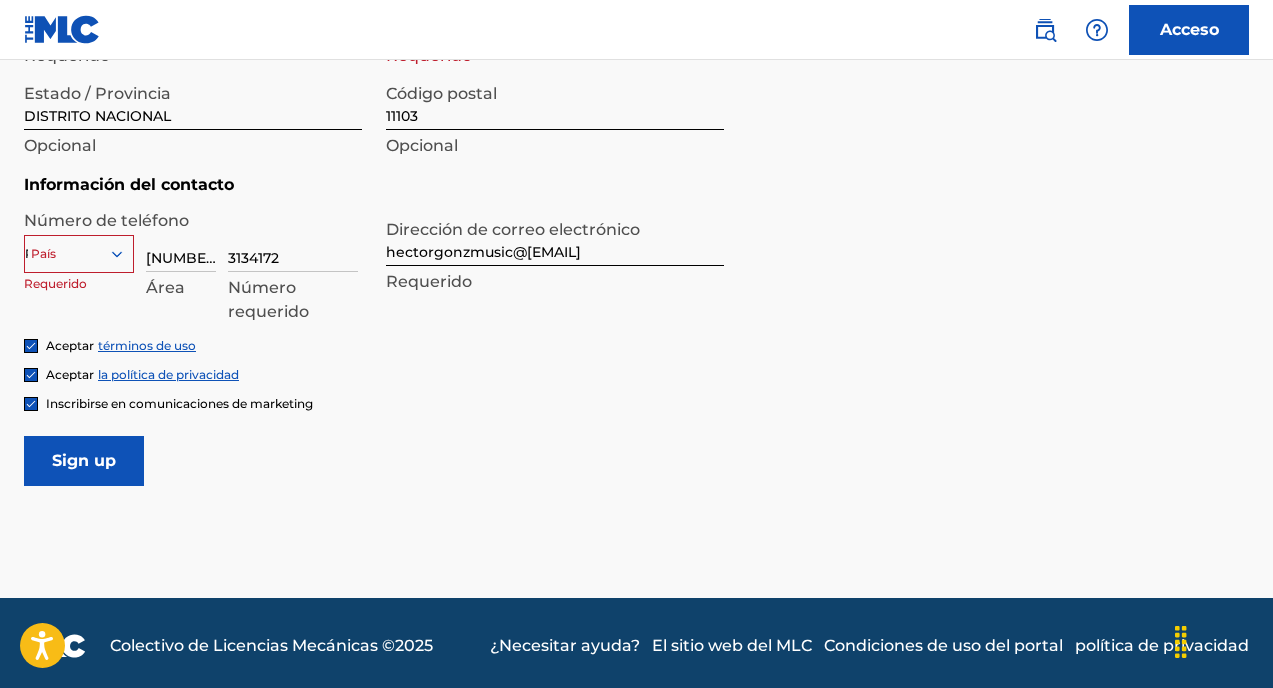 click on "R" at bounding box center [79, 254] 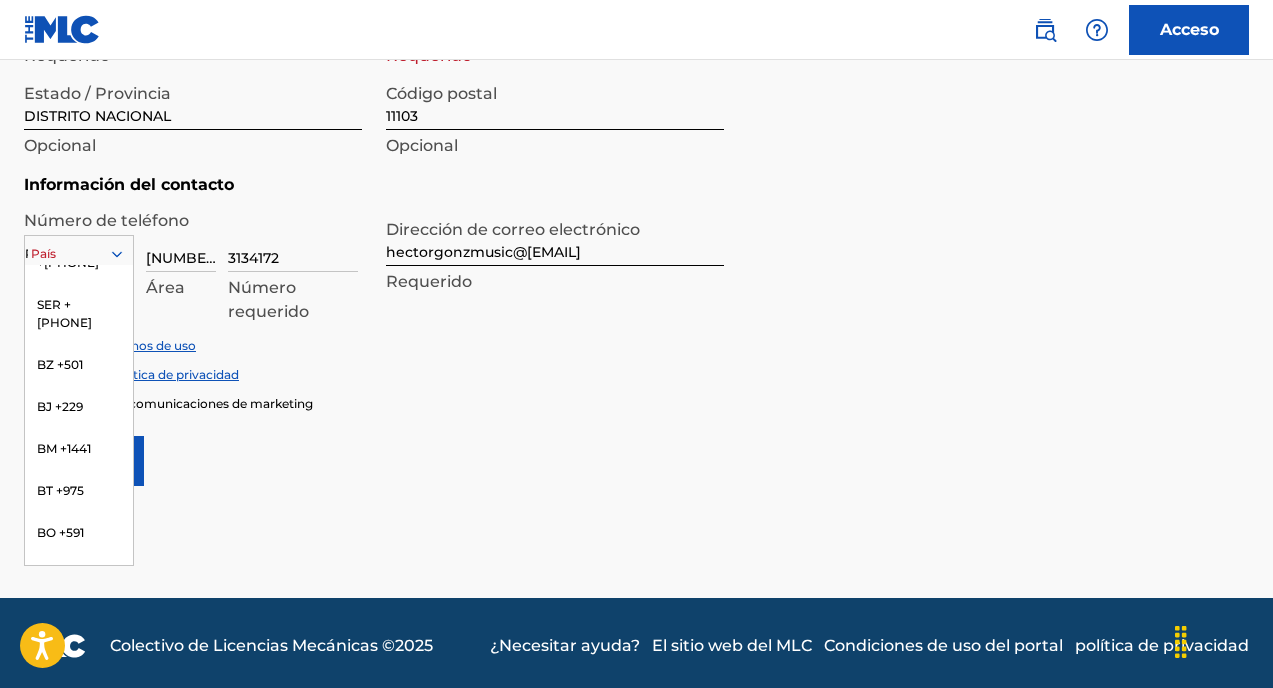 scroll, scrollTop: 908, scrollLeft: 0, axis: vertical 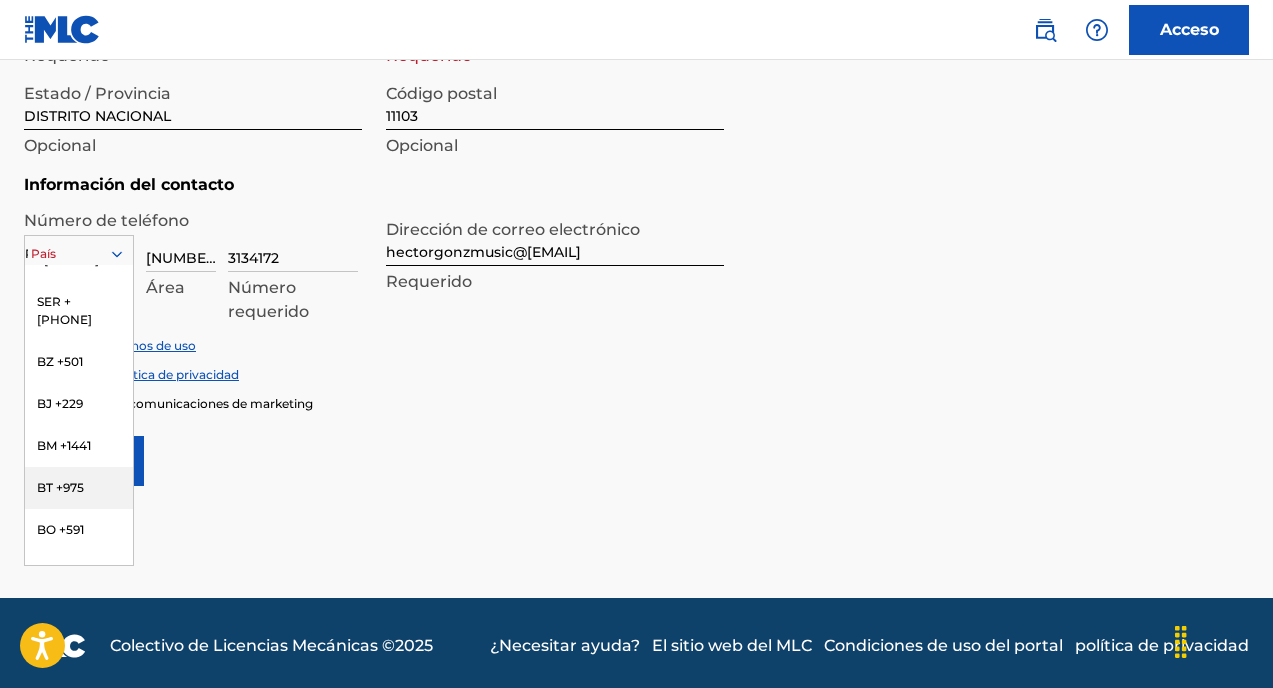 click on "BT +975" at bounding box center (79, 488) 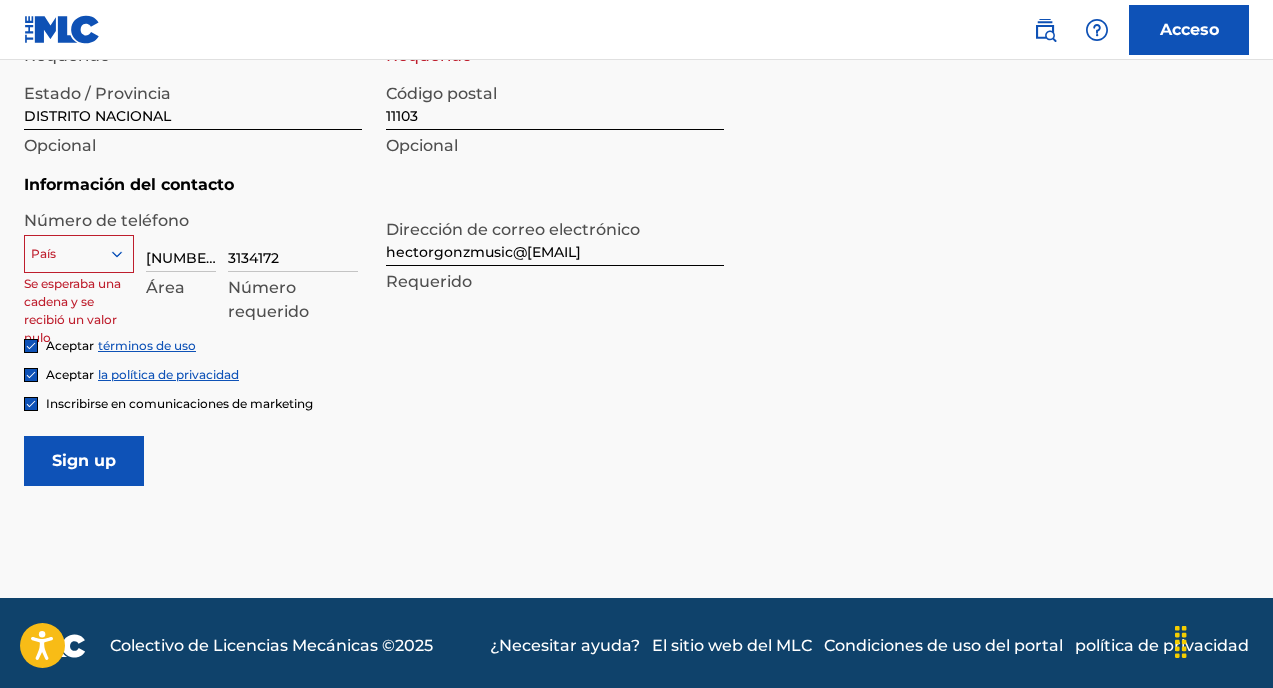 click 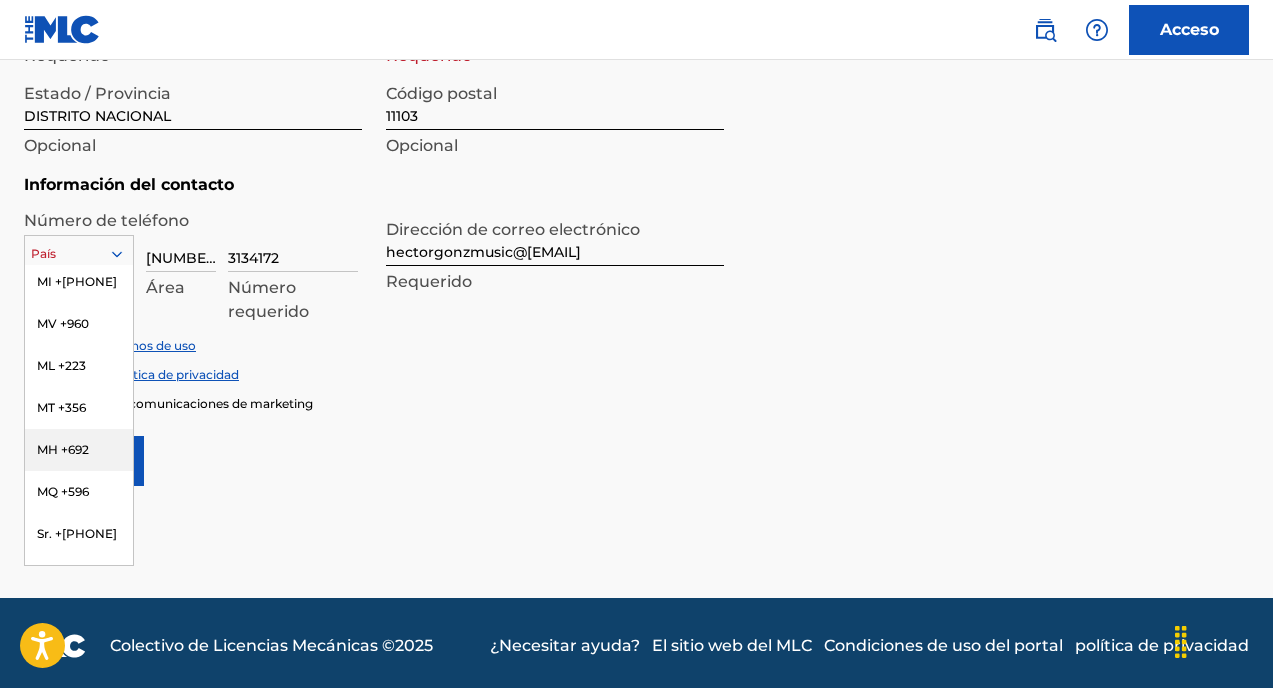 scroll, scrollTop: 5492, scrollLeft: 0, axis: vertical 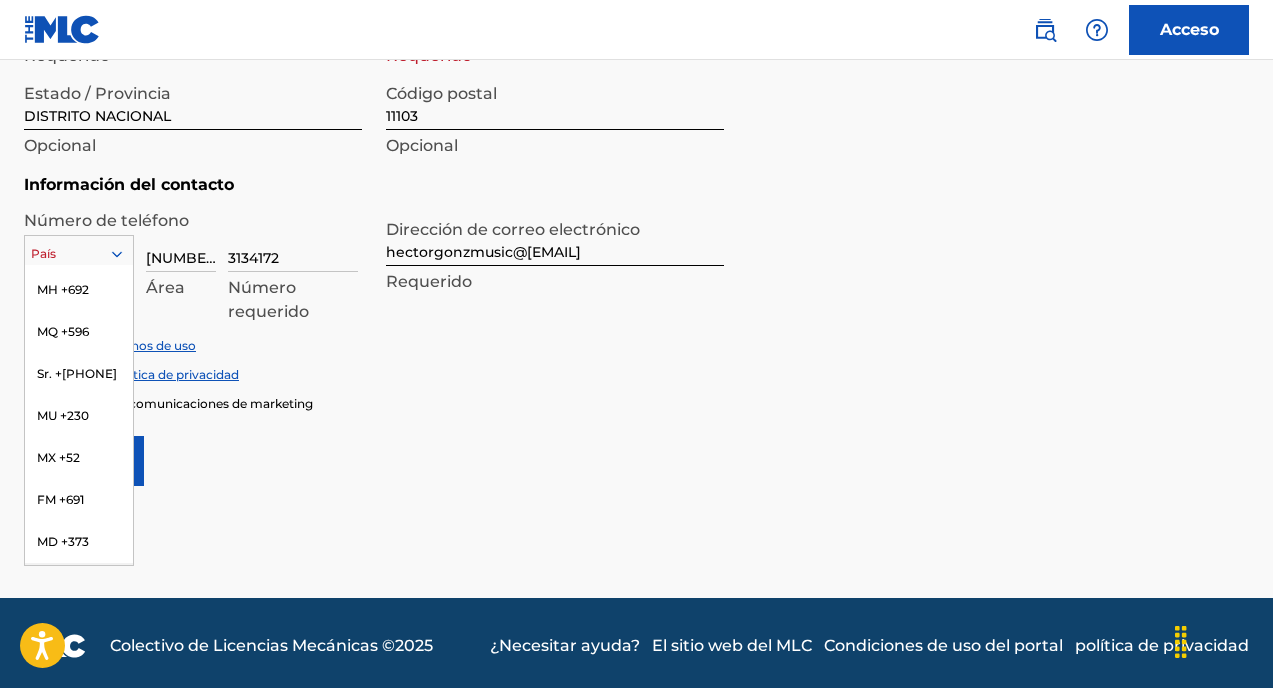 click on "MC +377" at bounding box center [79, 584] 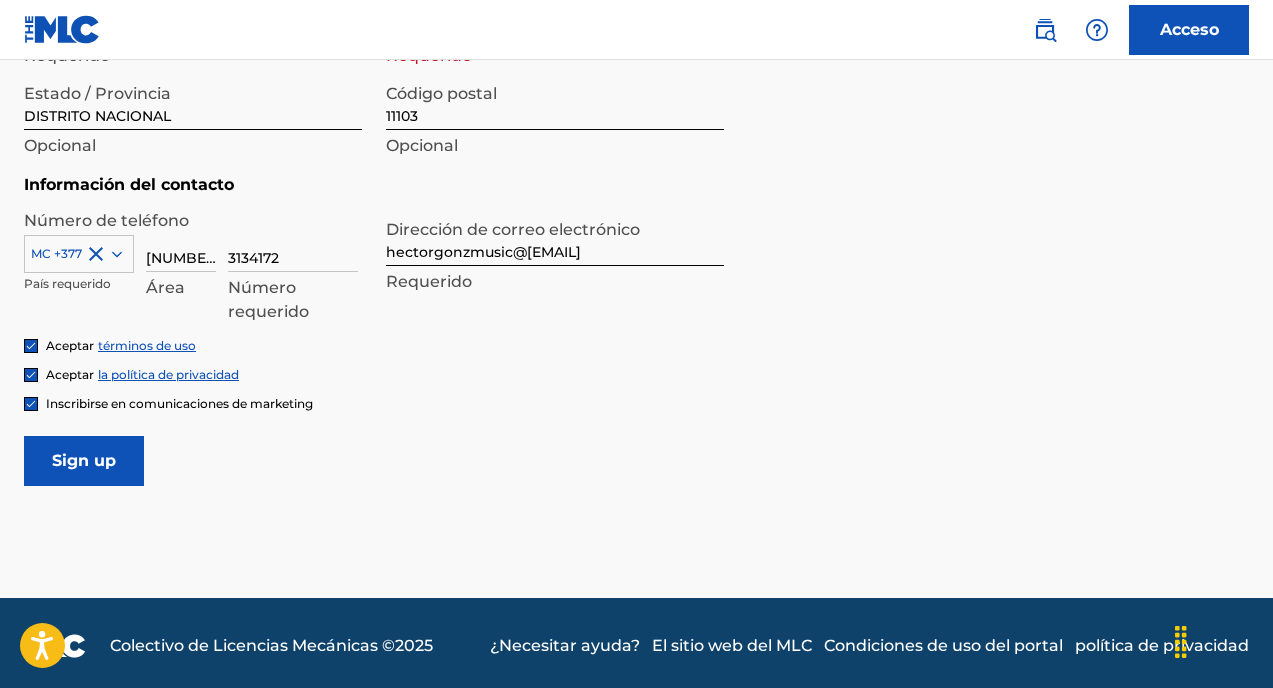 click on "[COUNTRY_CODE] +[PHONE] País requerido 829 Área 3134172 Número requerido" at bounding box center [193, 260] 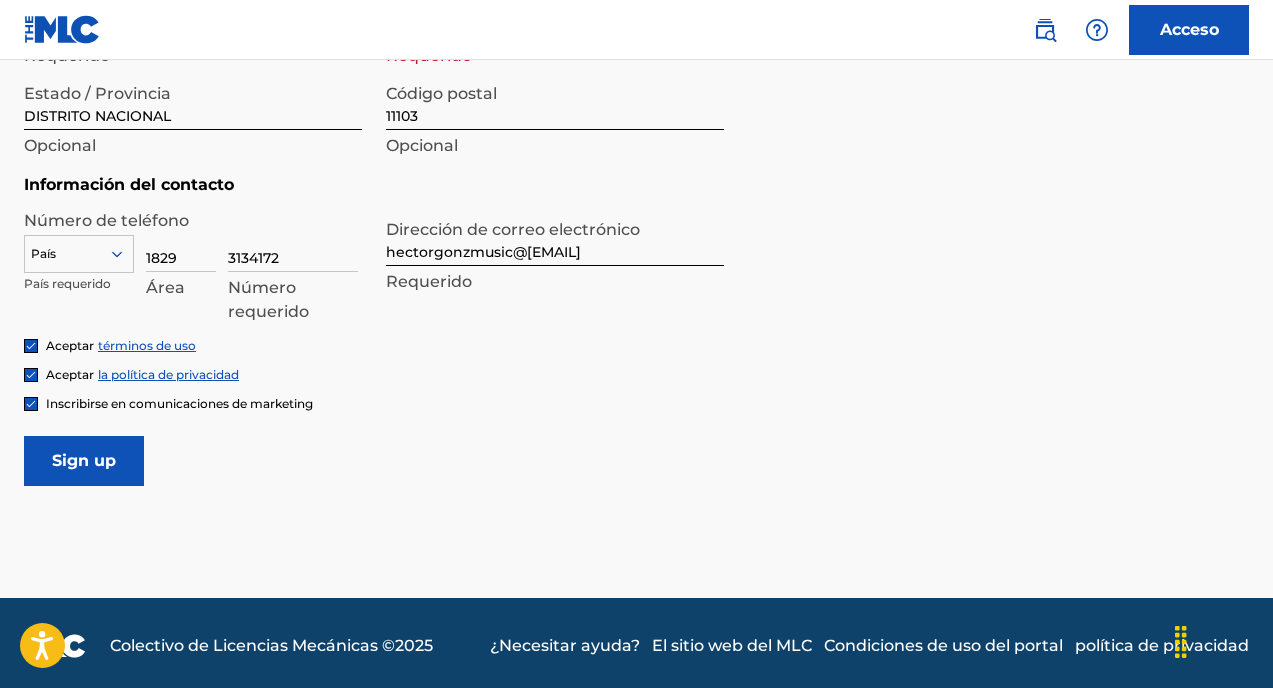 click 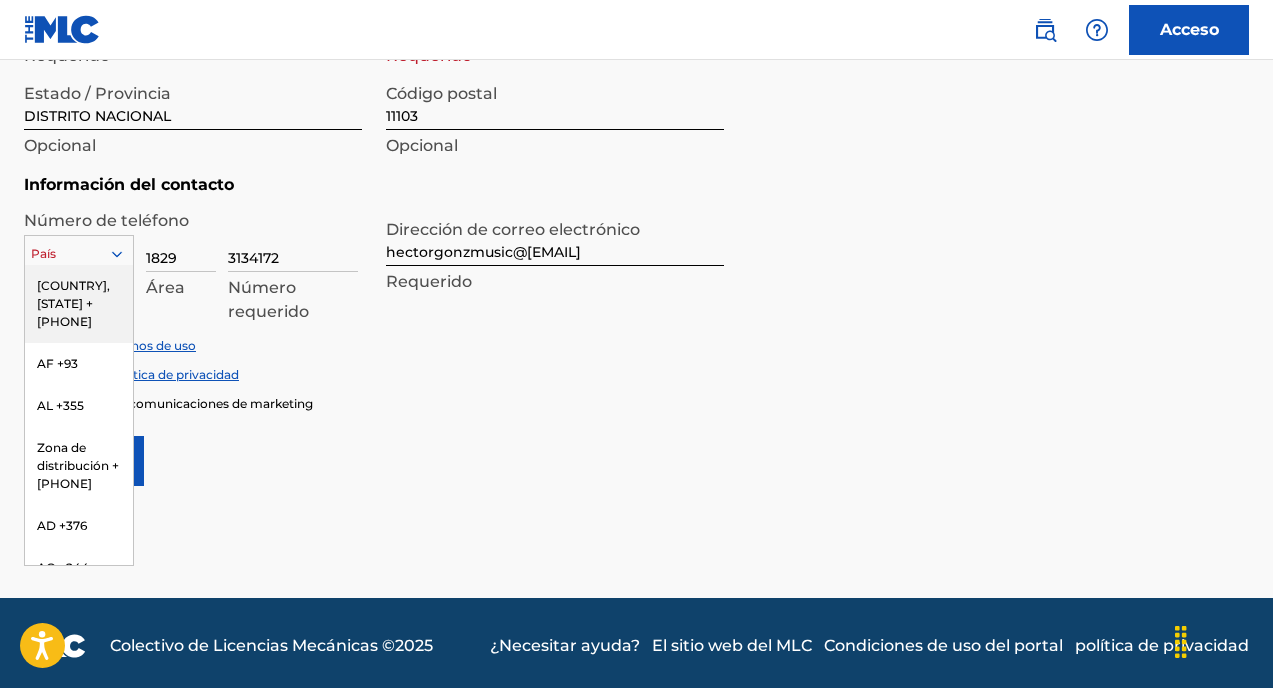 click on "[COUNTRY], [STATE] +[PHONE]" at bounding box center (73, 303) 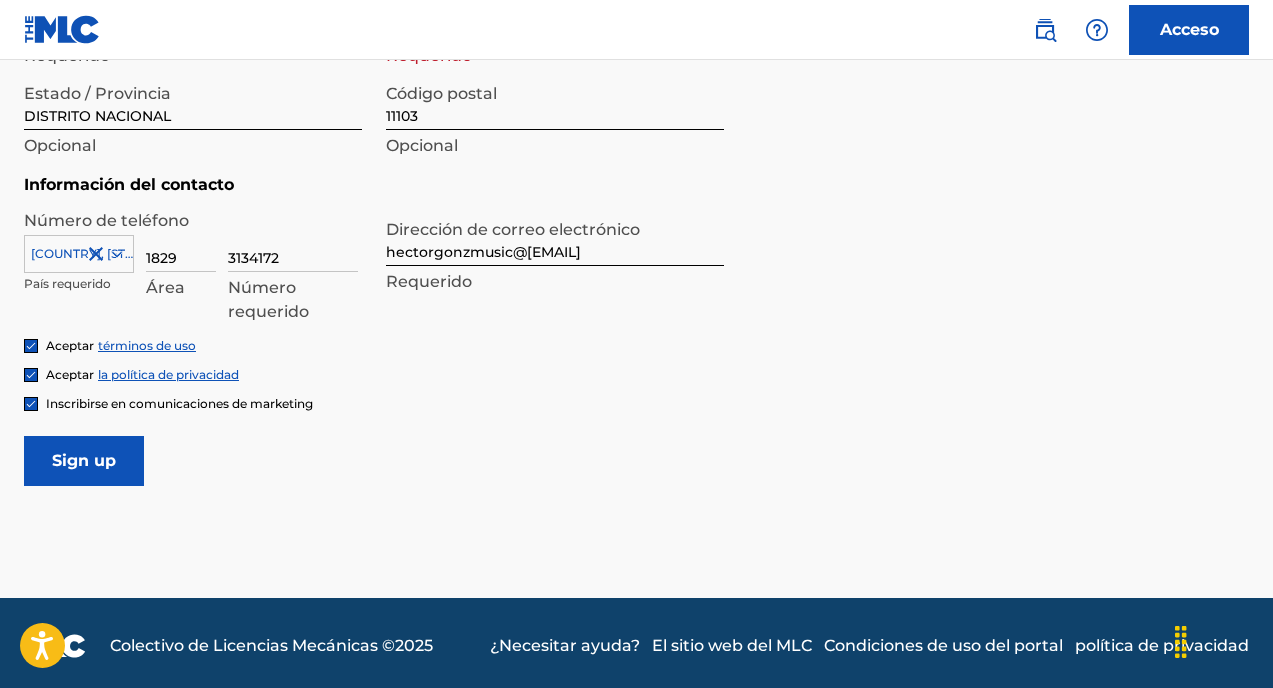 click on "Inscribirse" at bounding box center [84, 461] 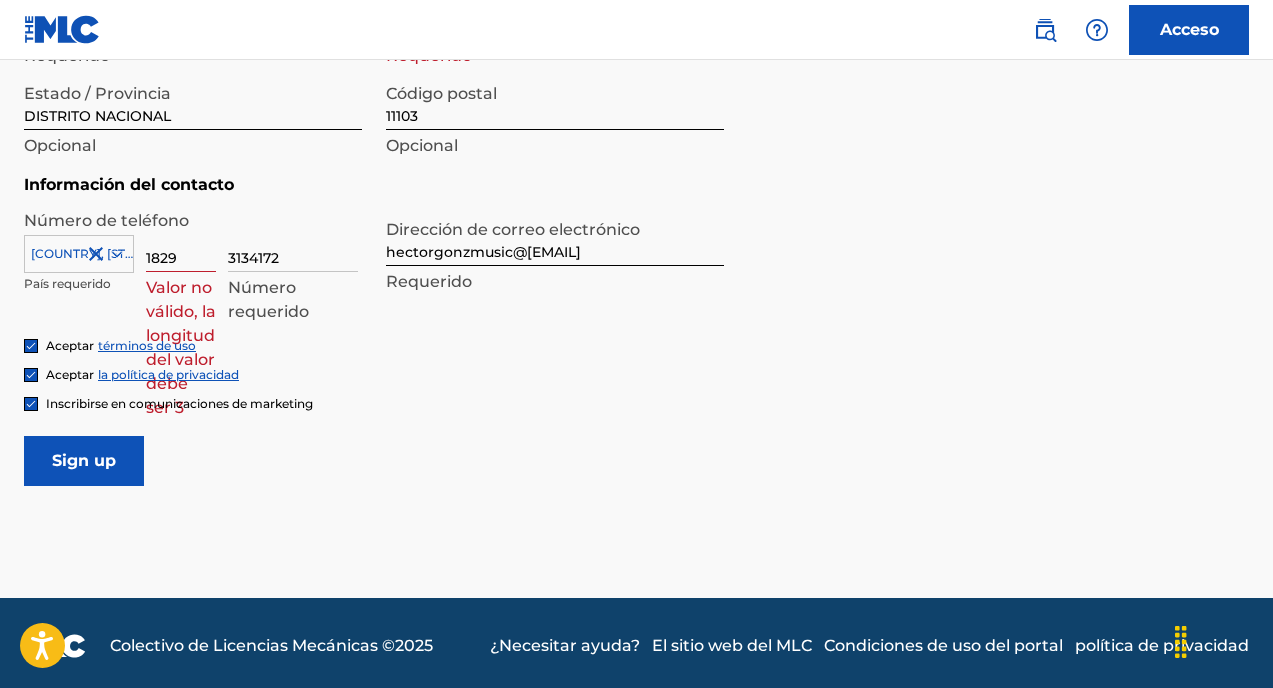 click on "1829" at bounding box center (181, 243) 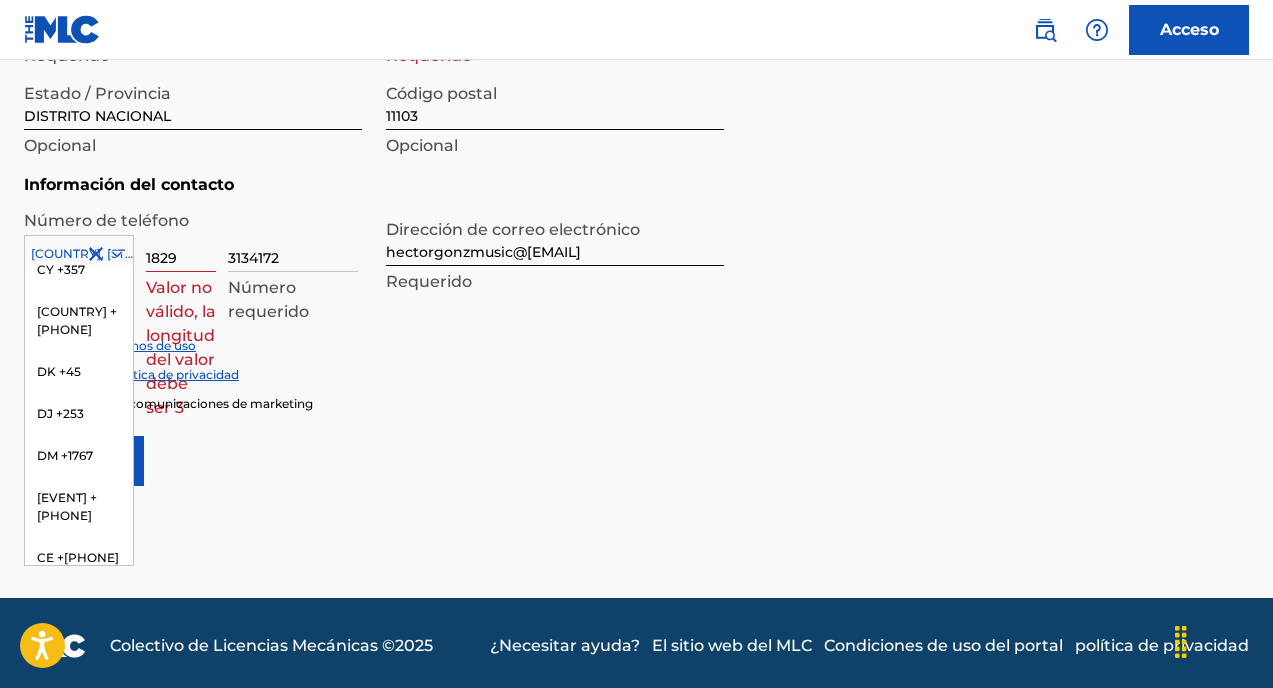 scroll, scrollTop: 2243, scrollLeft: 0, axis: vertical 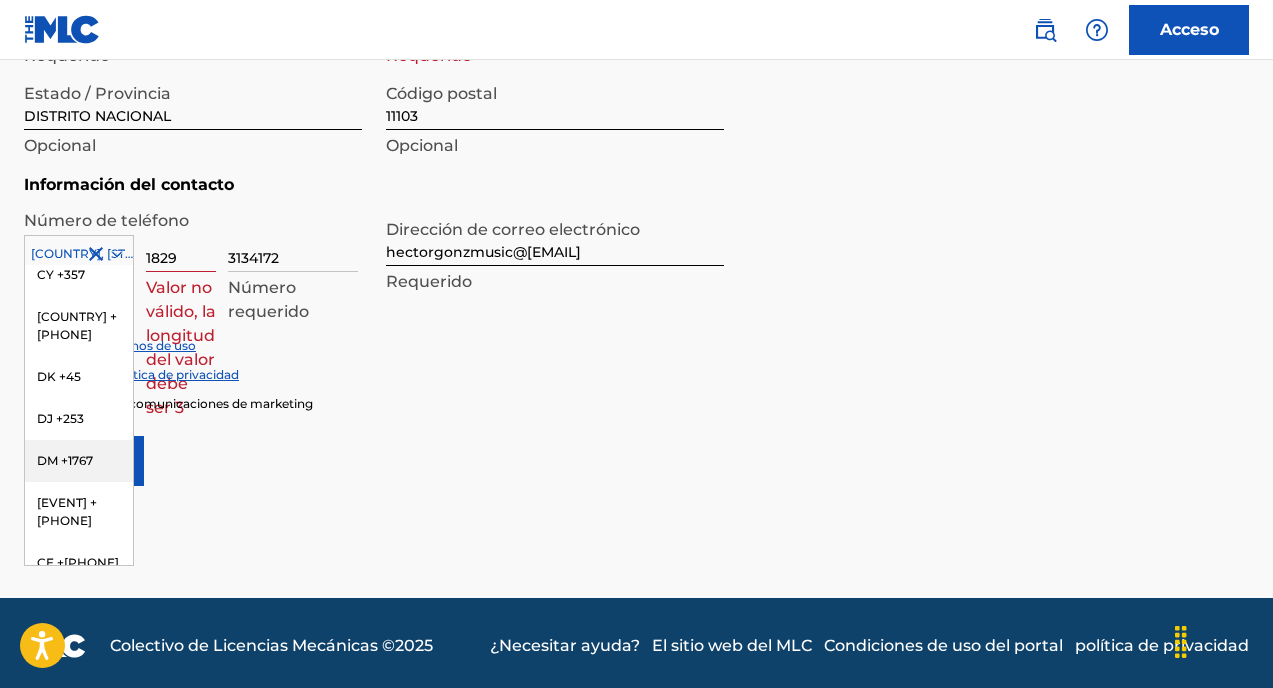 click on "DM +1767" at bounding box center [65, 460] 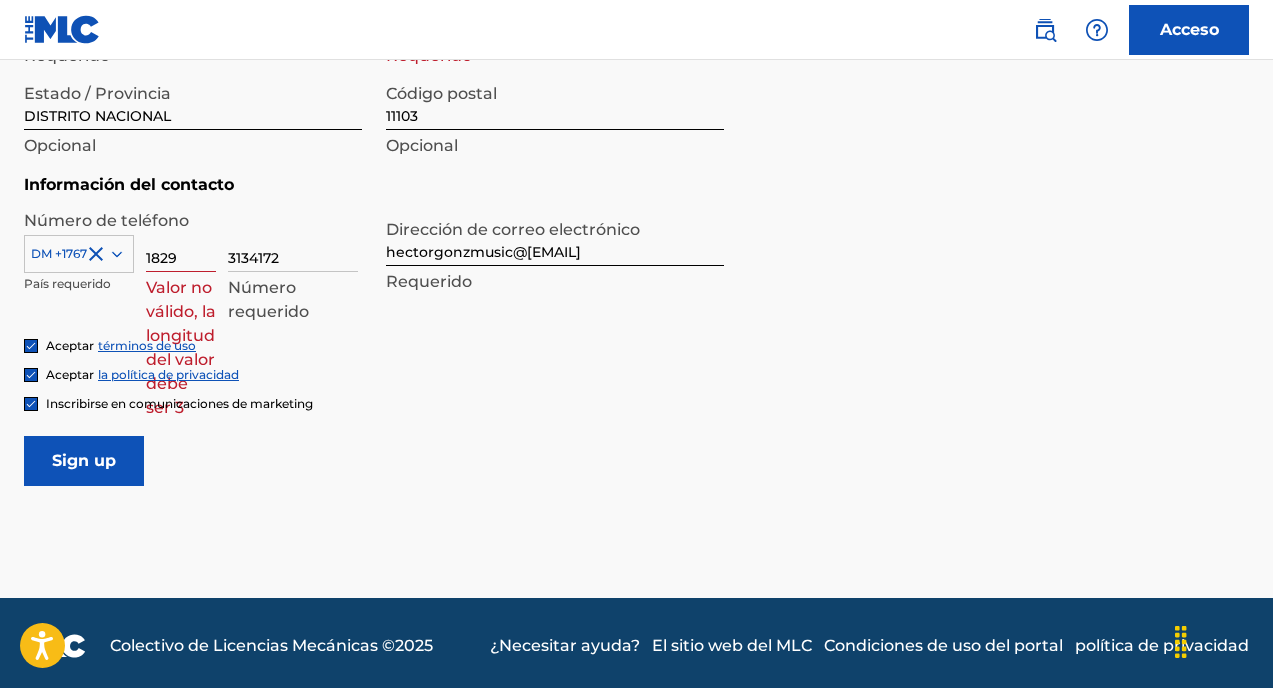 click on "1829" at bounding box center [181, 243] 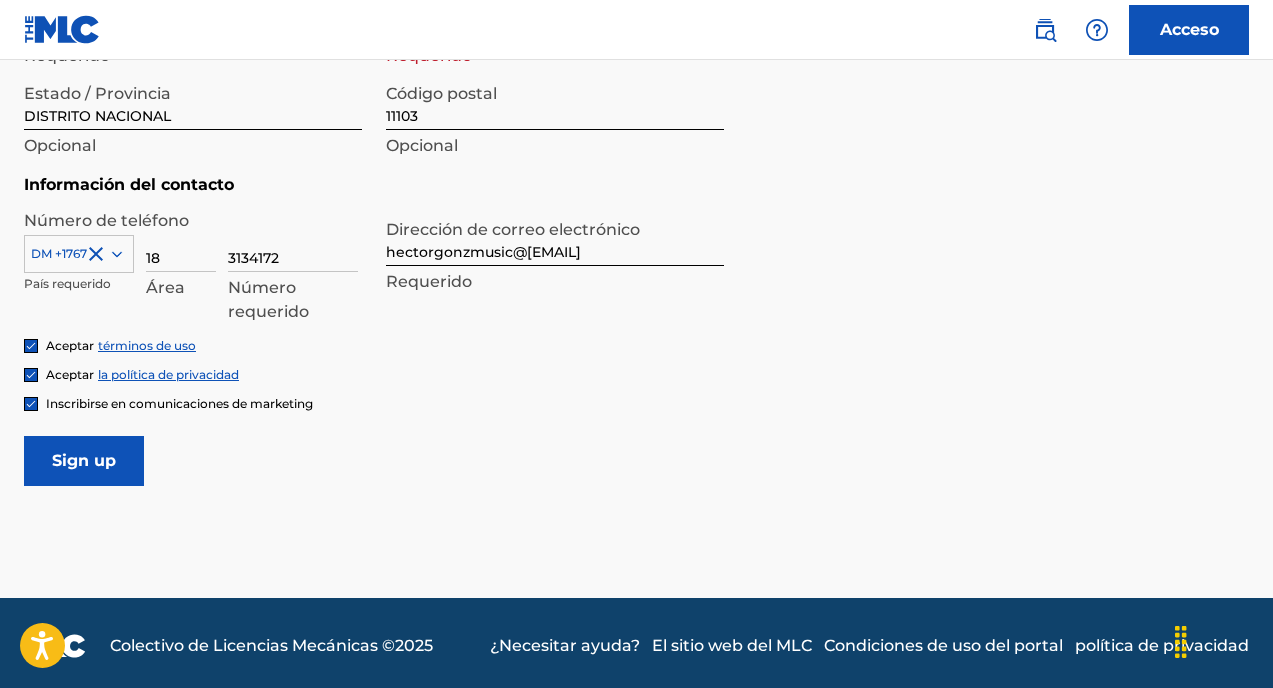 type on "1" 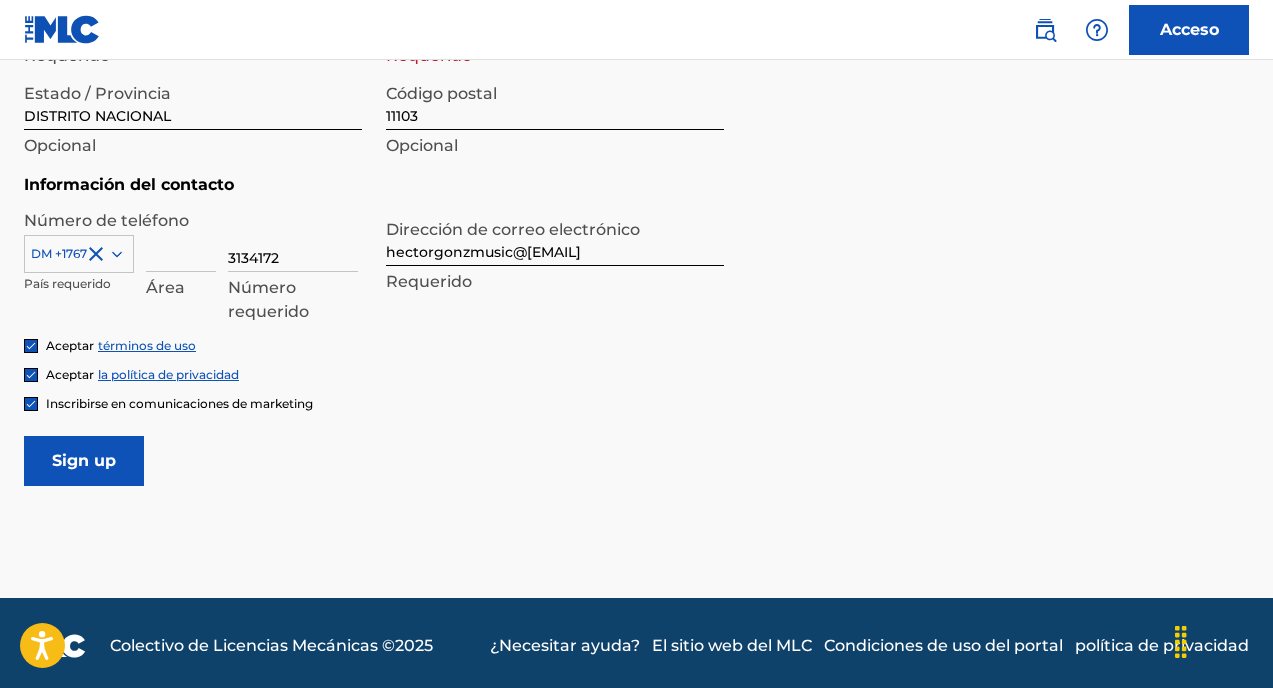 click at bounding box center [113, 254] 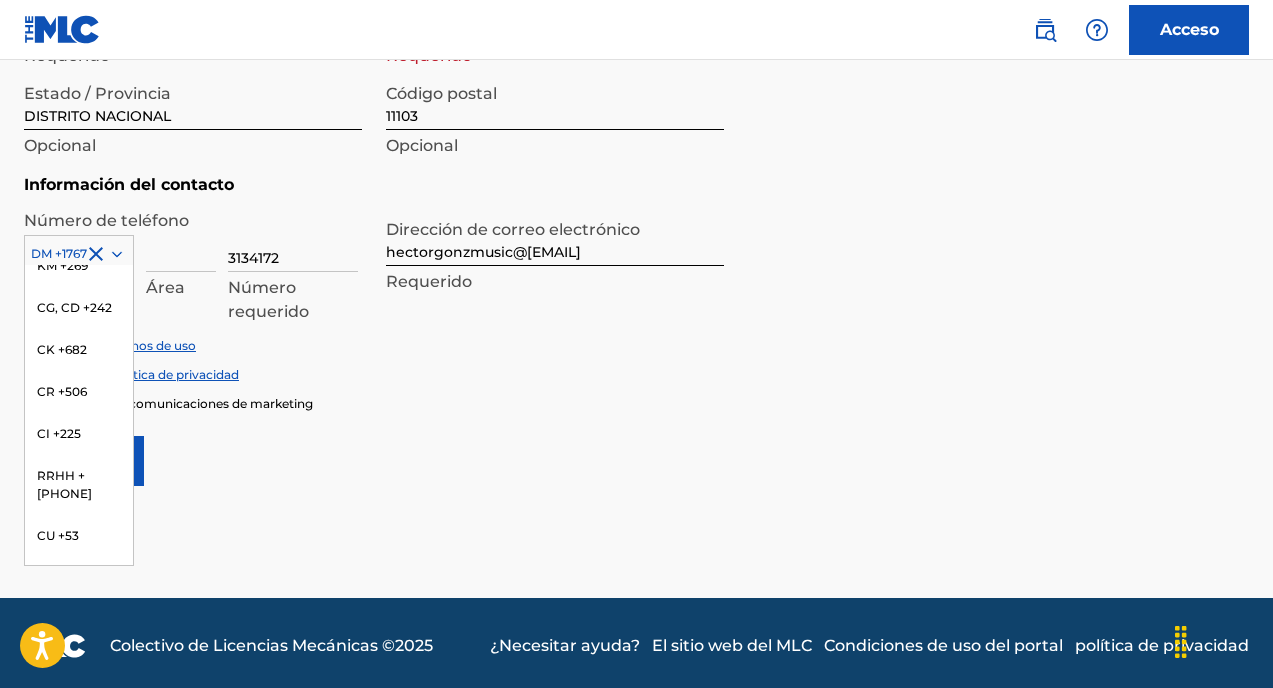 scroll, scrollTop: 2030, scrollLeft: 0, axis: vertical 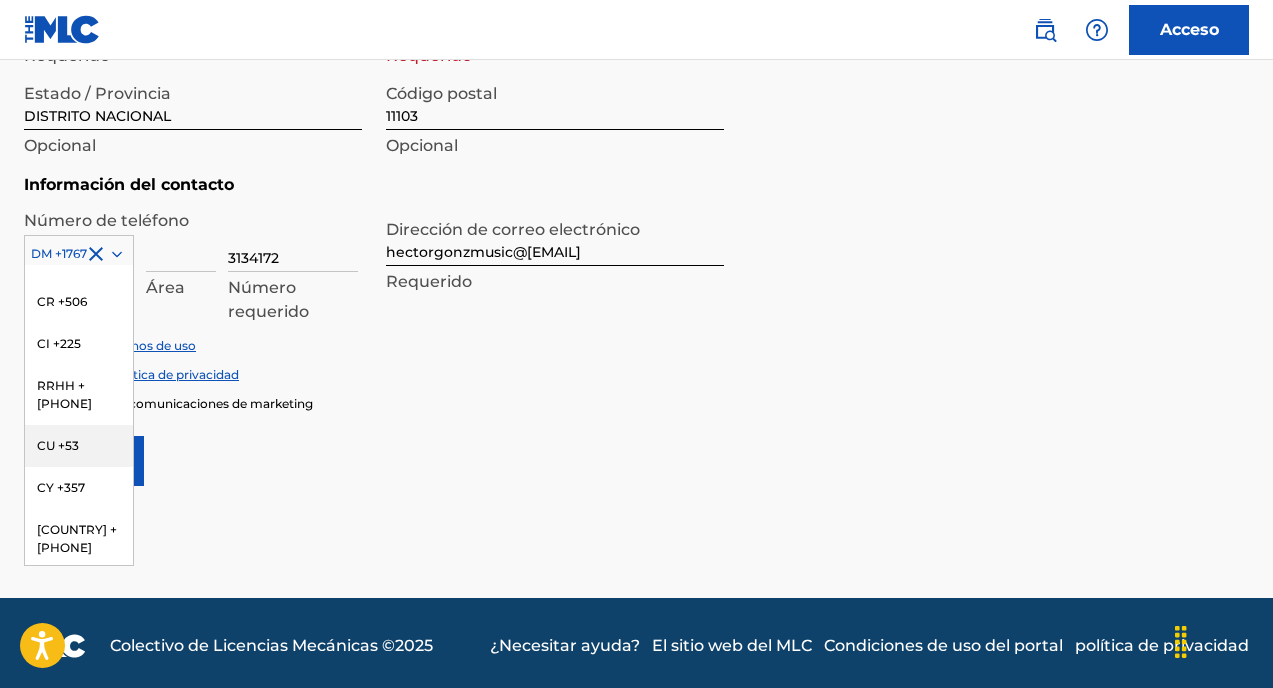 click on "CU +53" at bounding box center (79, 446) 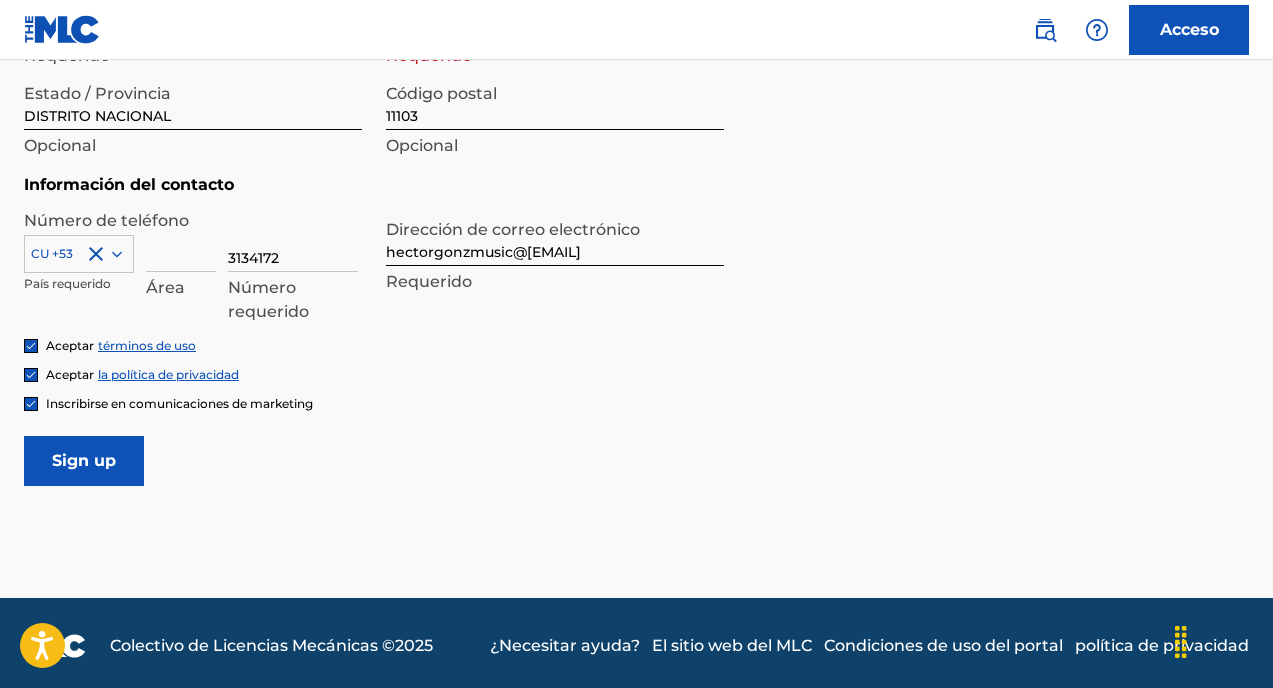 click 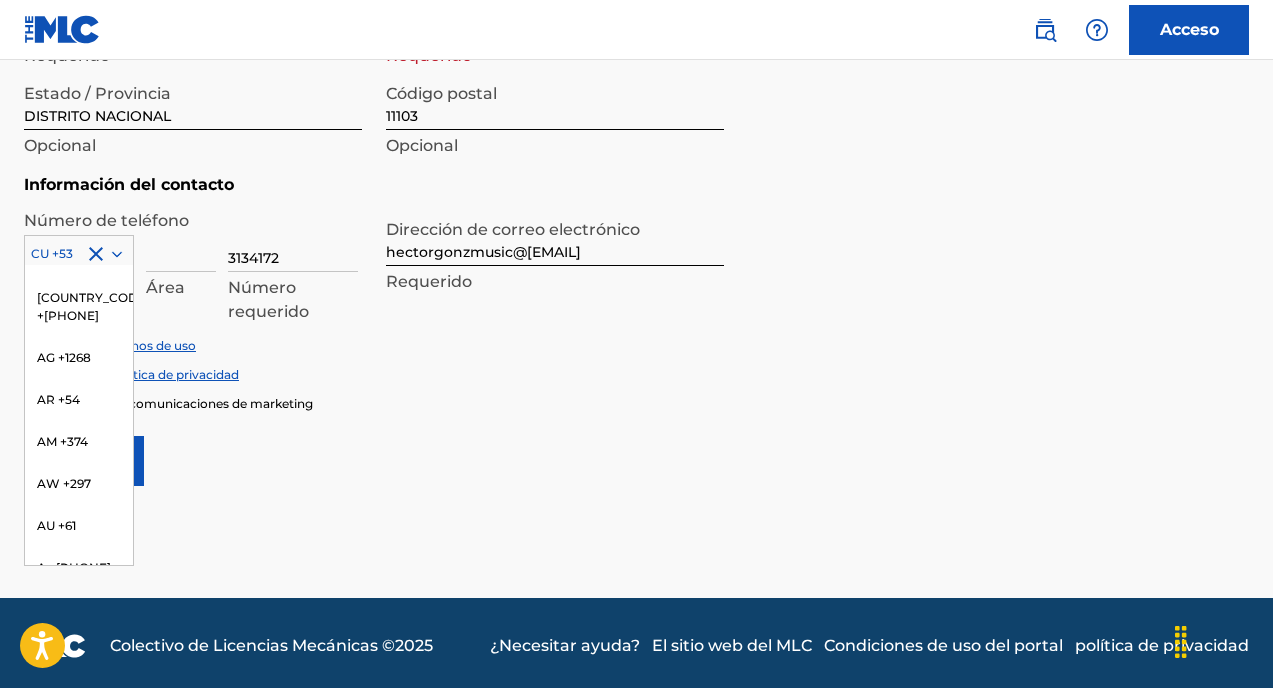 scroll, scrollTop: 0, scrollLeft: 0, axis: both 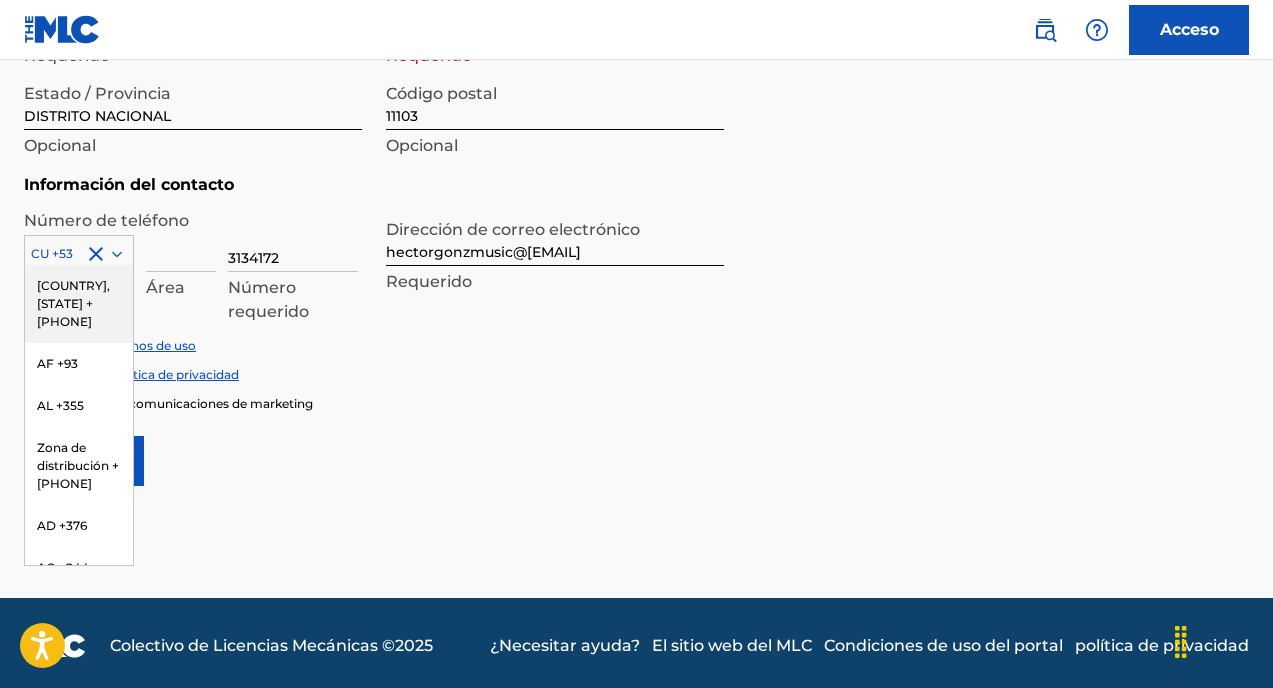 click on "[COUNTRY], [STATE] +[PHONE]" at bounding box center (73, 303) 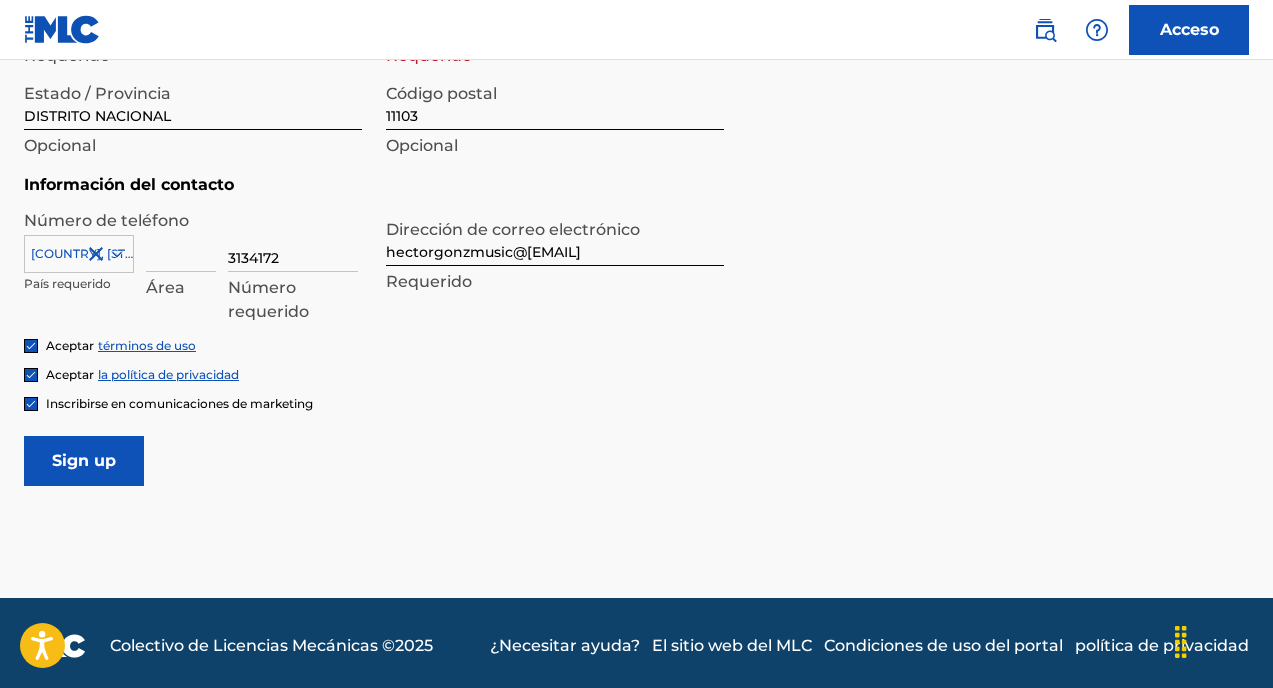 click on "Inscribirse" at bounding box center (84, 461) 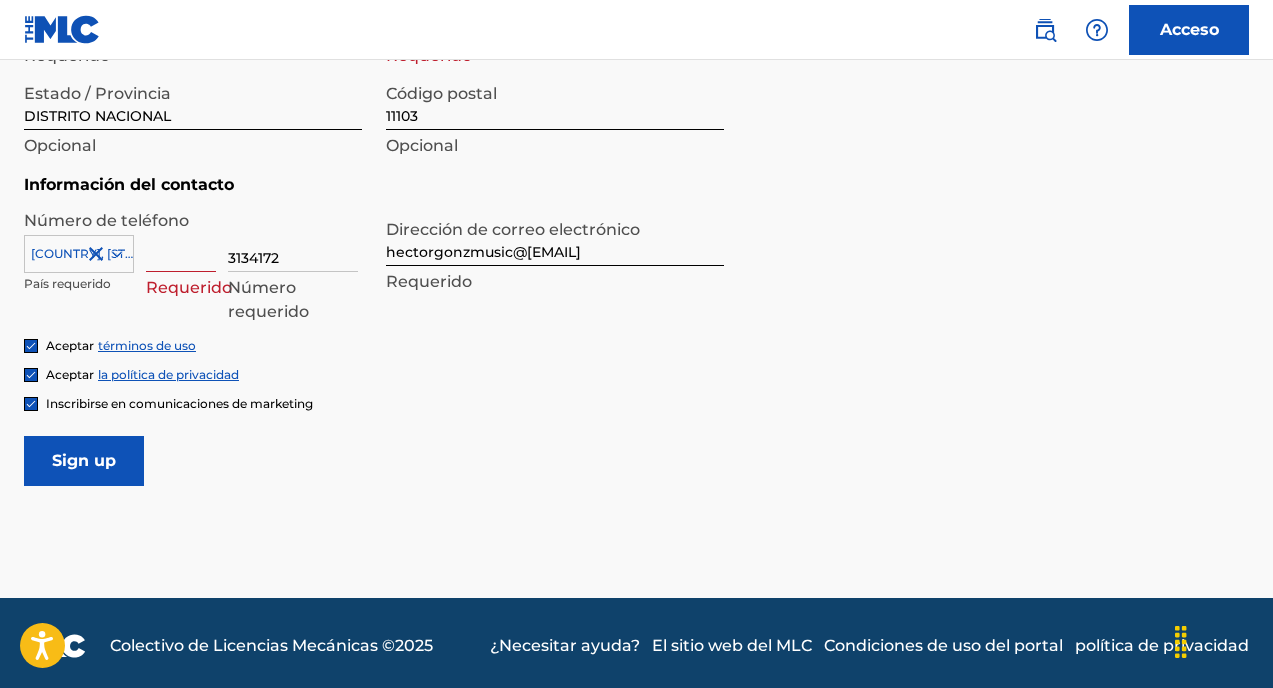 click at bounding box center [181, 243] 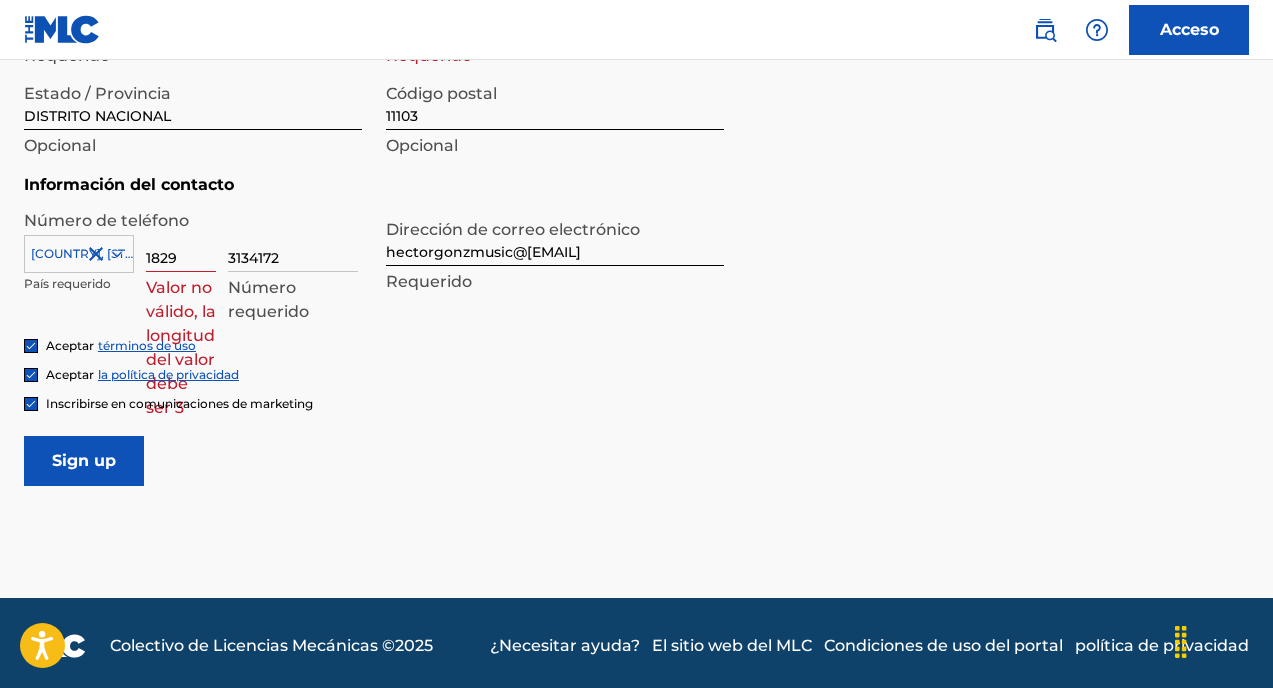 click on "1829" at bounding box center [181, 243] 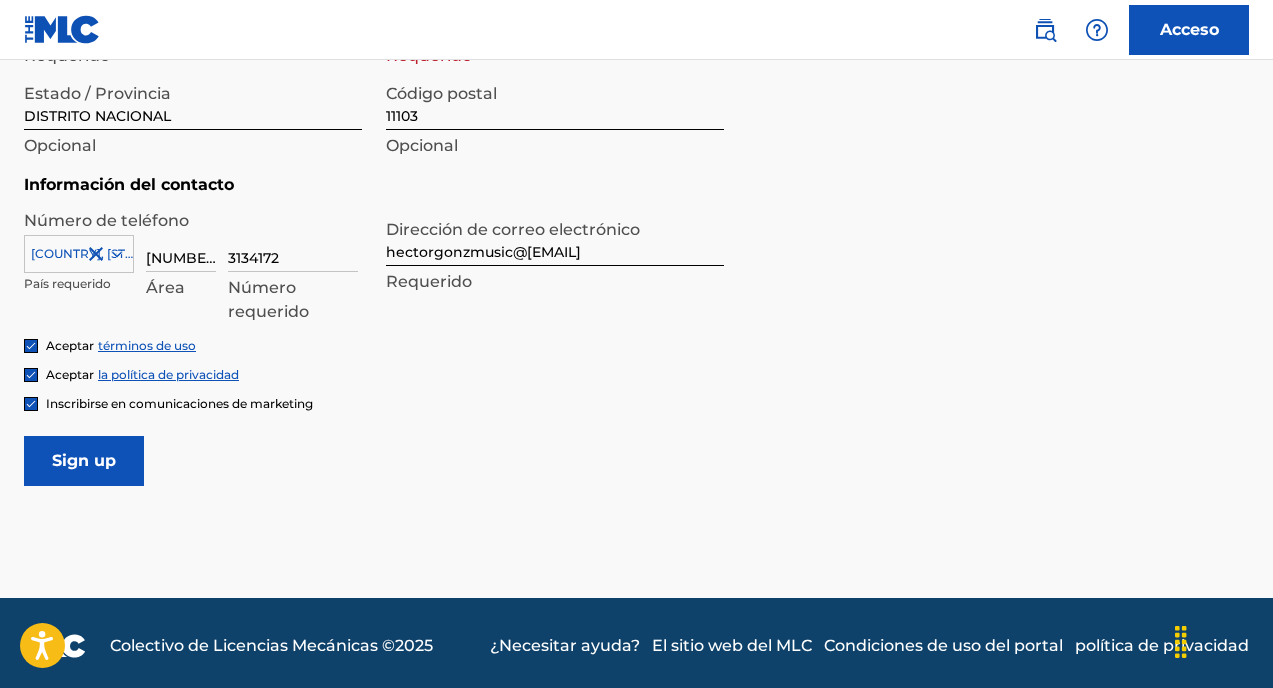 click on "Inscribirse" at bounding box center (84, 461) 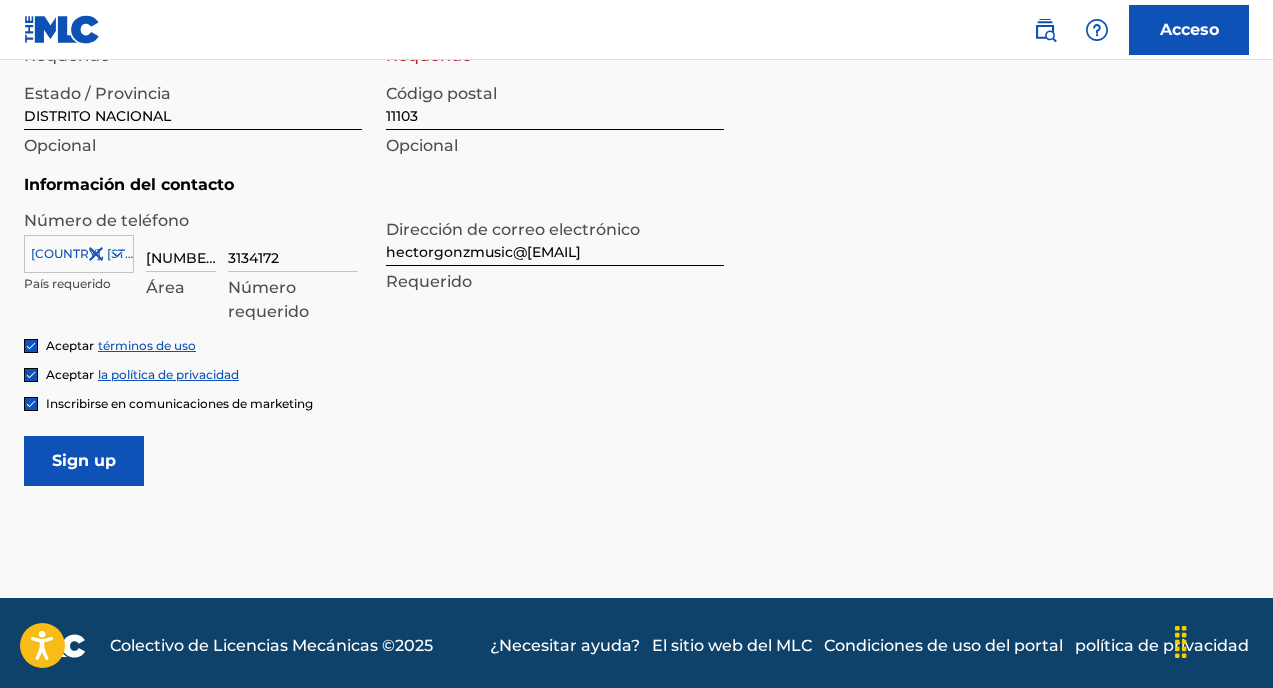 click on "Inscribirse" at bounding box center [84, 461] 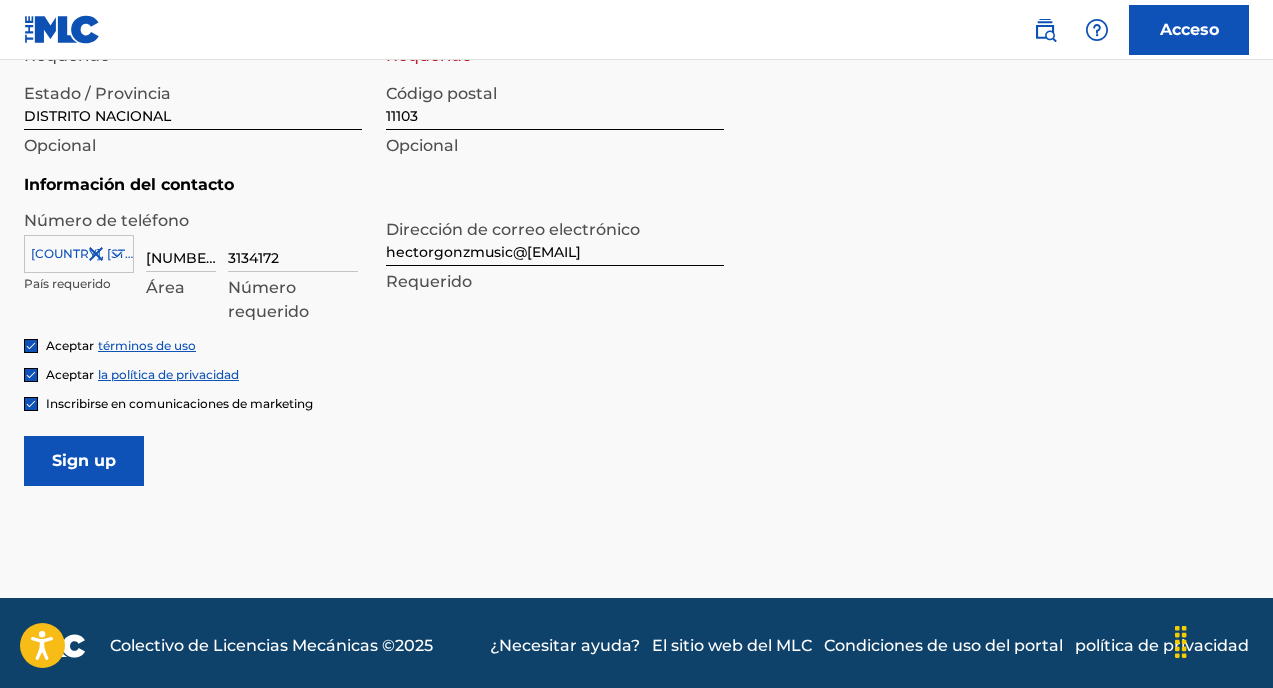 click on "Inscribirse" at bounding box center [84, 461] 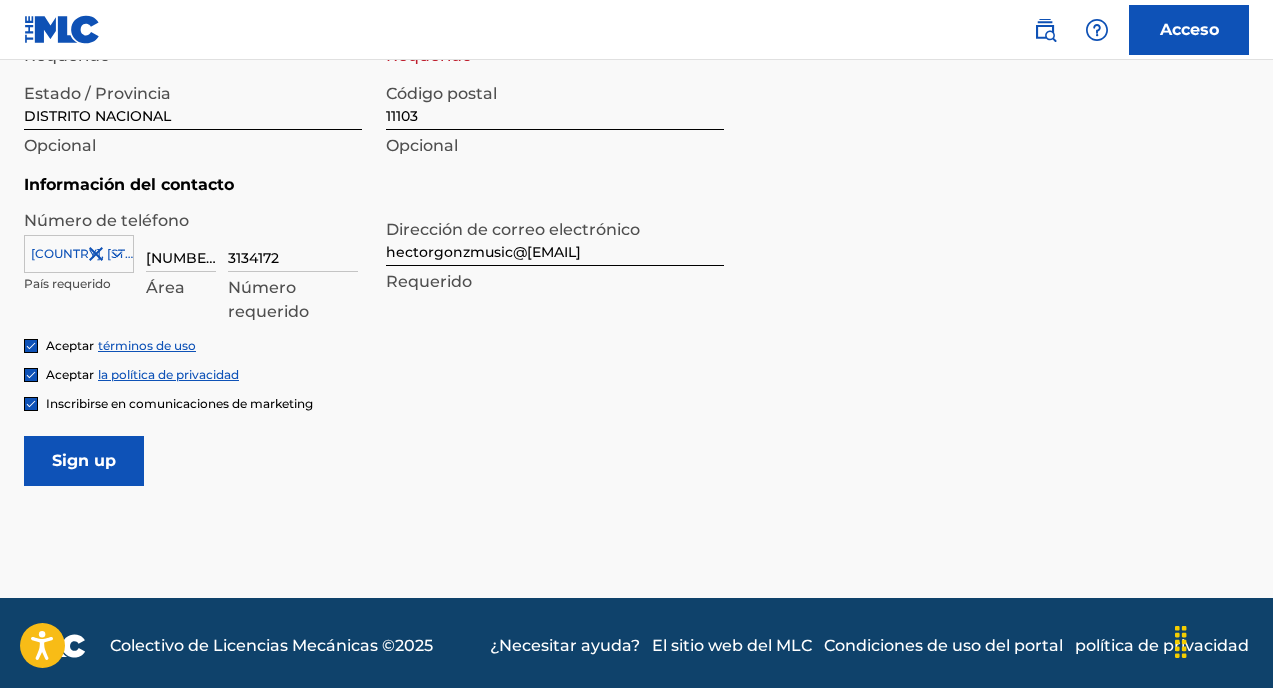 click on "EE. UU., CA +[PHONE] País requerido 829 Área 3134172 Número requerido" at bounding box center [193, 260] 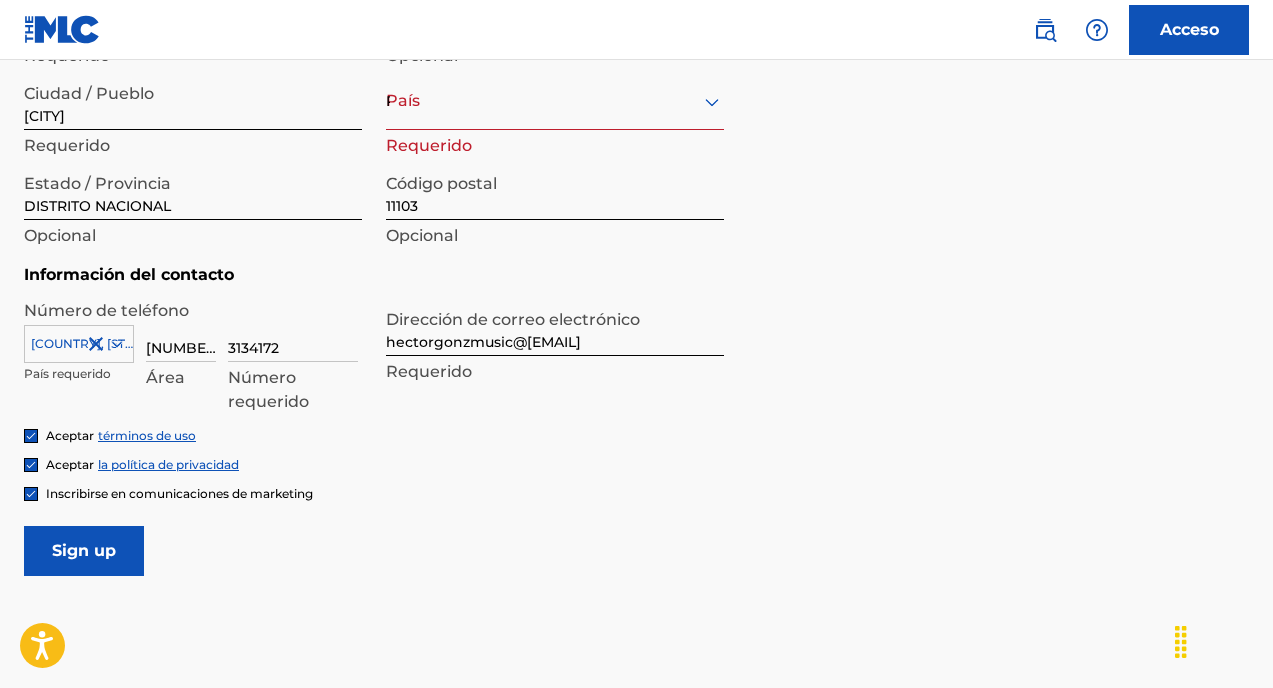 scroll, scrollTop: 928, scrollLeft: 0, axis: vertical 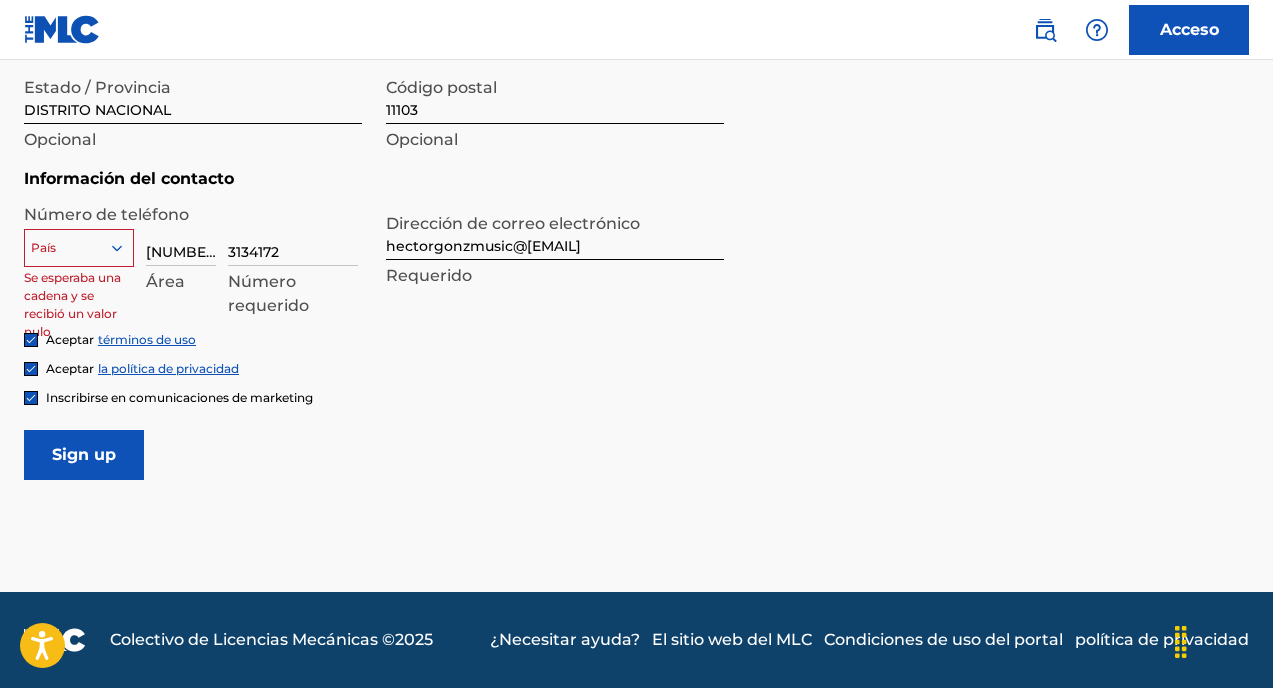 click on "[NUMBER]" at bounding box center [181, 237] 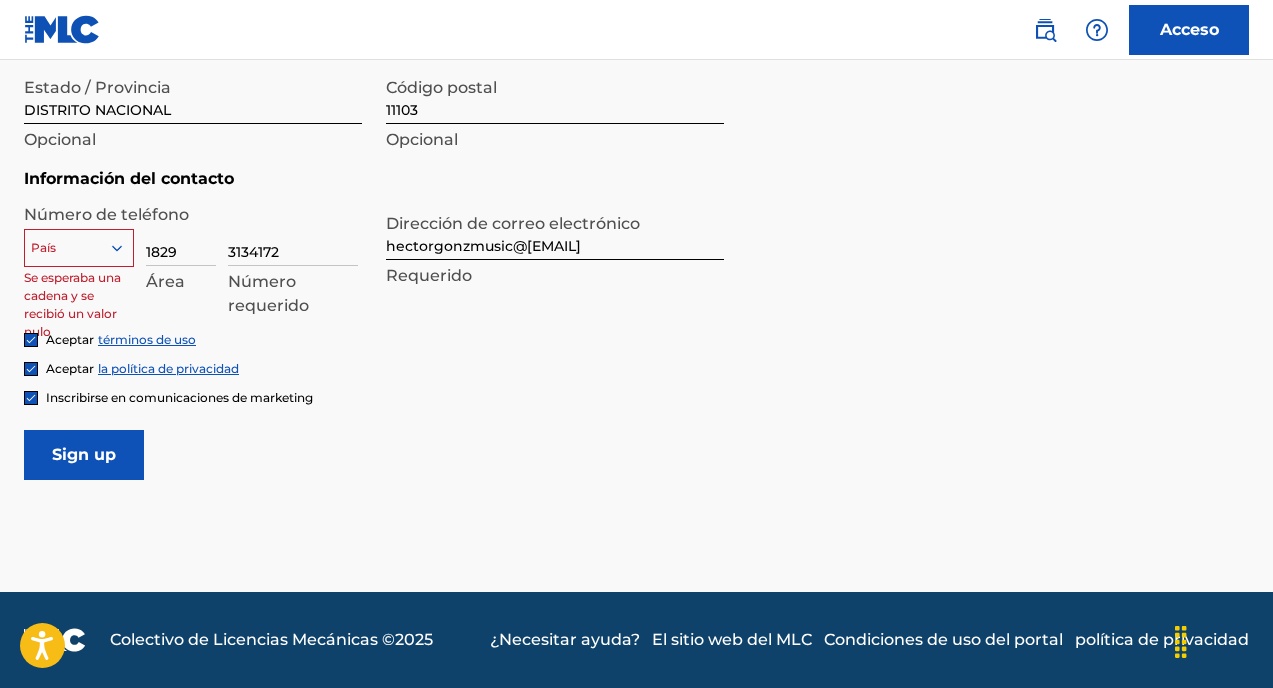 type on "1829" 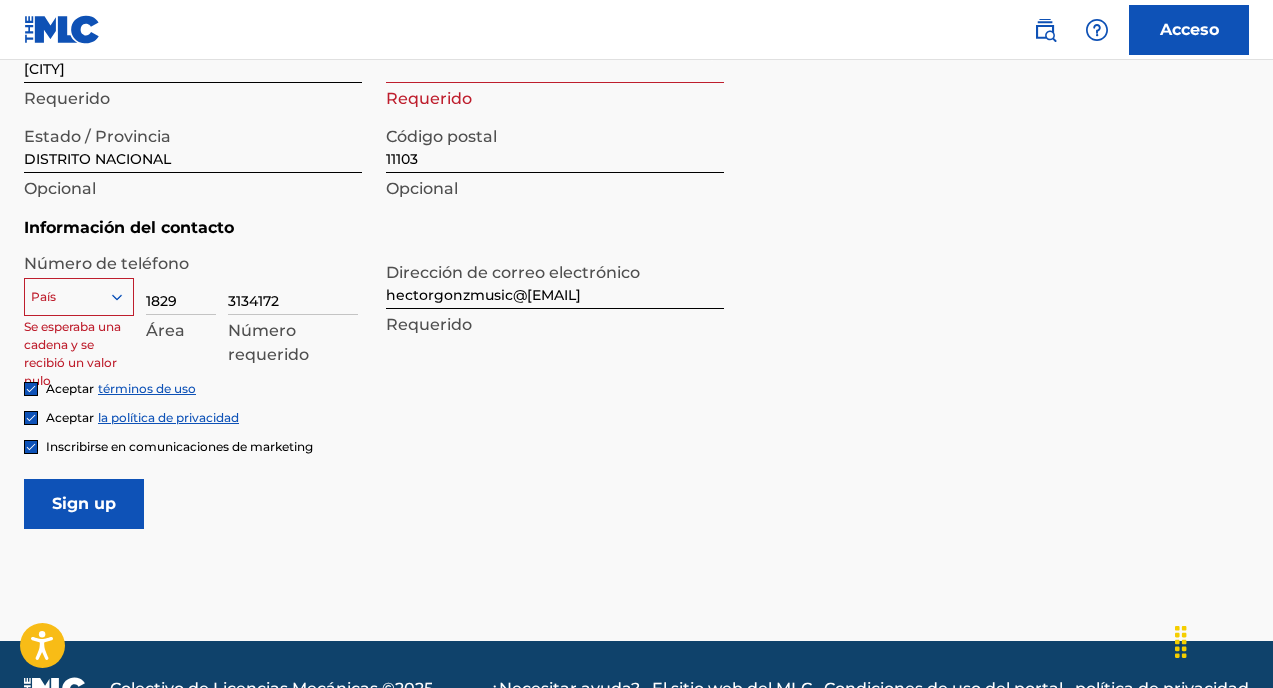 scroll, scrollTop: 928, scrollLeft: 0, axis: vertical 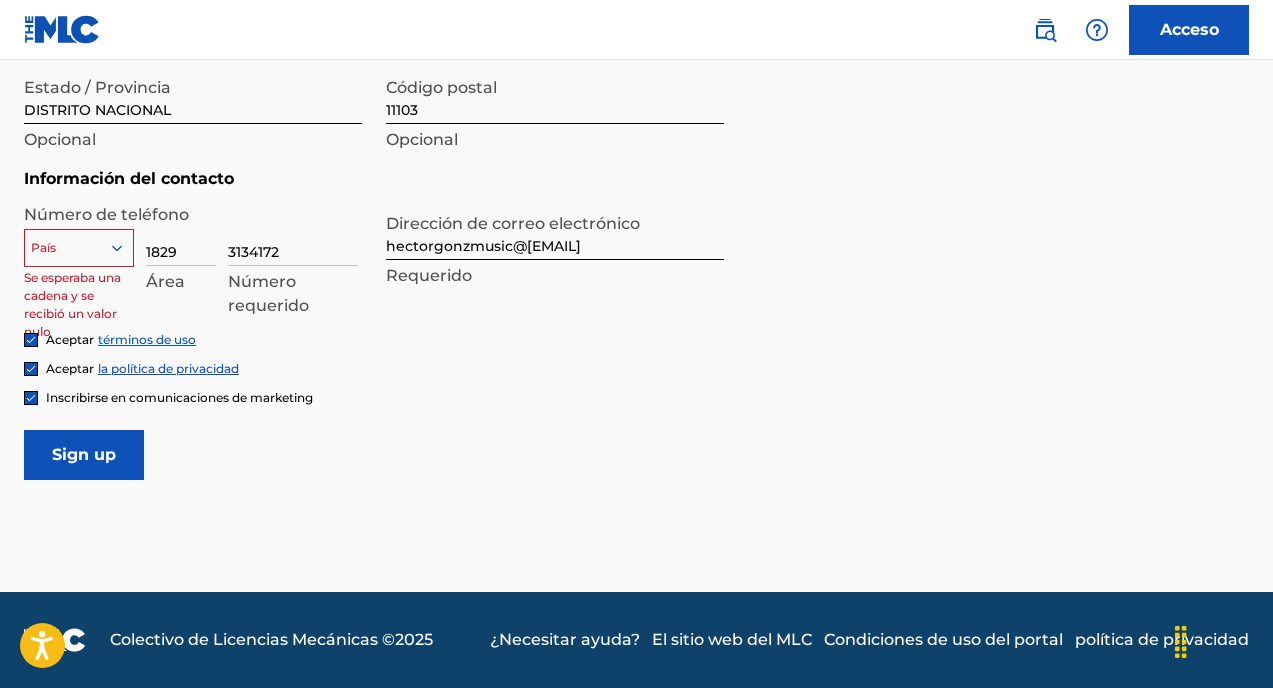 click 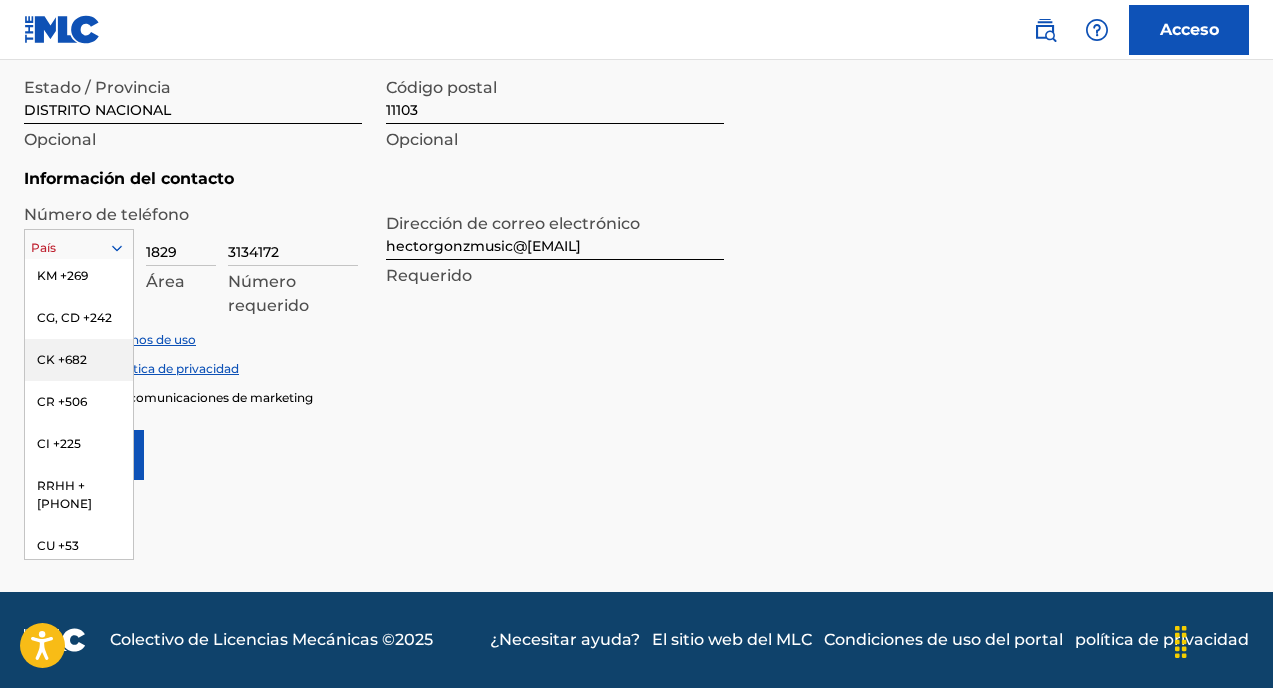scroll, scrollTop: 1882, scrollLeft: 0, axis: vertical 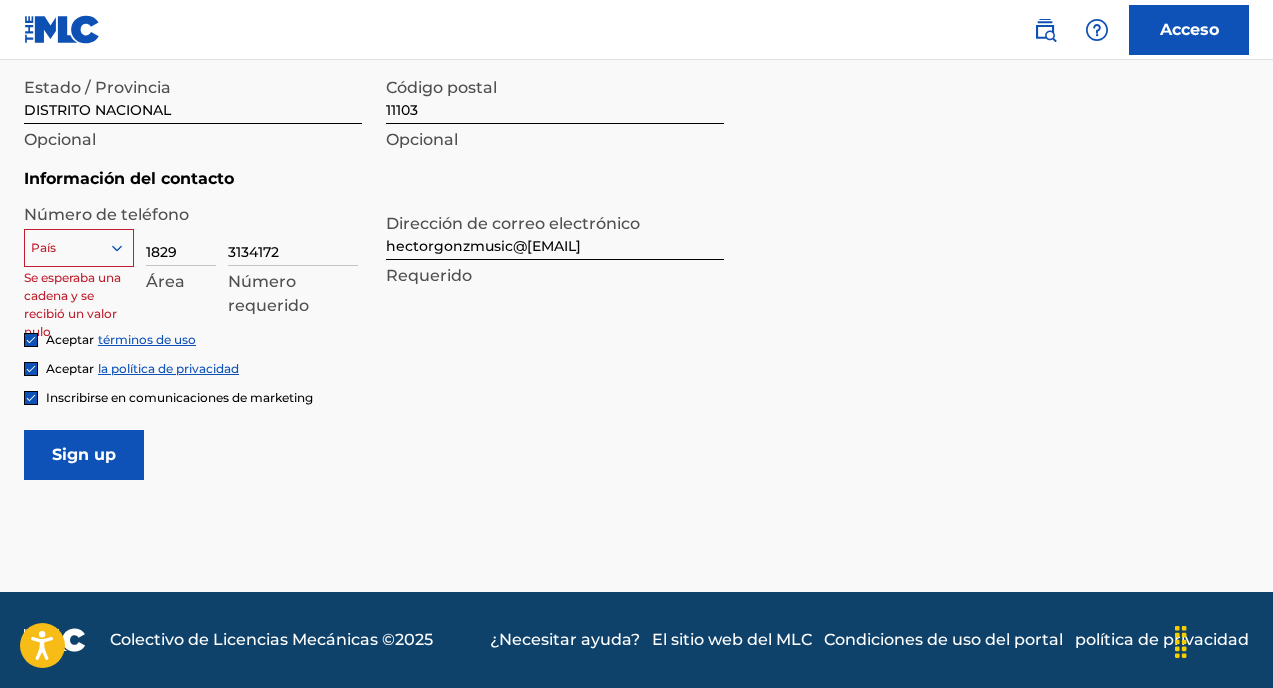 click on "País Se esperaba una cadena y se recibió un valor nulo" at bounding box center [79, 254] 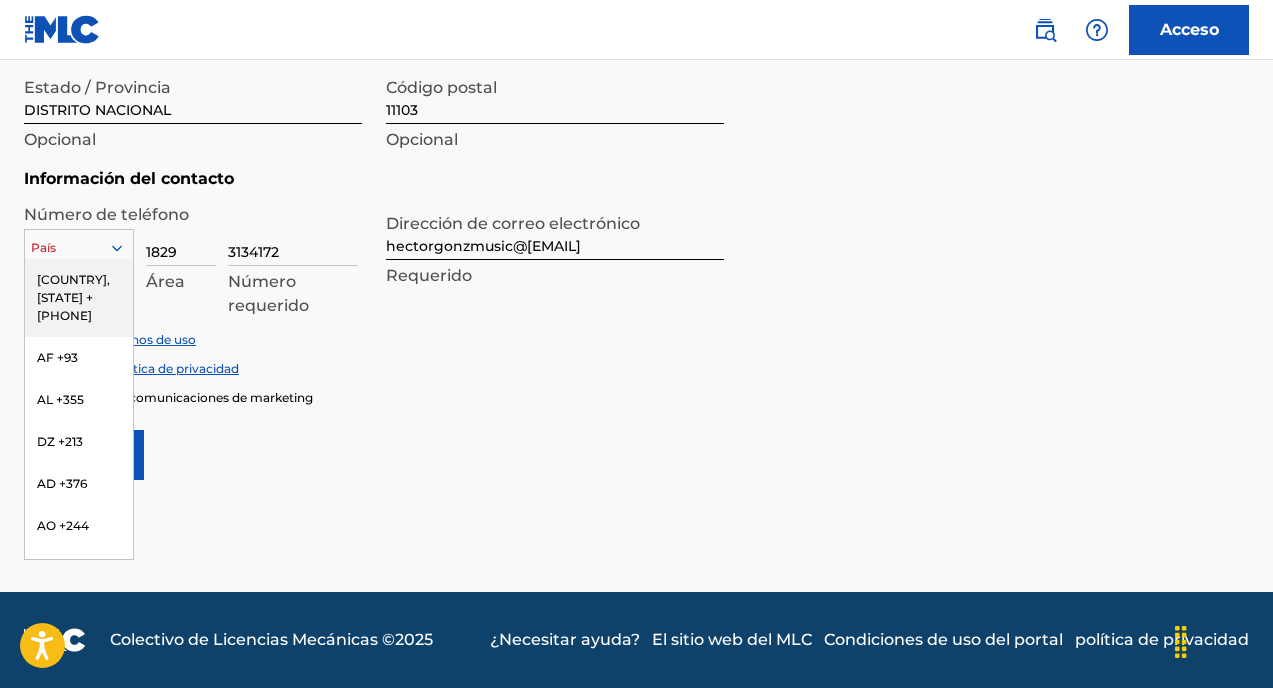 click at bounding box center [79, 248] 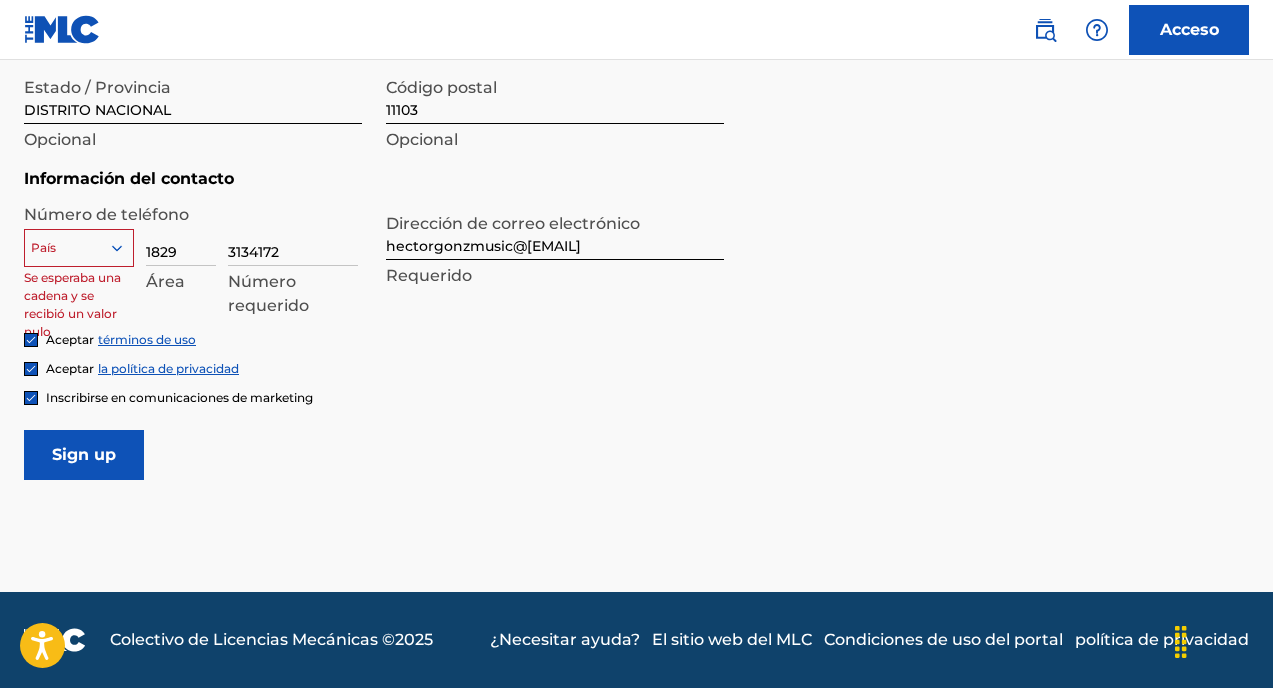click at bounding box center [79, 248] 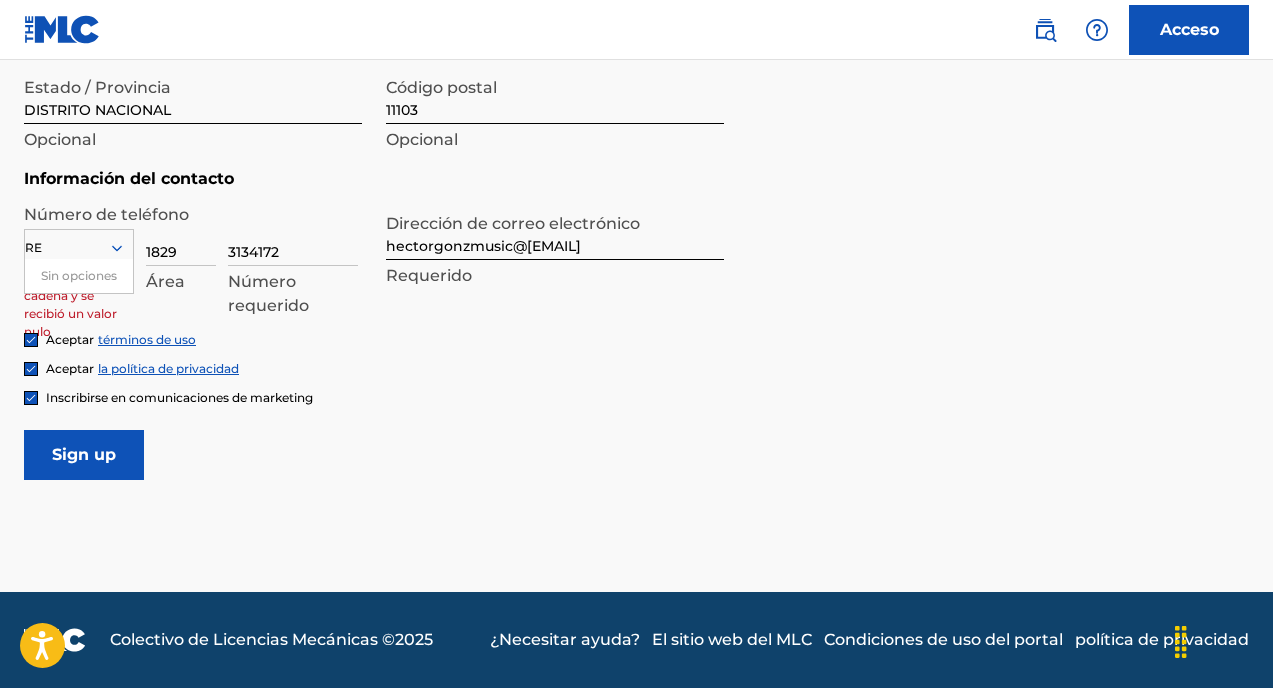 type on "R" 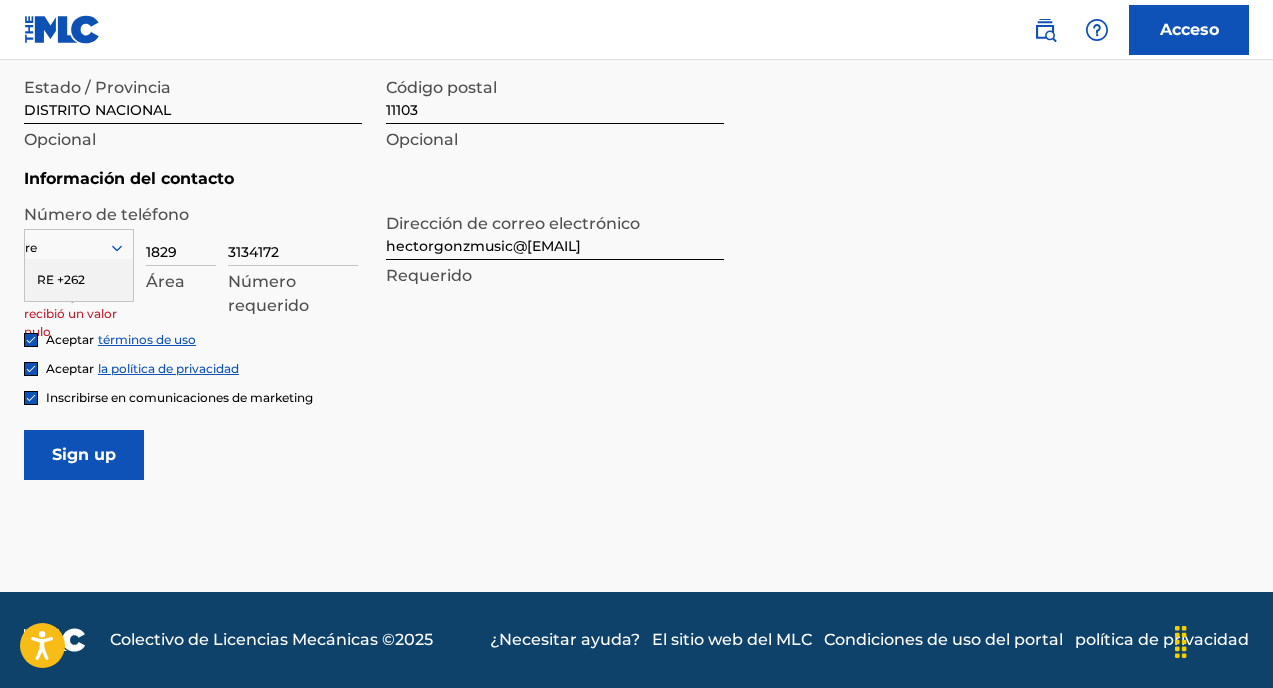 type on "r" 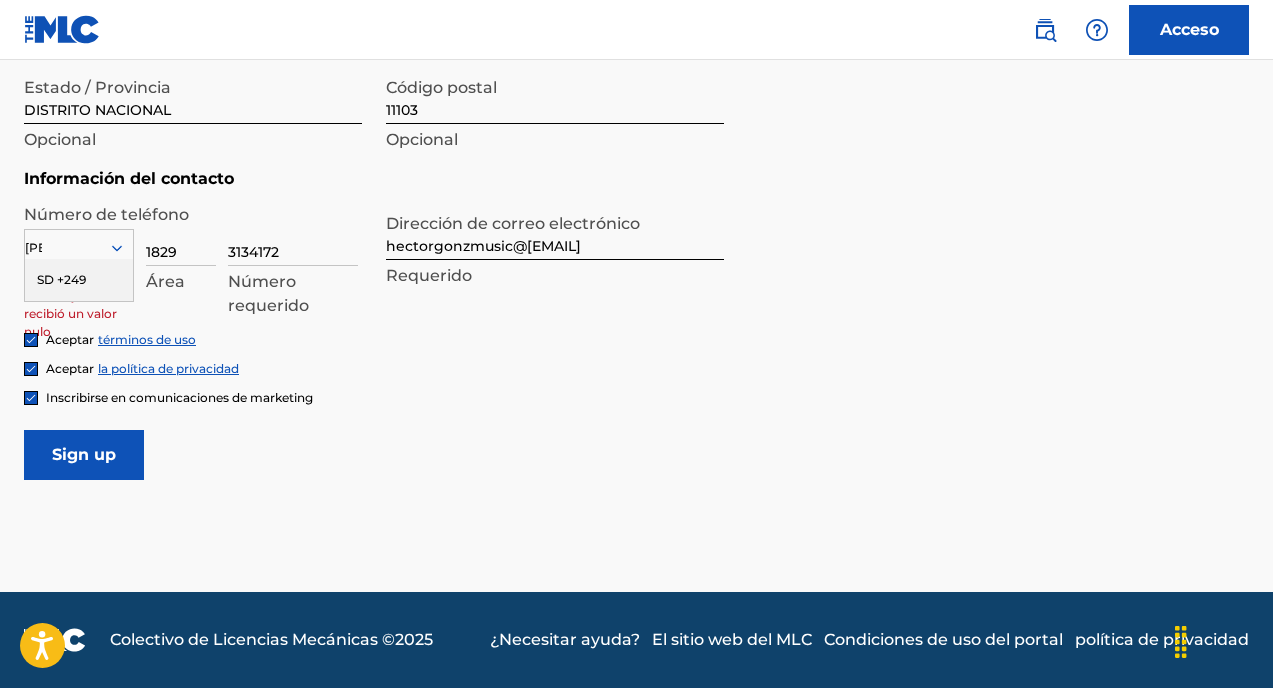 type on "s" 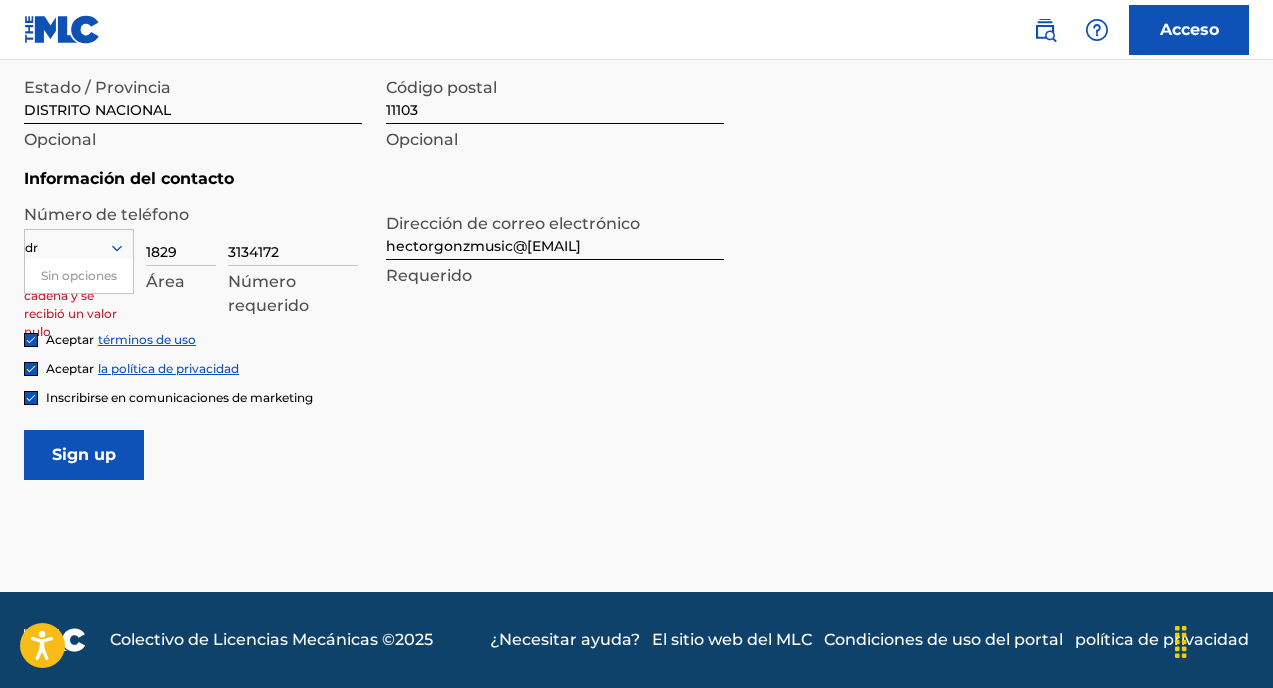 type on "d" 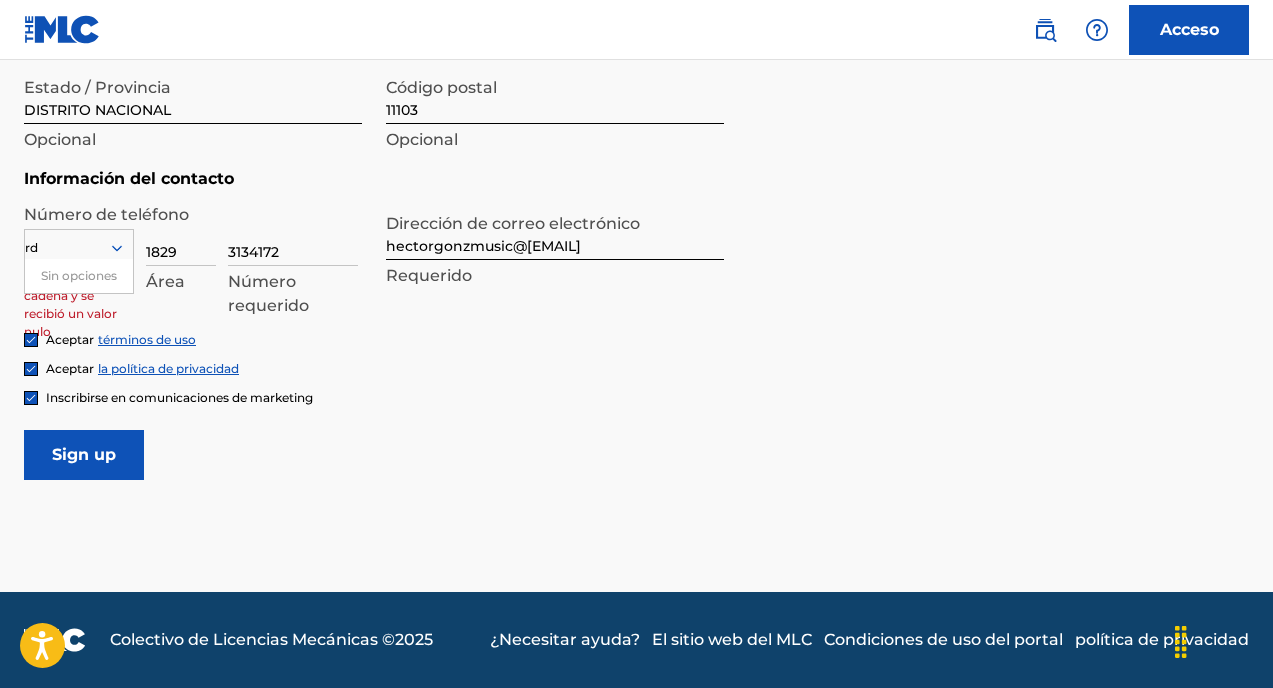 type on "r" 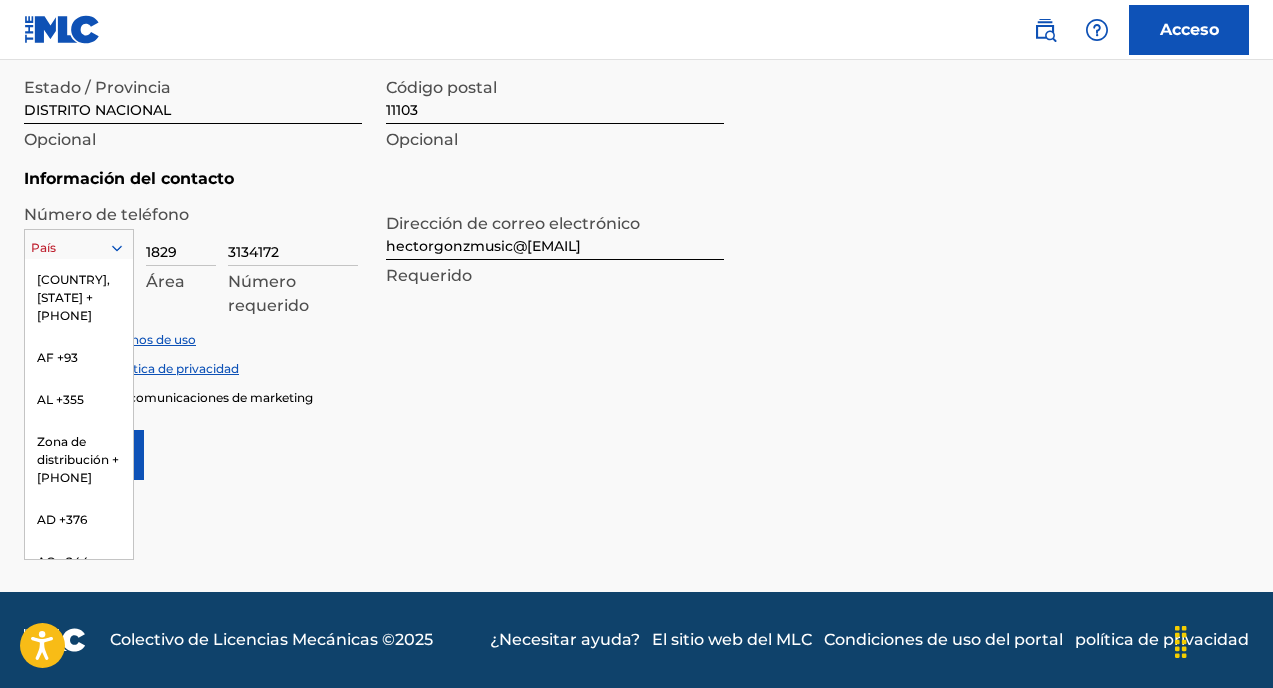 type on "n" 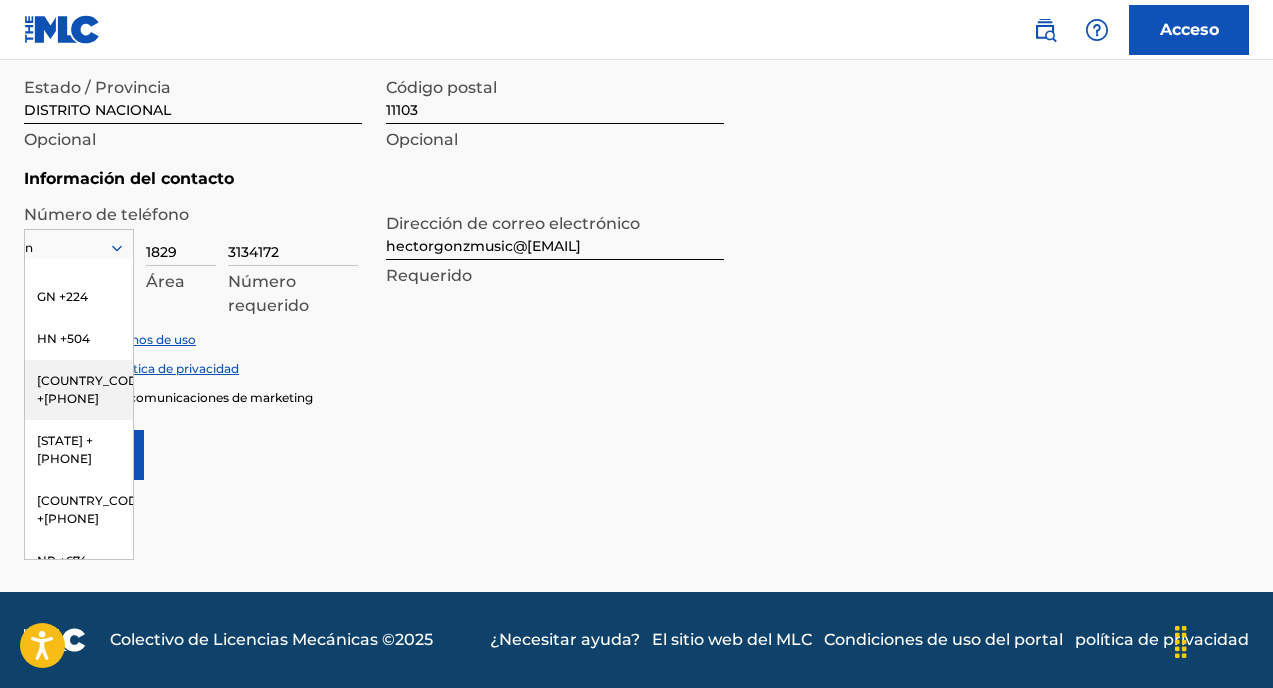 scroll, scrollTop: 74, scrollLeft: 0, axis: vertical 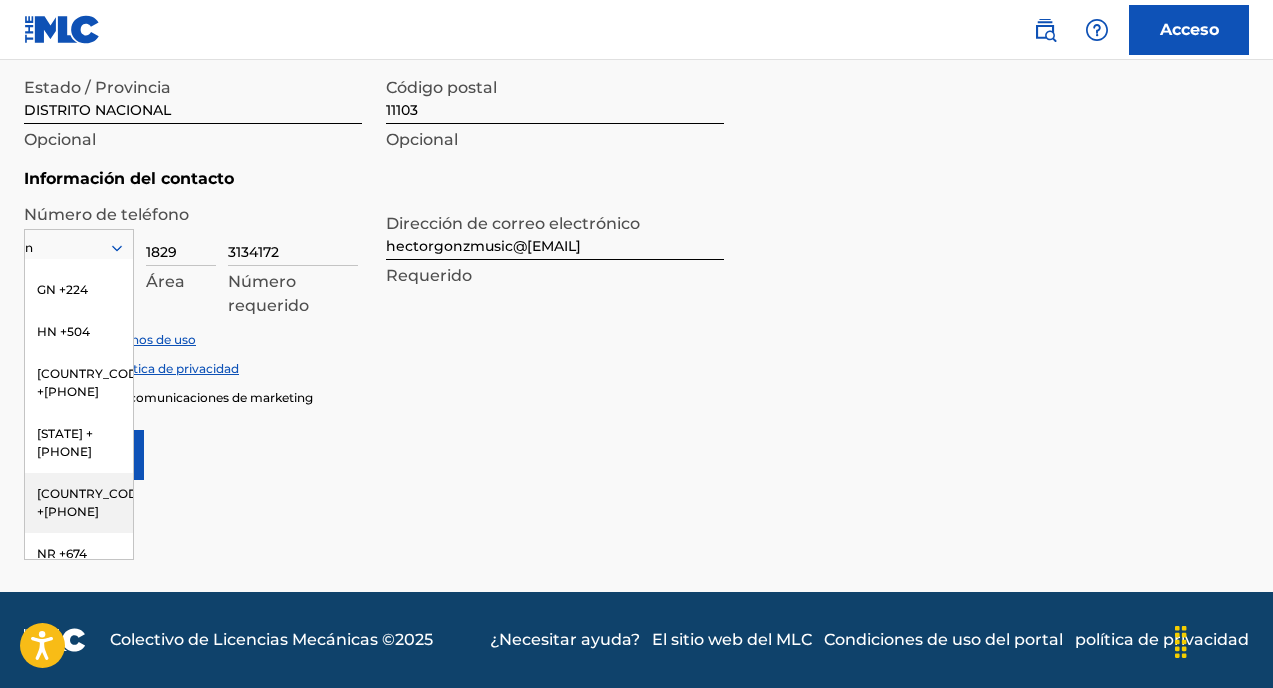 click on "[COUNTRY_CODE] +[PHONE]" at bounding box center [79, 503] 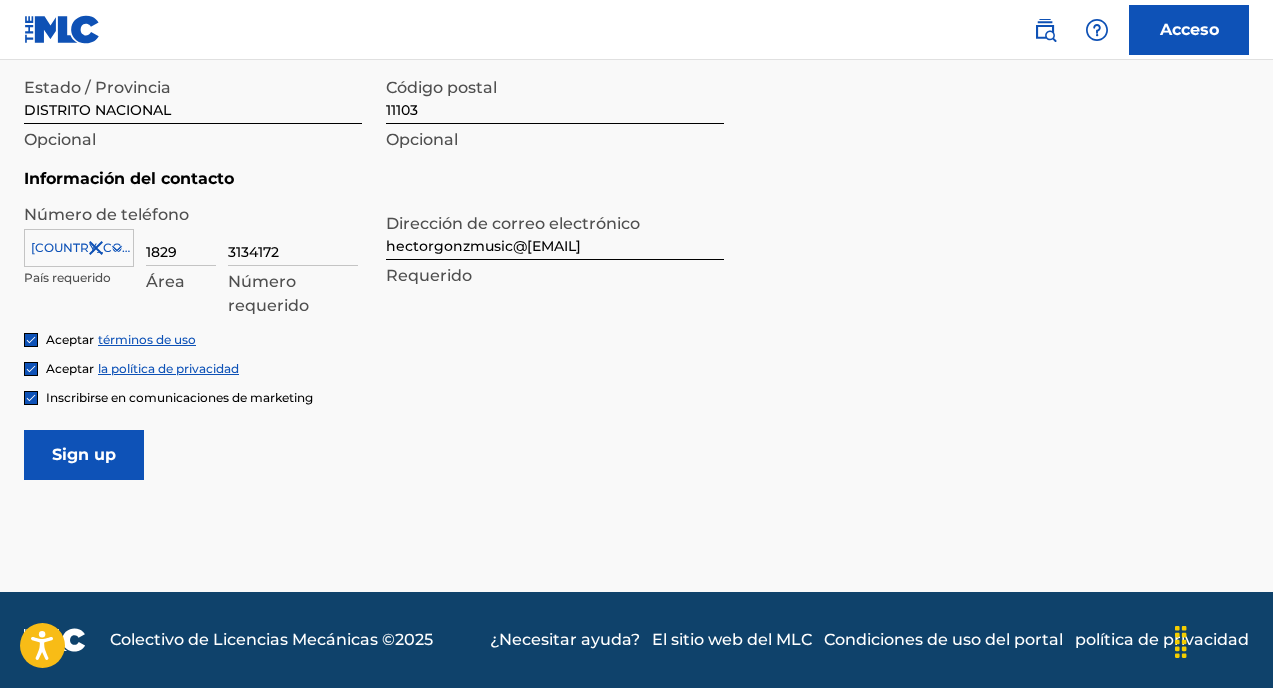 click on "Inscribirse" at bounding box center (84, 455) 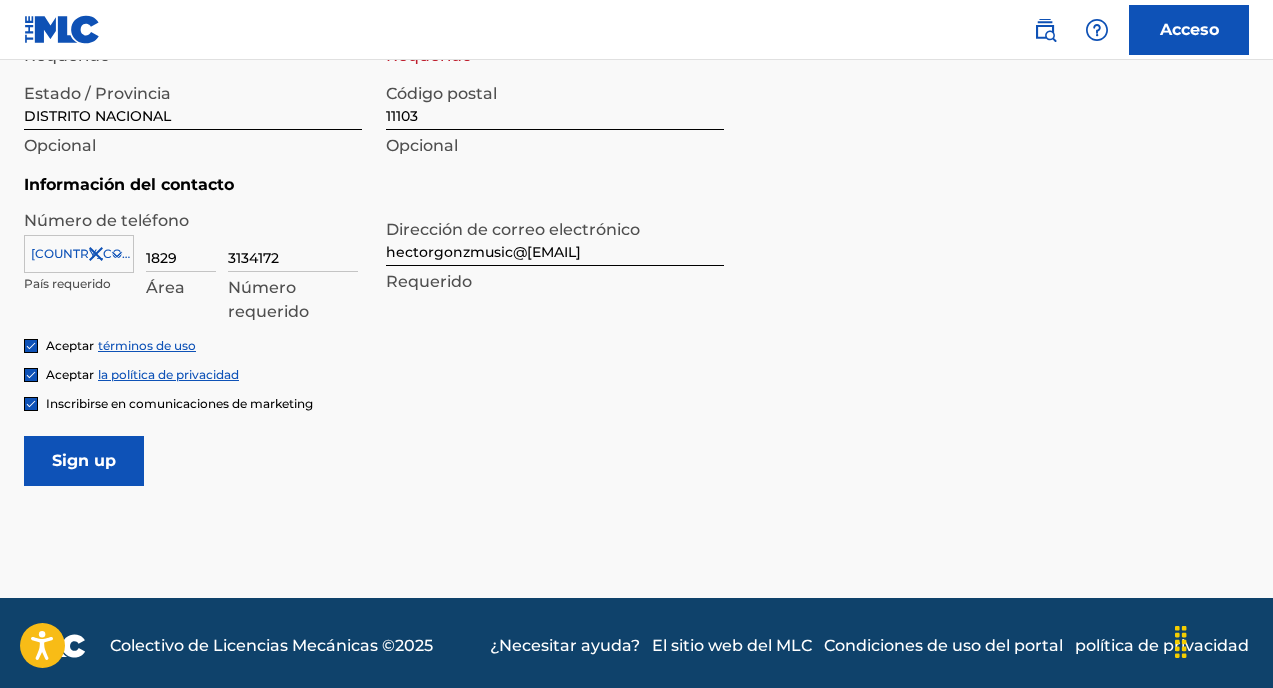 click on "Inscribirse" at bounding box center [84, 461] 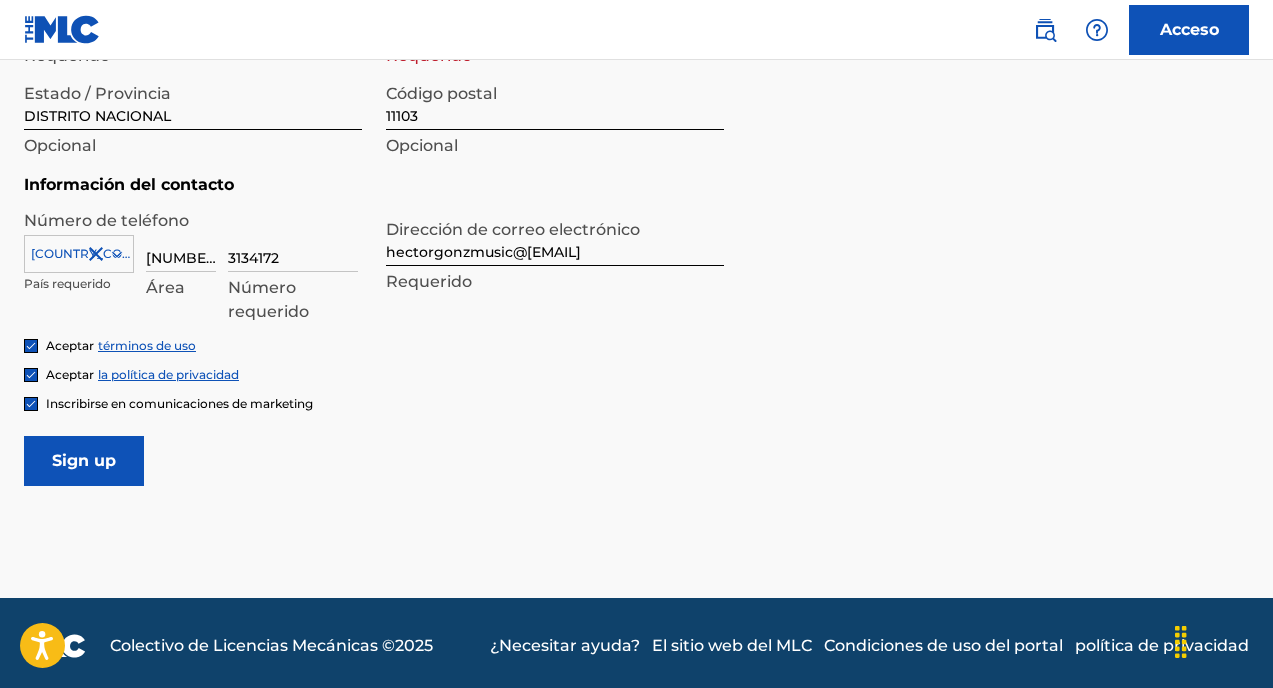 type on "[NUMBER]" 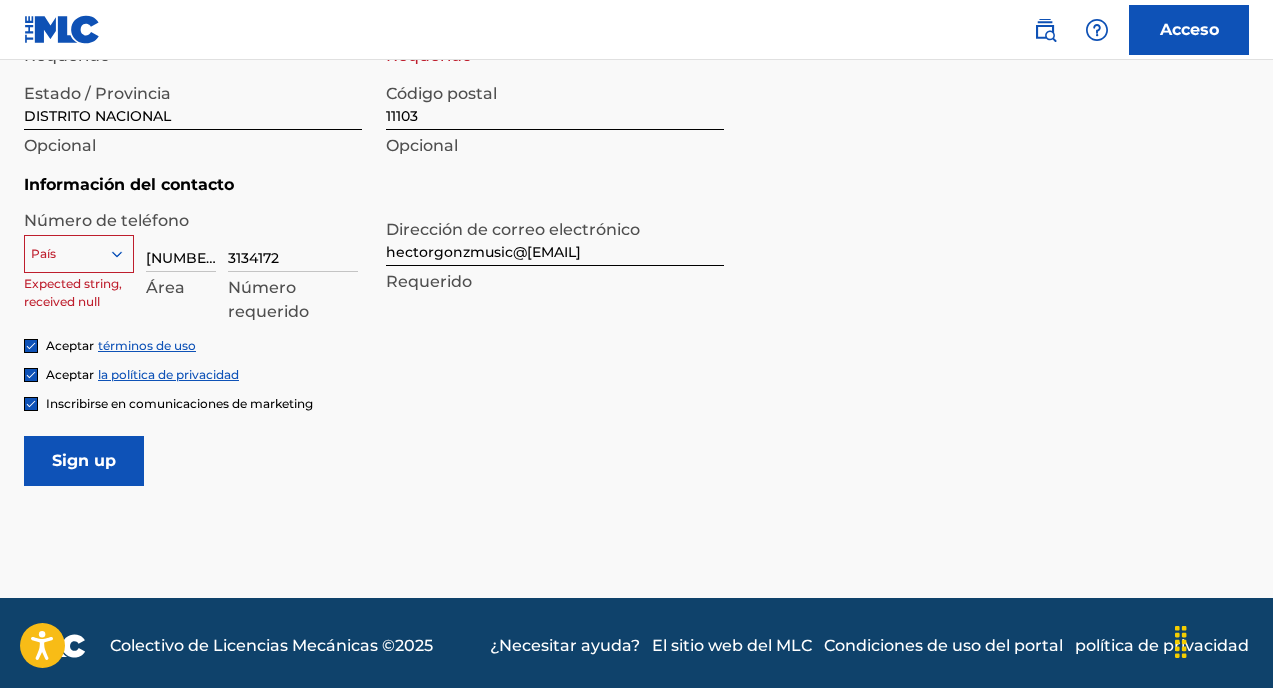click at bounding box center [79, 254] 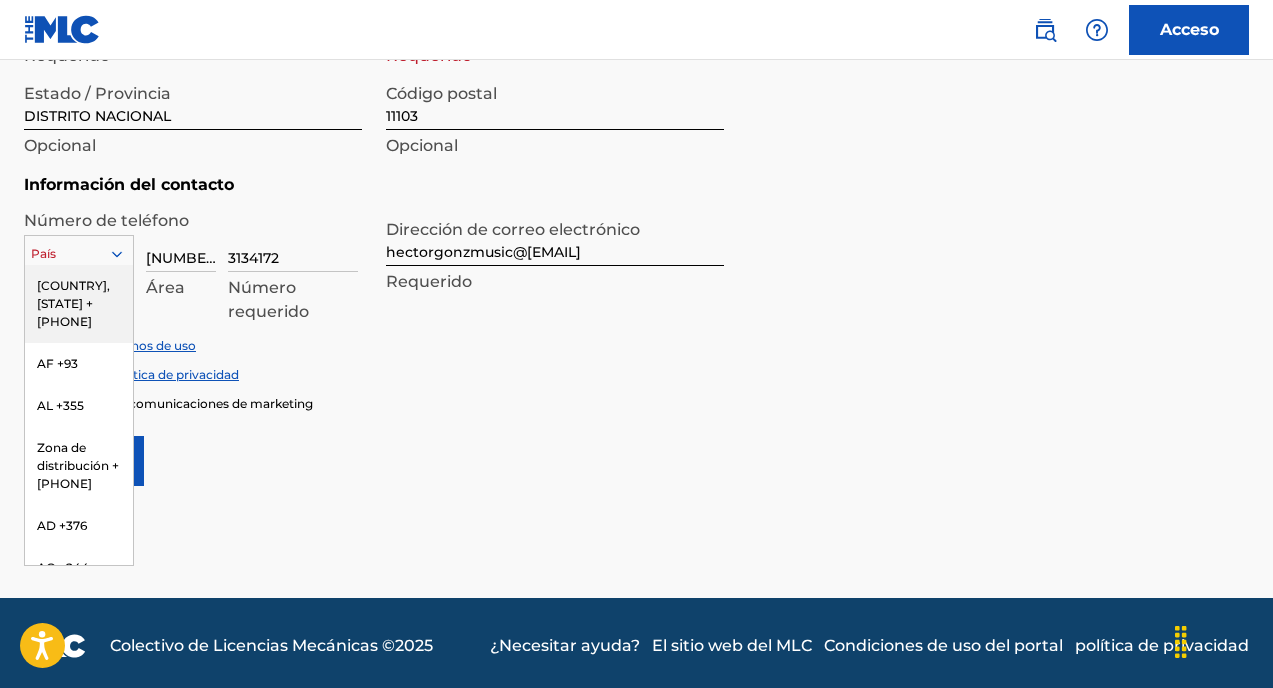 click on "[COUNTRY], [STATE] +[PHONE]" at bounding box center [73, 303] 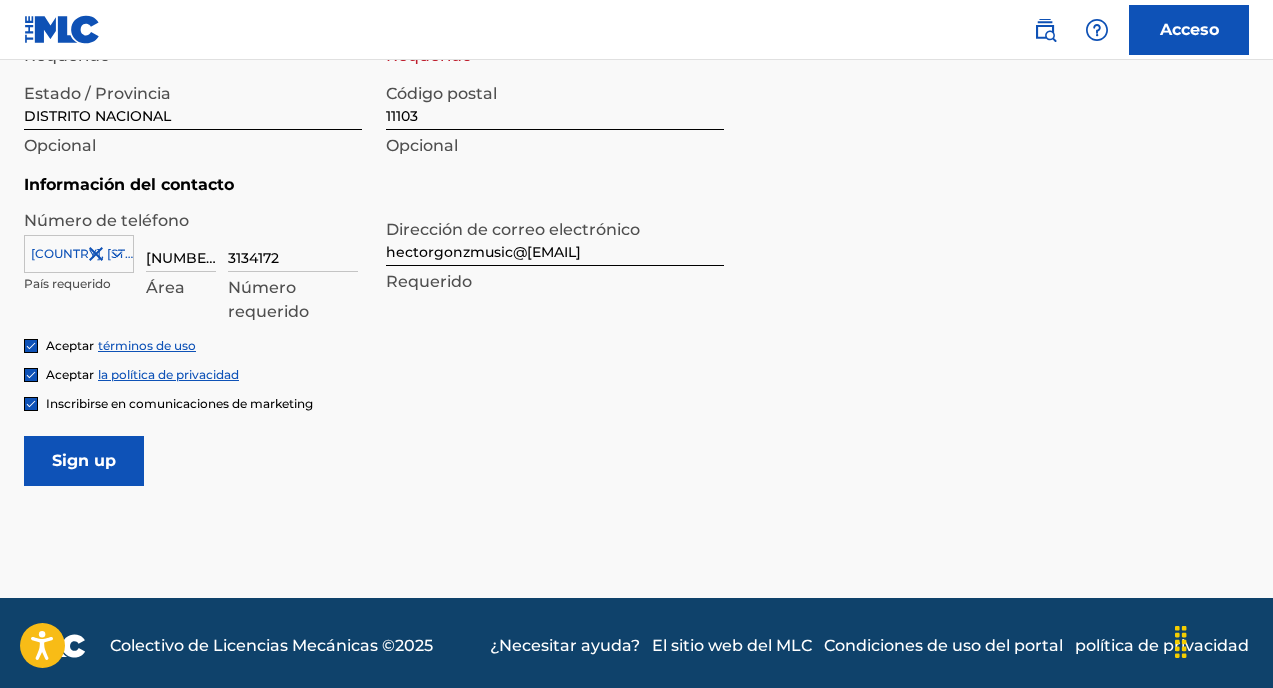 click on "Inscribirse" at bounding box center (84, 461) 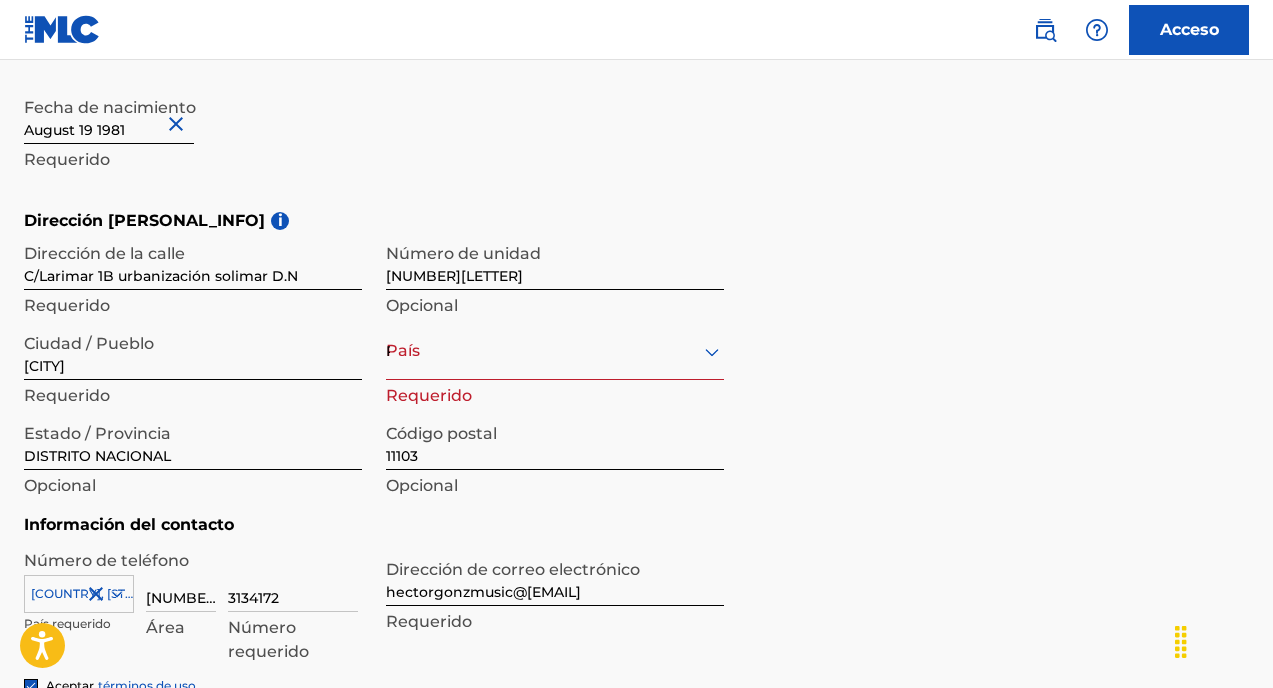 scroll, scrollTop: 589, scrollLeft: 0, axis: vertical 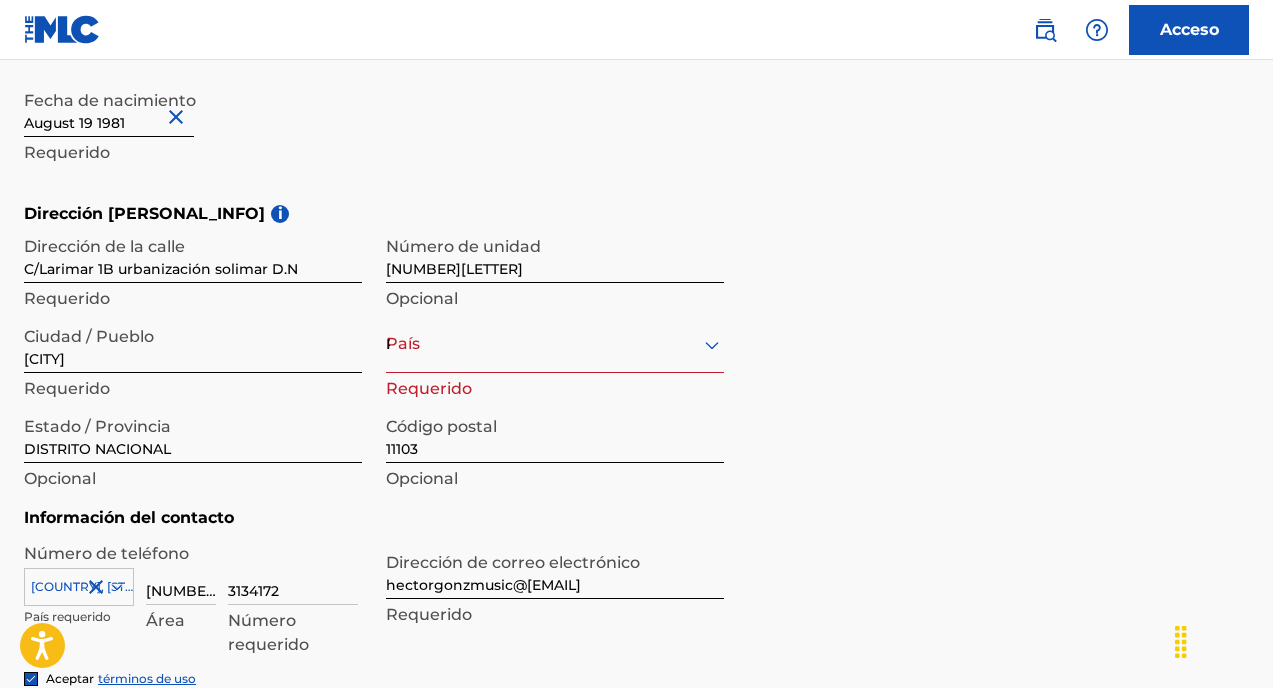 click on "República Dominicana" at bounding box center [555, 344] 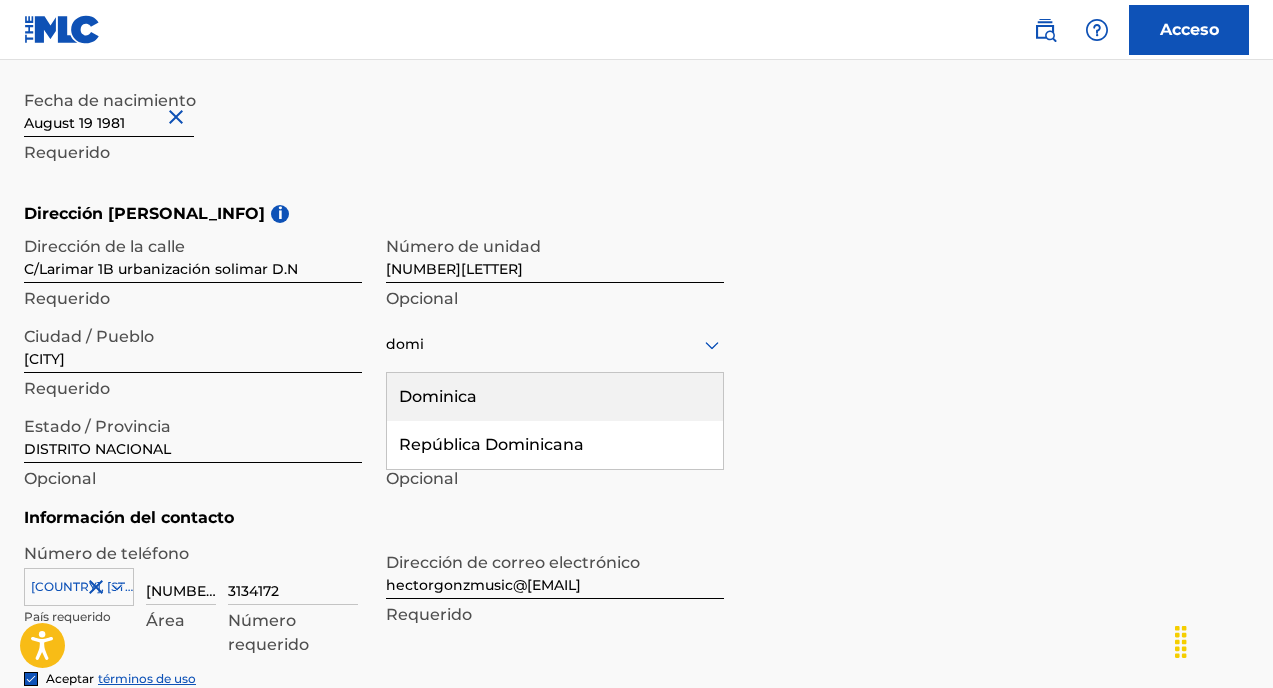 type on "[PERSONAL_INFO]" 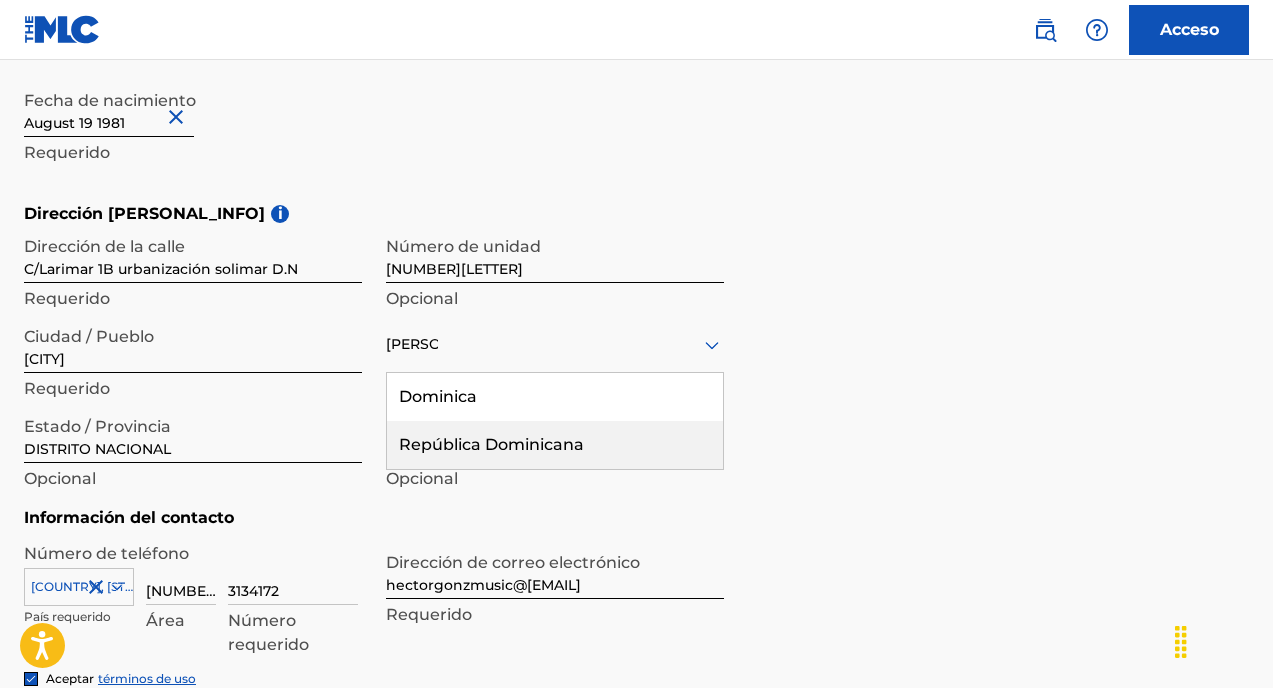 click on "República Dominicana" at bounding box center [555, 445] 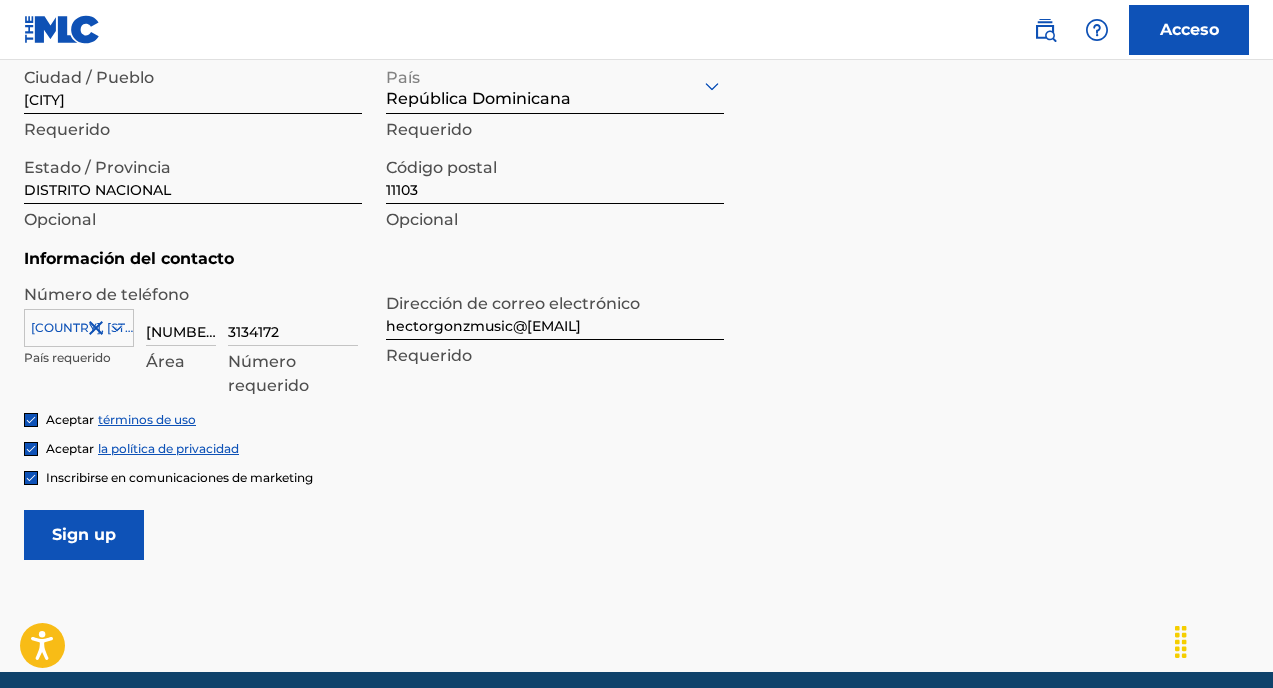 scroll, scrollTop: 928, scrollLeft: 0, axis: vertical 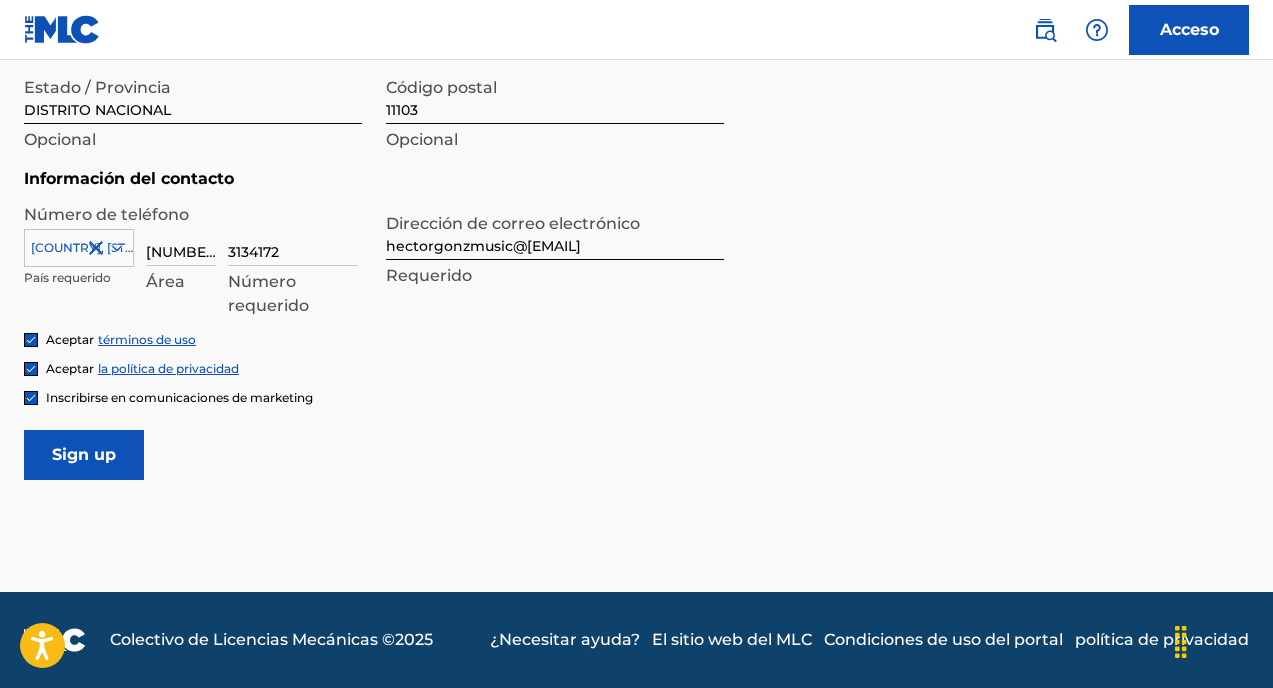 click on "Inscribirse" at bounding box center [84, 455] 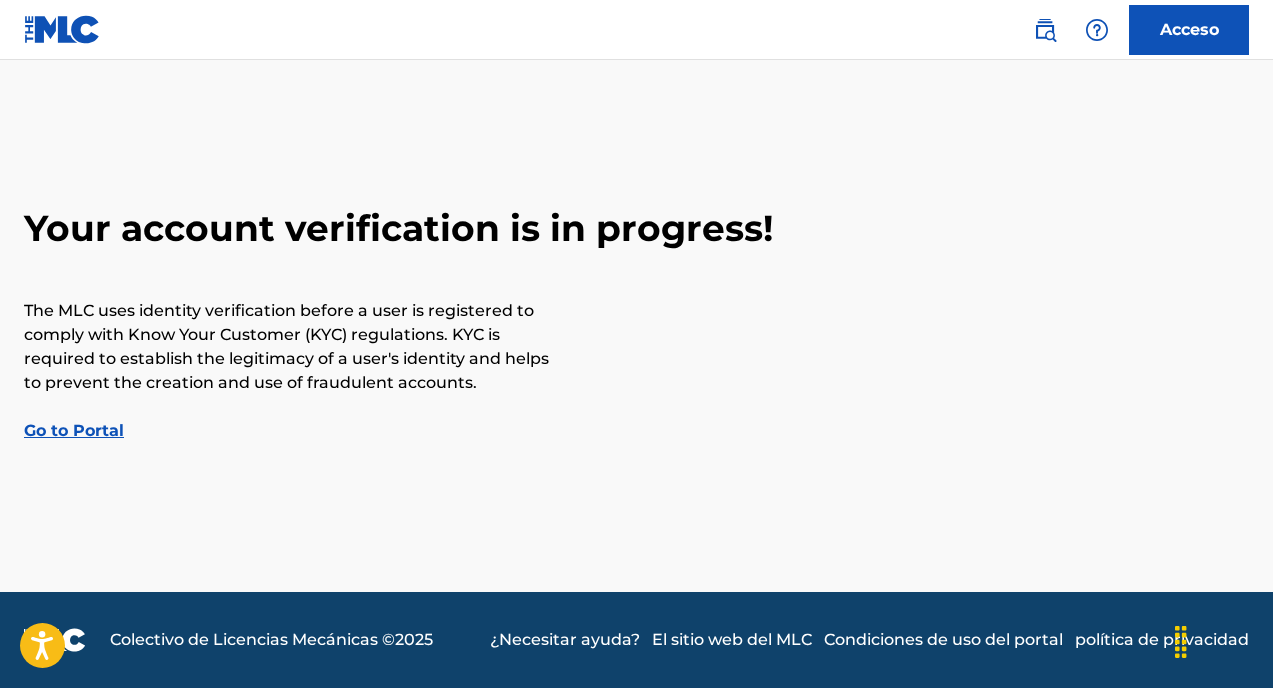 scroll, scrollTop: 0, scrollLeft: 0, axis: both 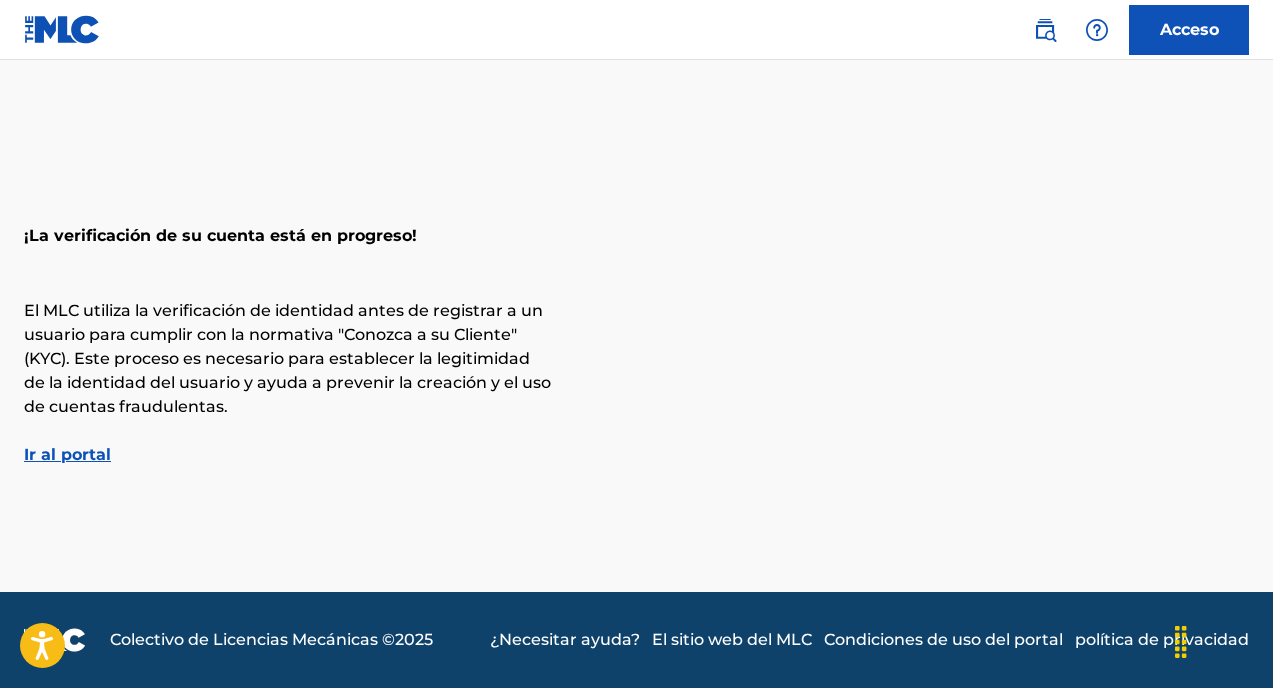 click on "Ir al portal" at bounding box center [67, 454] 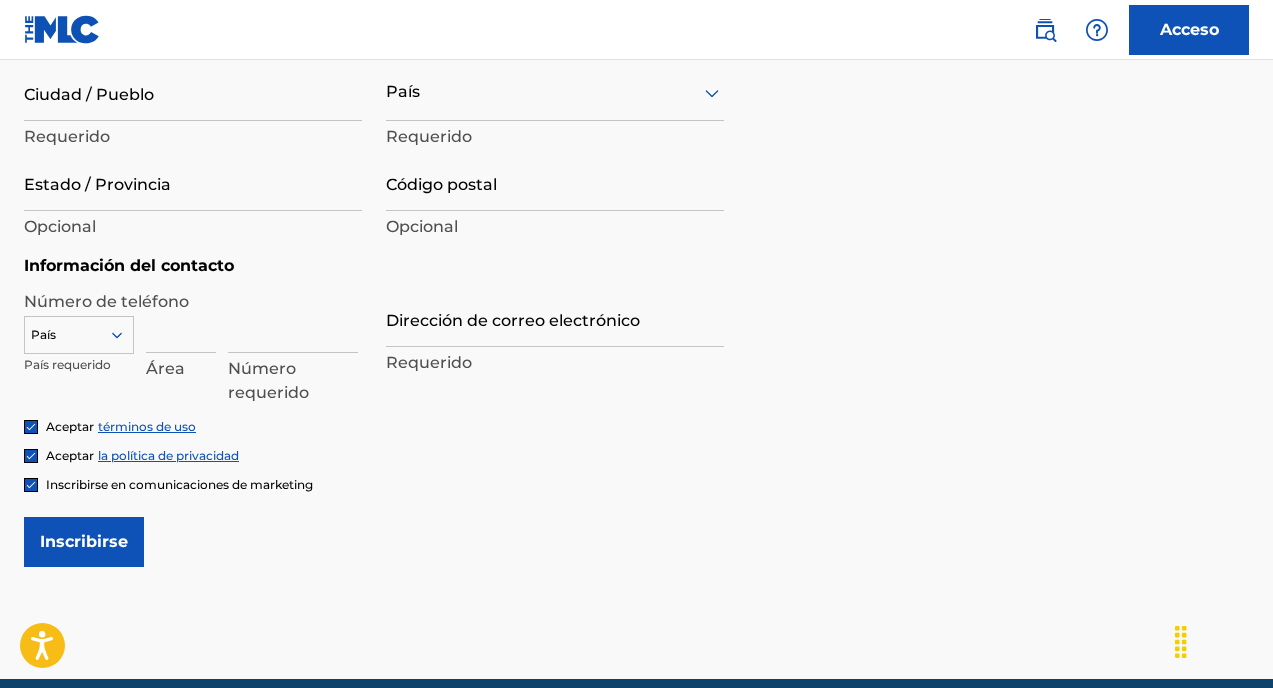 scroll, scrollTop: 849, scrollLeft: 0, axis: vertical 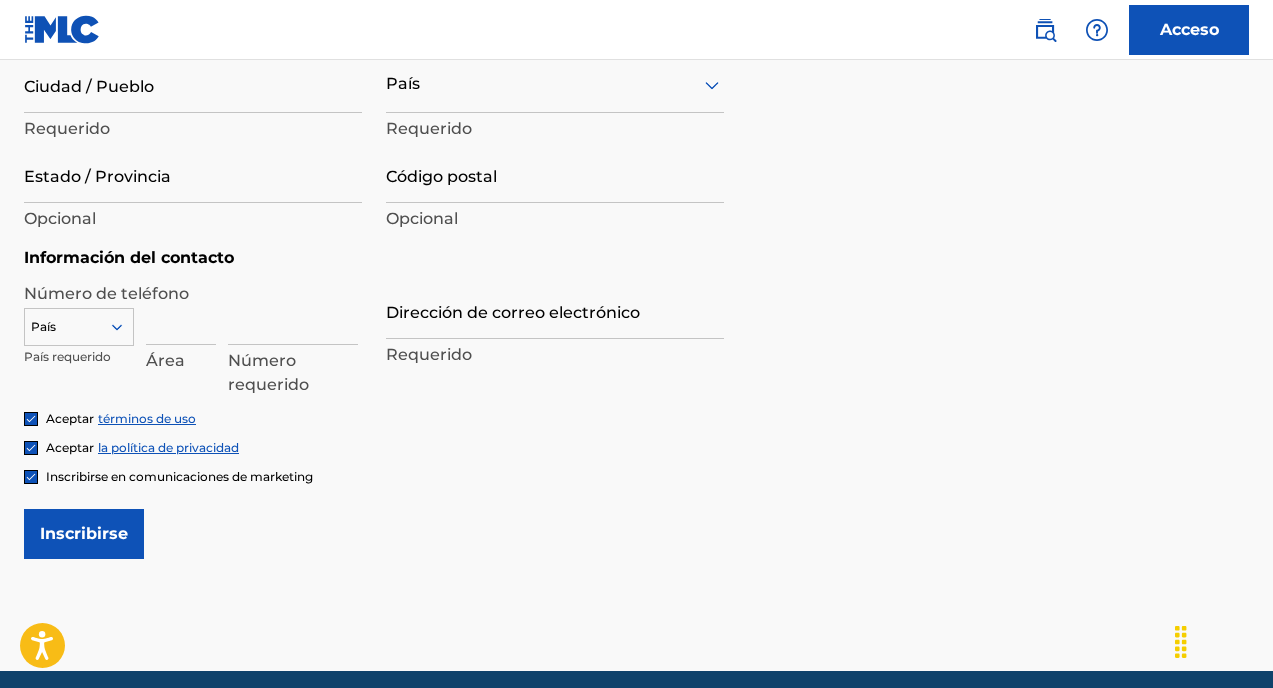 click at bounding box center (79, 327) 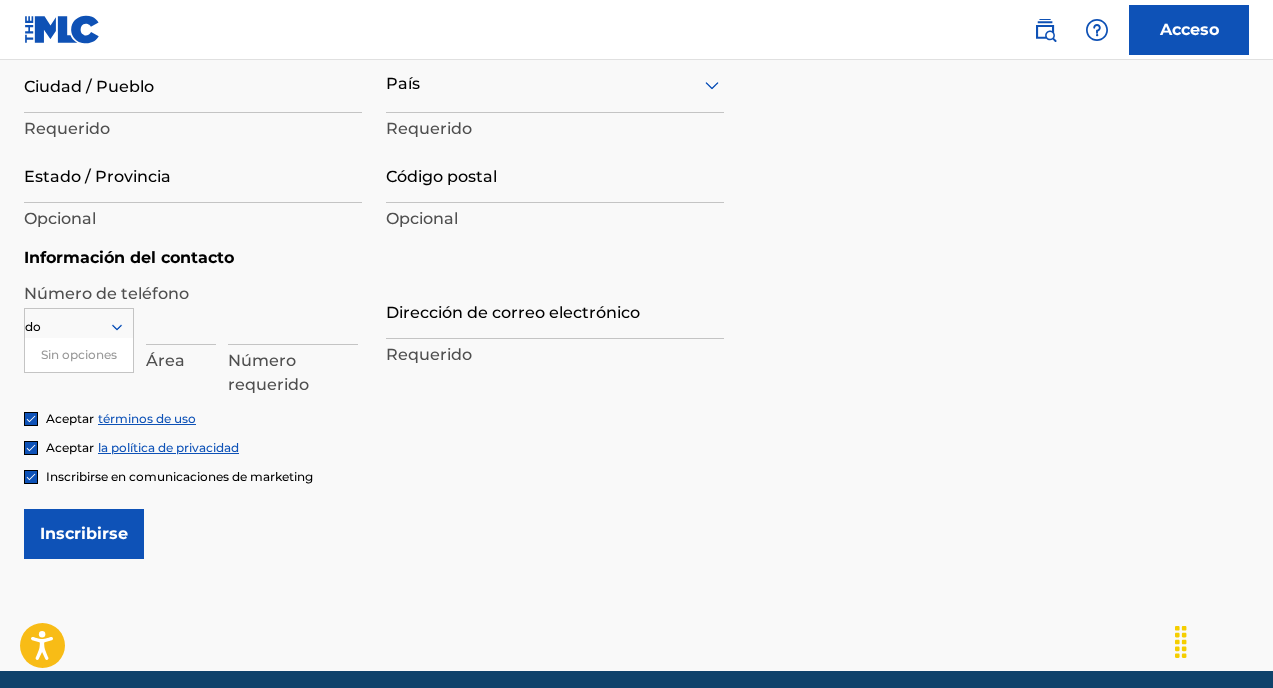 type on "d" 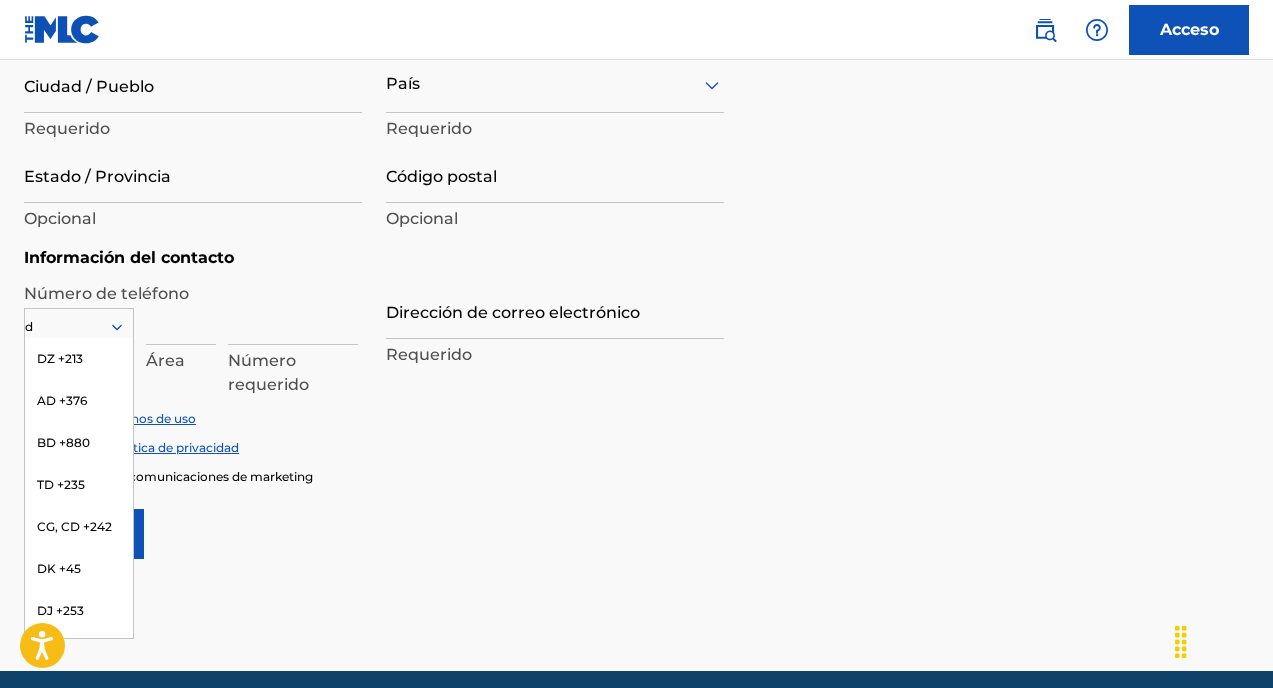 type 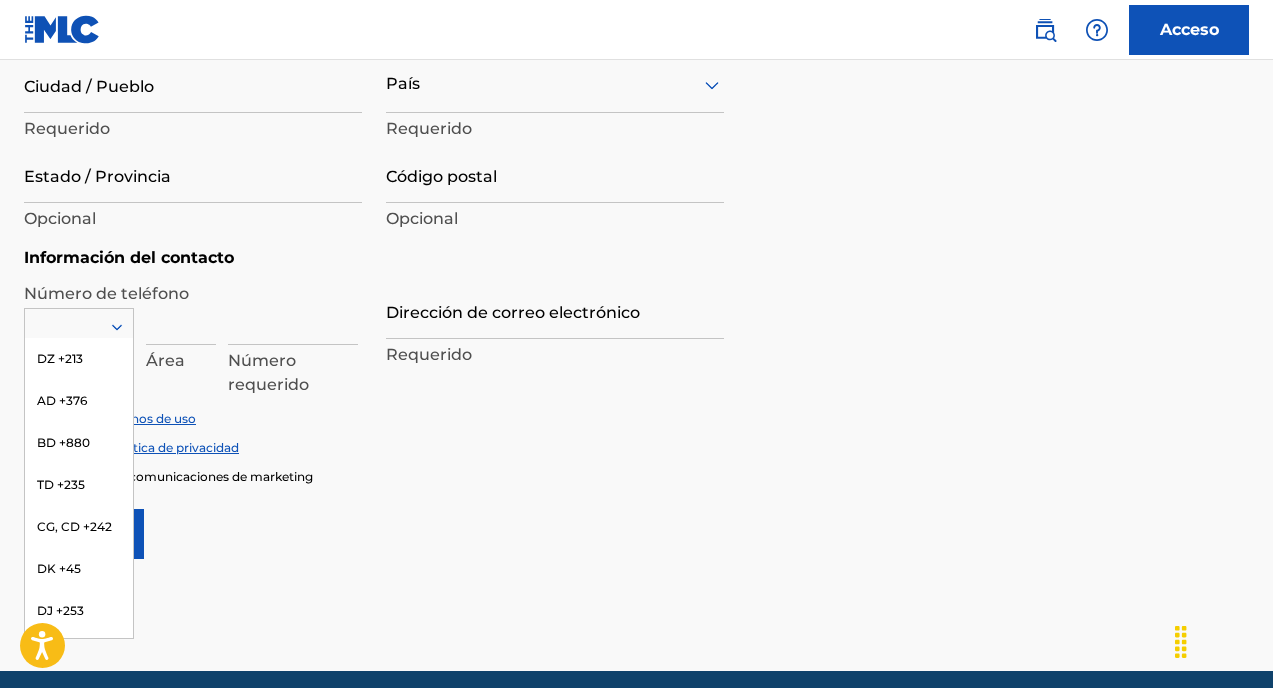 type on "Sign up" 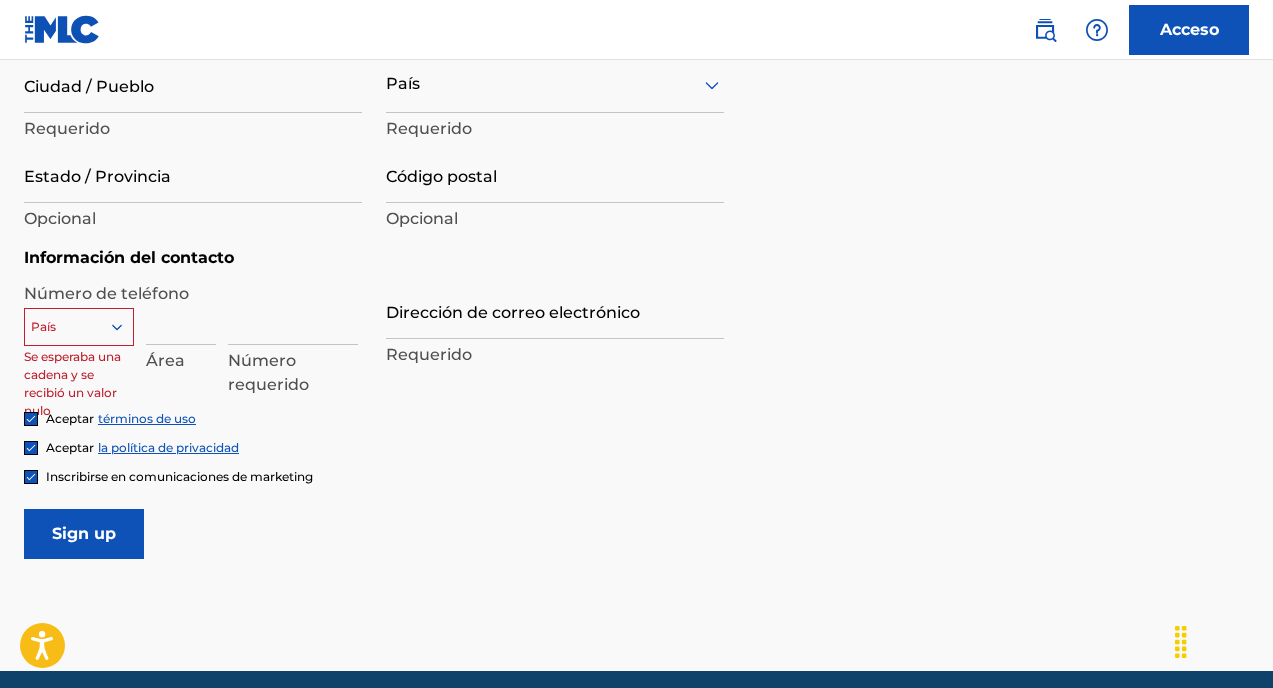 click at bounding box center (79, 327) 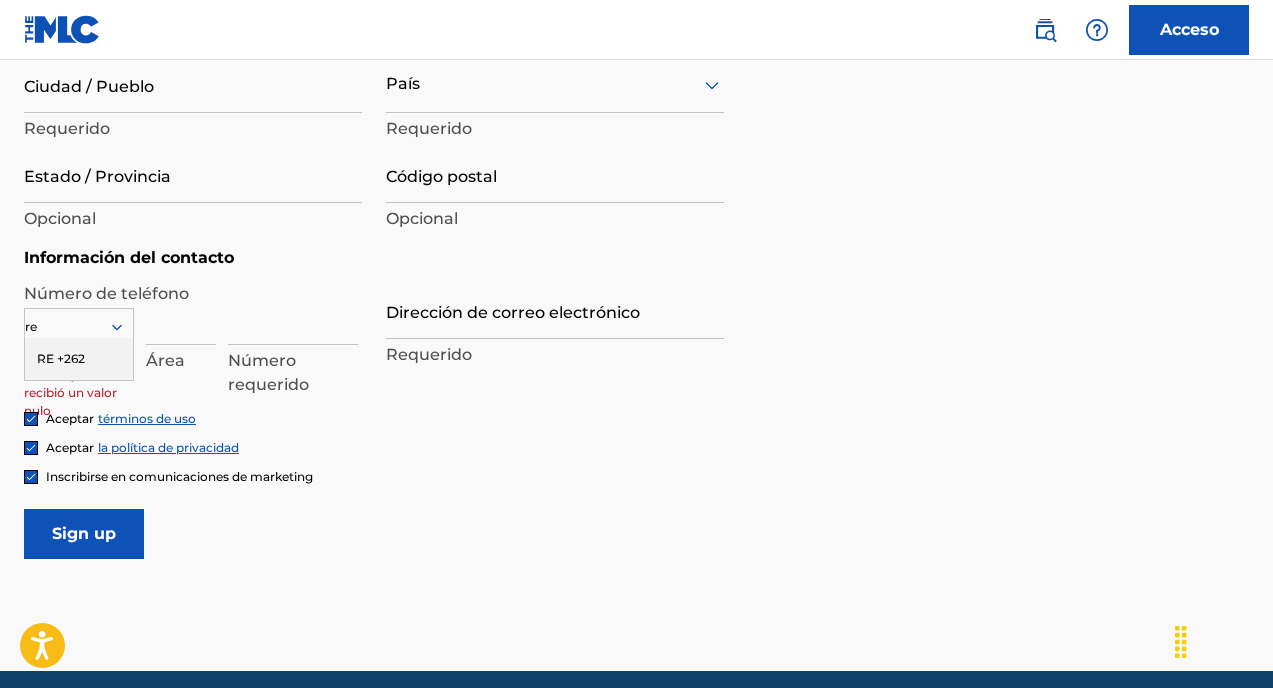 type on "r" 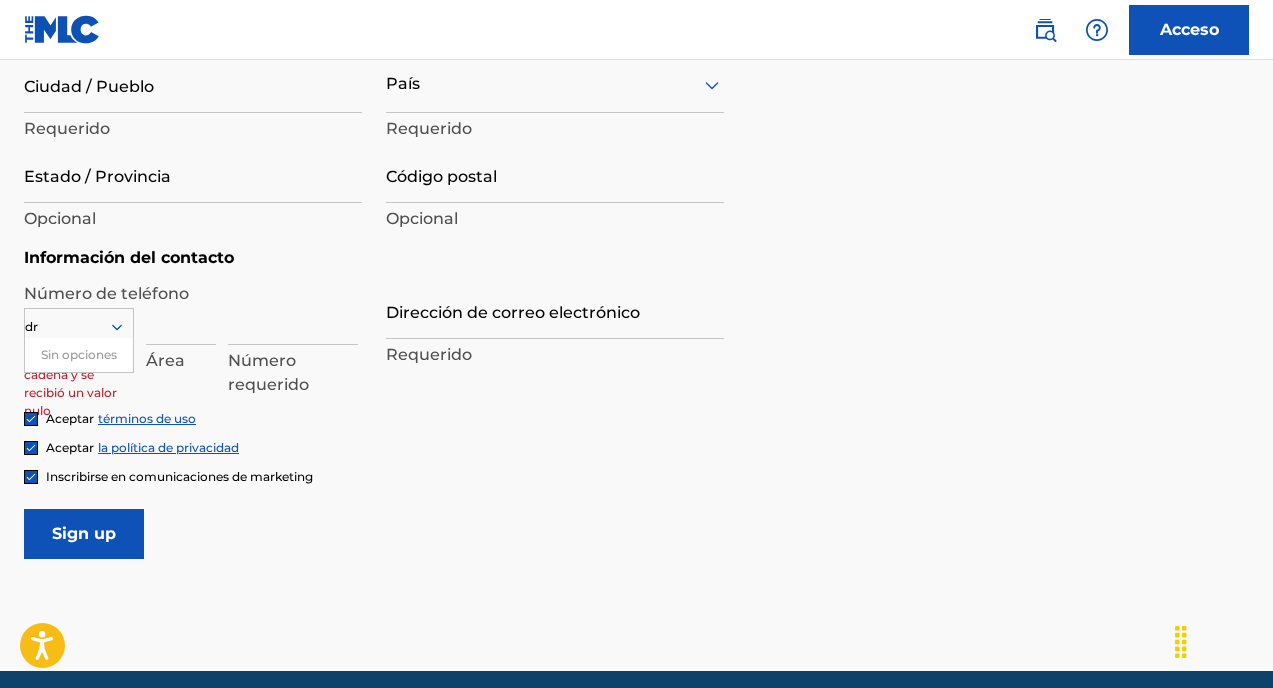 type on "d" 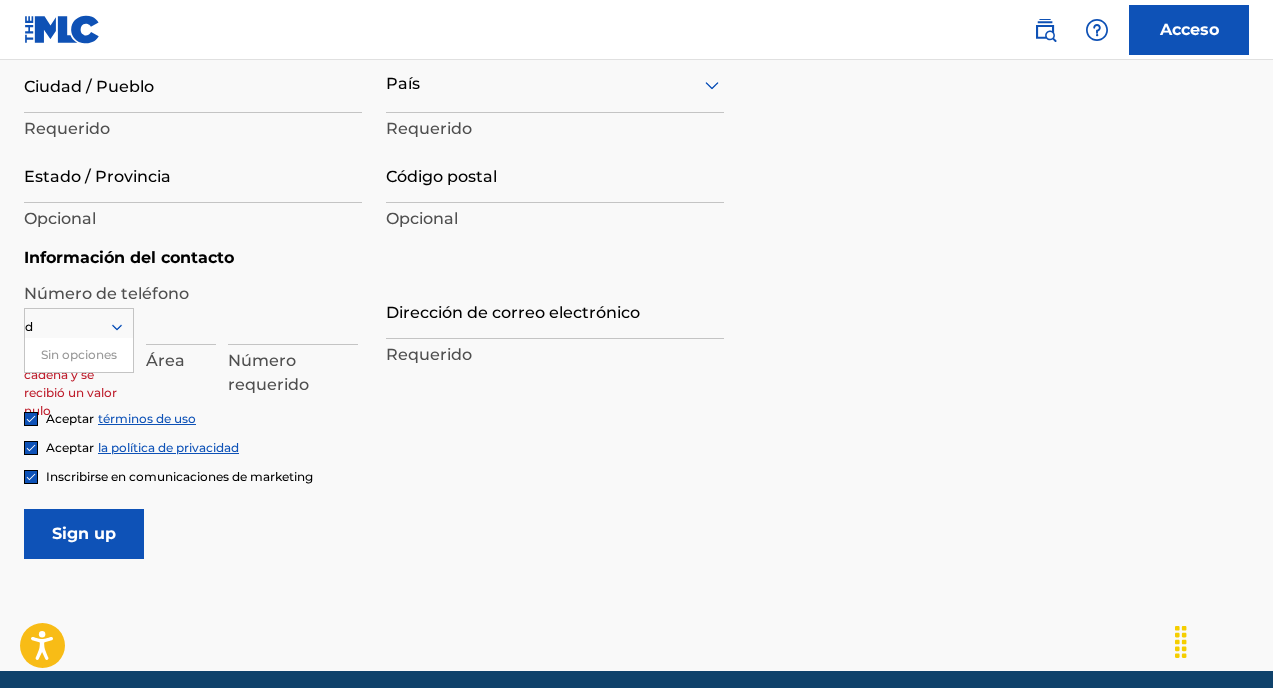 type 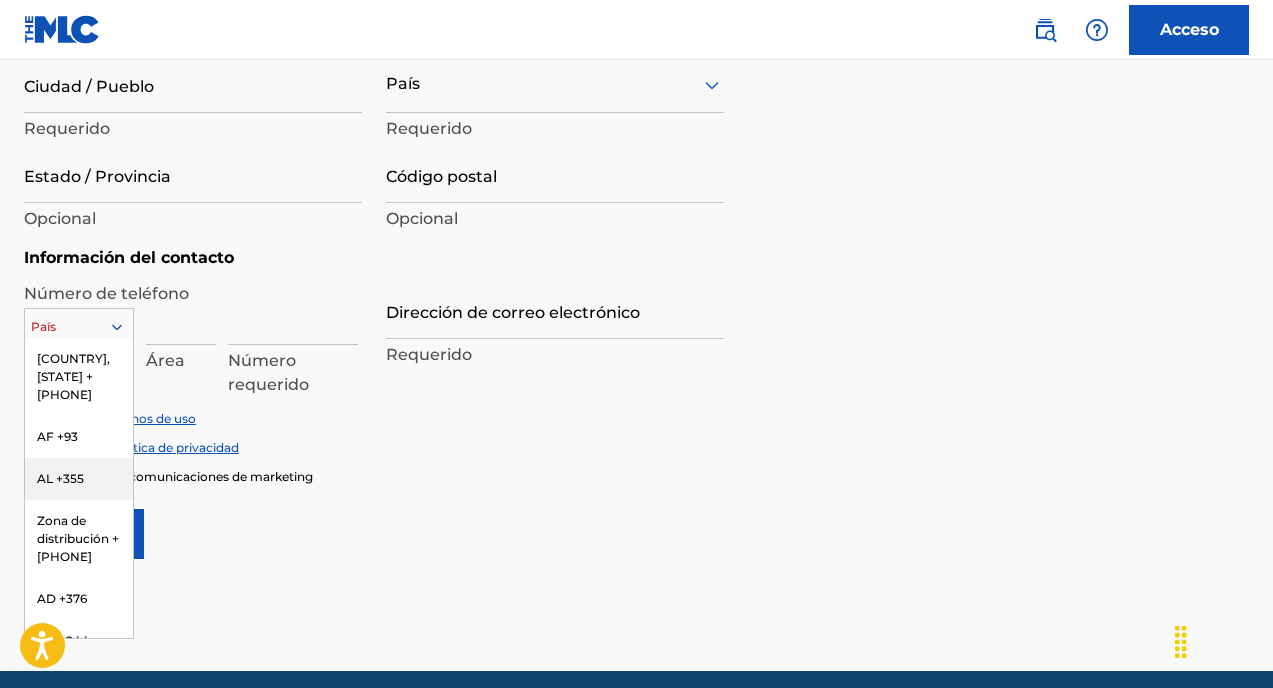 click on "Información del usuario Nombre de pila Requerido Apellido Requerido Fecha de nacimiento Requerido Dirección personal i Dirección de la calle Requerido Número de unidad Opcional Ciudad / Pueblo Requerido País Requerido Estado / Provincia Opcional Código postal Opcional Información del contacto Número de teléfono All selected options have been cleared. AL +[PHONE], 3 of 216. 216 results available. Use las teclas Arriba y Abajo para elegir opciones, presione Intro para seleccionar la opción seleccionada, presione Esc para salir del menú y presione Tab para seleccionar la opción y salir del menú. País EE. UU., CA +[PHONE] AF +[PHONE] AL +[PHONE] Zona de distribución +[PHONE] AD +[PHONE] AO +[PHONE] IA +[PHONE] AG +[PHONE] AR +[PHONE] AM +[PHONE] AW +[PHONE] AU +[PHONE] A +[PHONE] AZ +[PHONE] Licenciatura +[PHONE] BH +[PHONE] BD +[PHONE] BB +[PHONE] POR +[PHONE] SER +[PHONE] BZ +[PHONE] BJ +[PHONE] BM +[PHONE] BT +[PHONE] BO +[PHONE] BA +[PHONE] Blanco y negro +[PHONE] BR +[PHONE] BN +[PHONE] BG +[PHONE] BF +[PHONE] BI +[PHONE] KH +[PHONE] CM +[PHONE] CV +[PHONE] Kentucky +[PHONE] CF +[PHONE] TD +[PHONE] CL +[PHONE] CN +[PHONE] CO +[PHONE] KM +[PHONE] CG, CD +[PHONE] CK +[PHONE]" at bounding box center (636, 110) 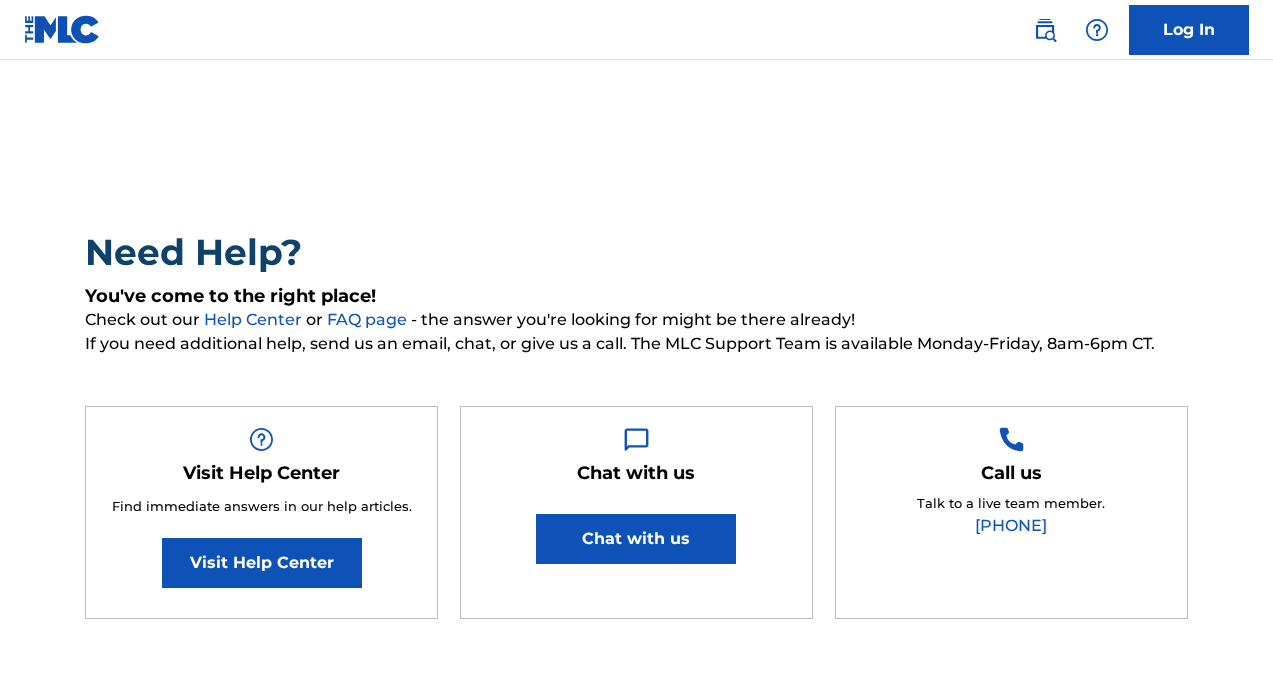 scroll, scrollTop: 0, scrollLeft: 0, axis: both 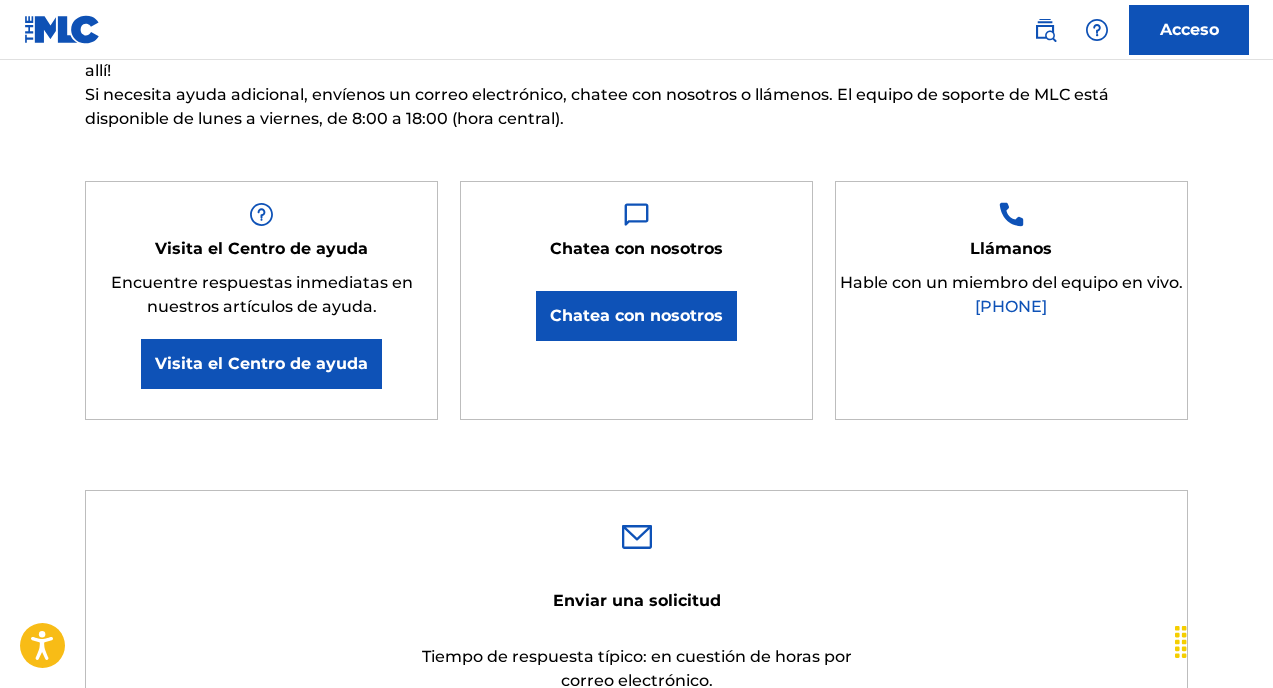 click on "[PHONE]" at bounding box center [1011, 306] 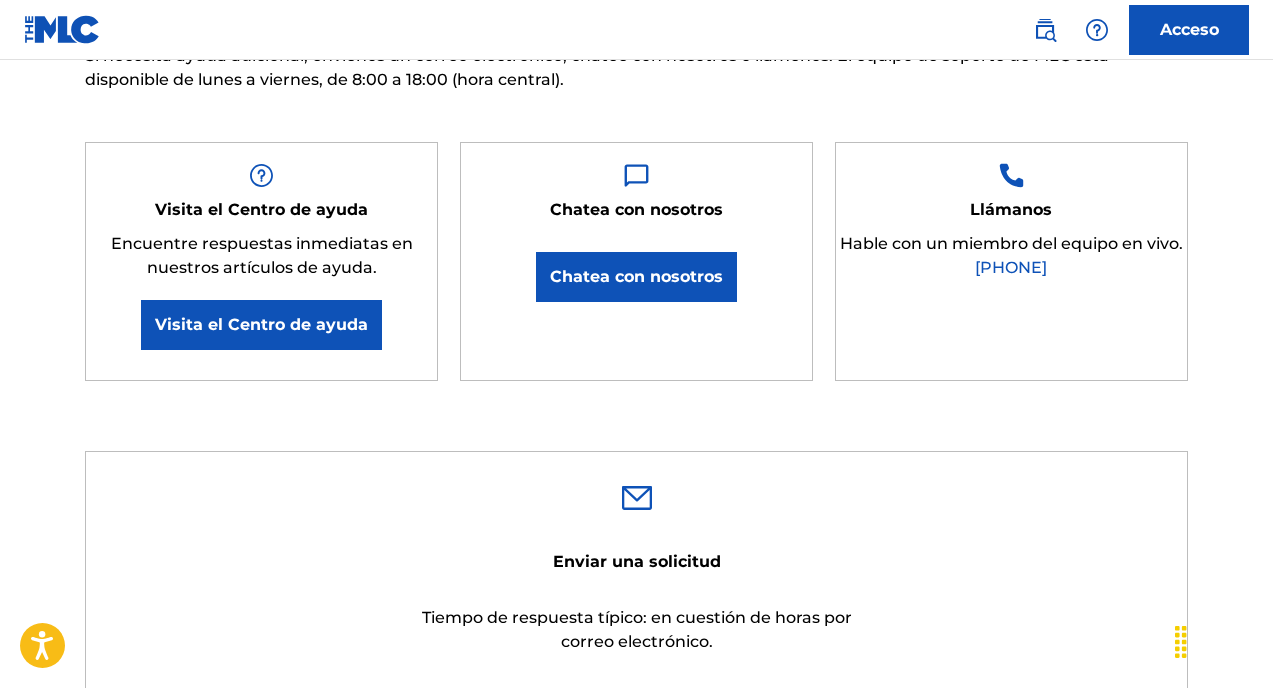 scroll, scrollTop: 319, scrollLeft: 0, axis: vertical 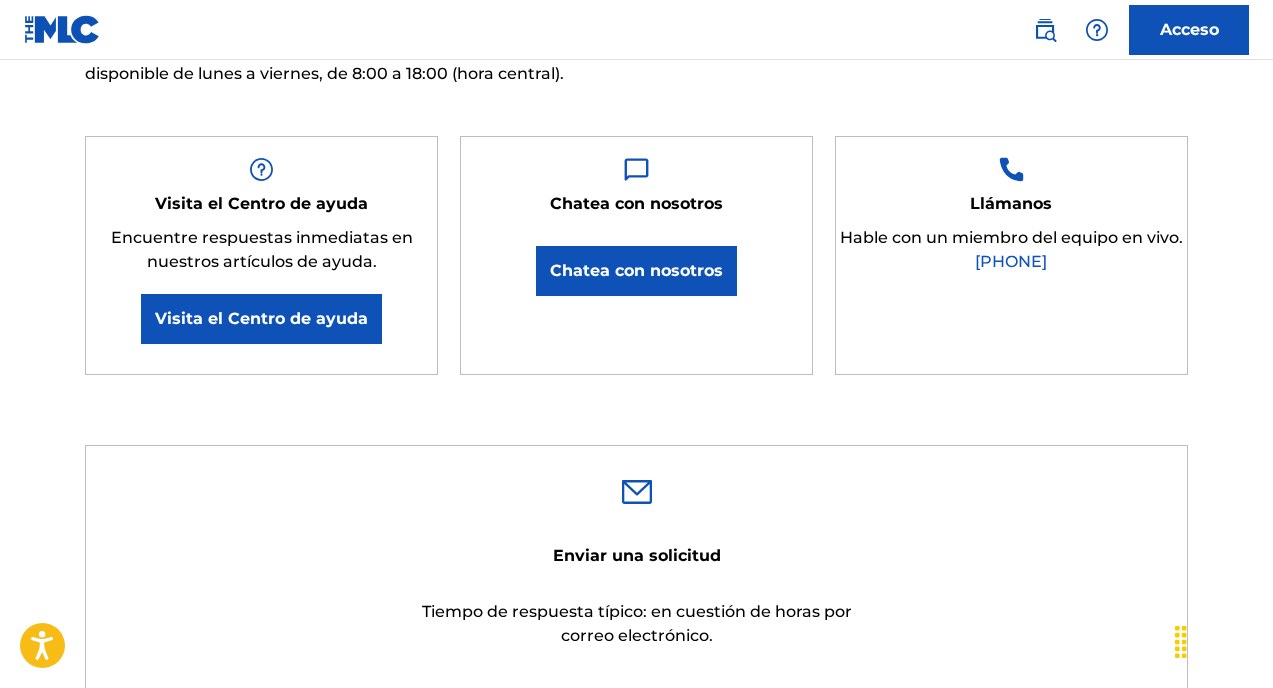 click on "Chatea con nosotros" at bounding box center [636, 271] 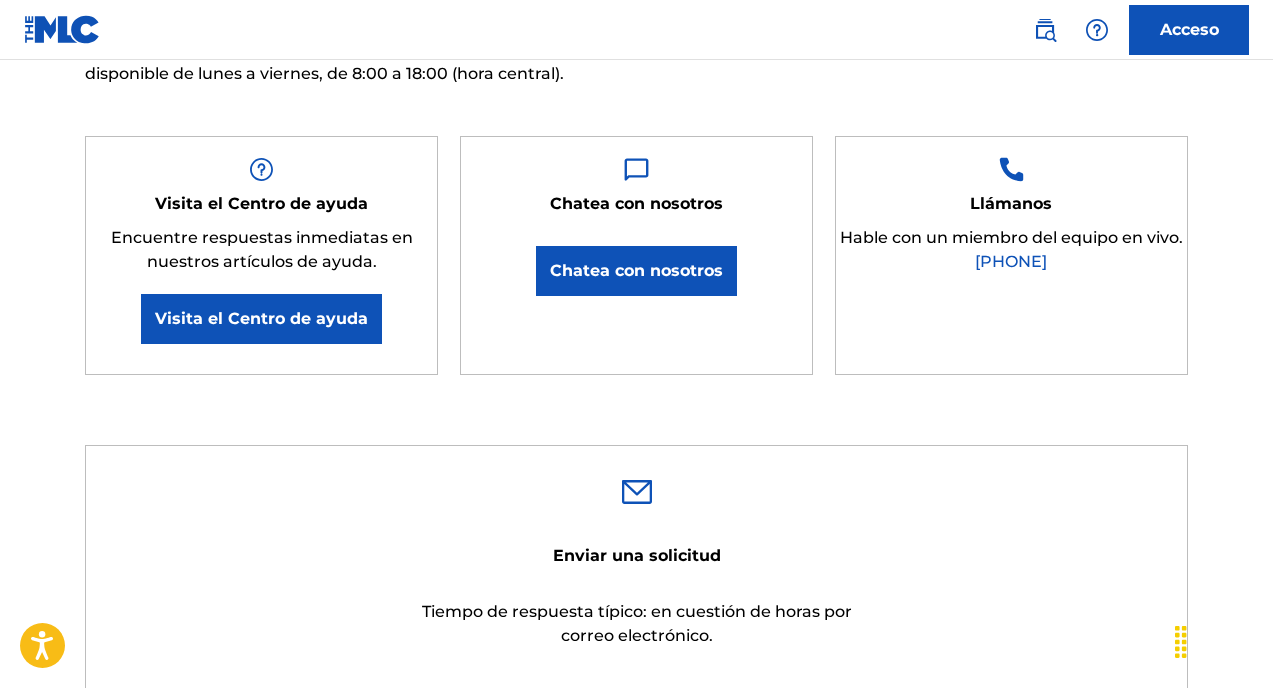 click on "Acceso" at bounding box center [636, 30] 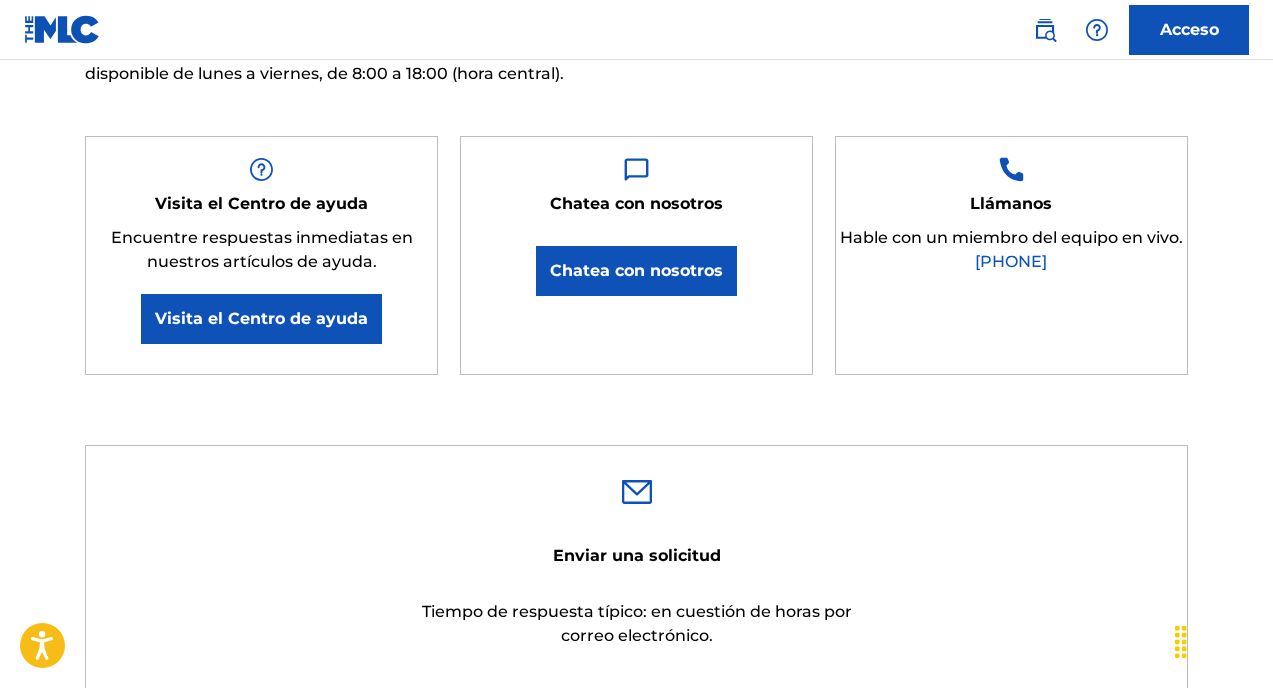 click on "¡Has llegado al lugar correcto! Consulta nuestro Centro de ayuda o nuestra página de preguntas frecuentes : ¡es posible que la respuesta que estás buscando ya esté allí! Si necesita ayuda adicional, envíenos un correo electrónico, chatee con nosotros o llámenos. El equipo de soporte de MLC está disponible de lunes a viernes, de 8:00 a 18:00 (hora central). Visita el Centro de ayuda Encuentre respuestas inmediatas en nuestros artículos de ayuda. Visita el Centro de ayuda Chatea con nosotros Chatea con nosotros Llámanos Hable con un miembro del equipo en vivo. [PHONE]" at bounding box center [636, 153] 